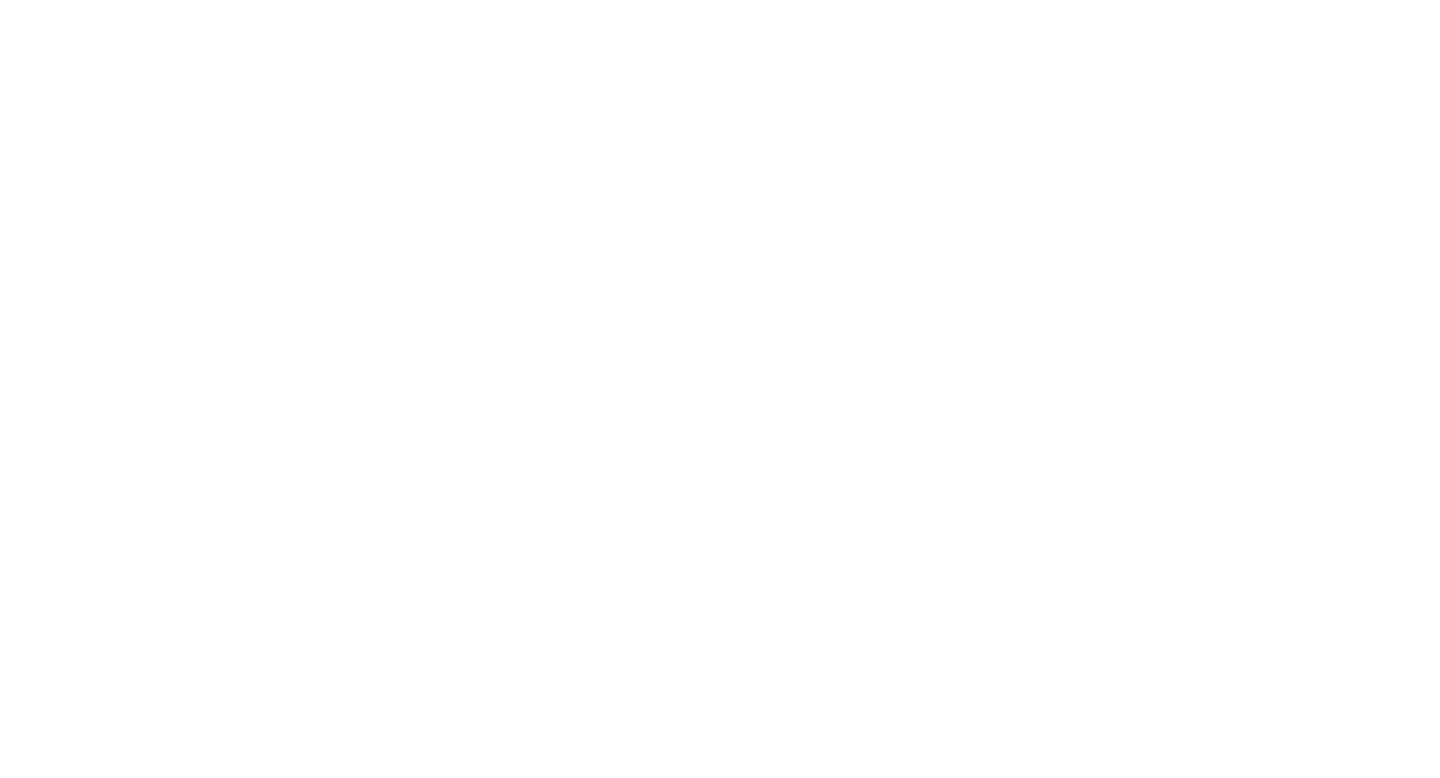 scroll, scrollTop: 0, scrollLeft: 0, axis: both 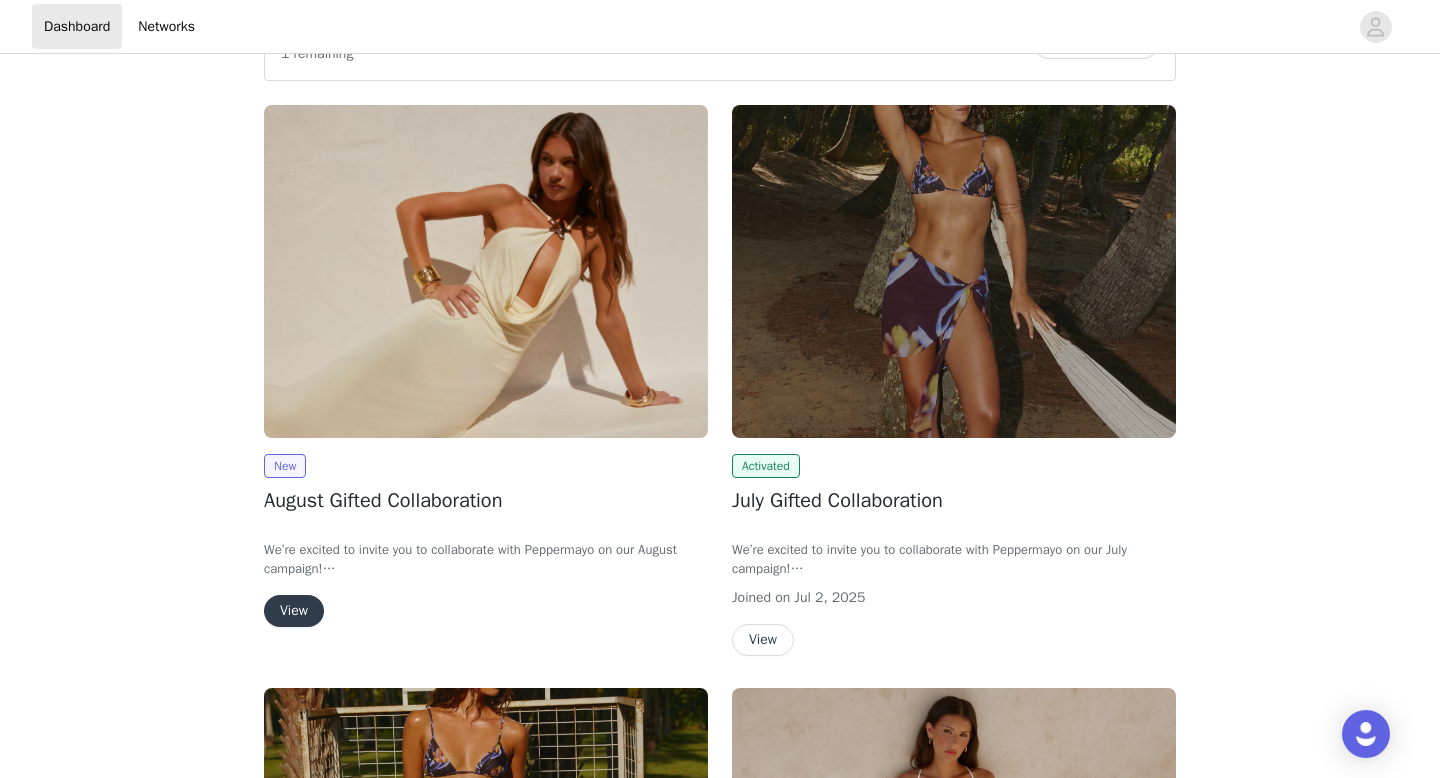 click on "View" at bounding box center (294, 611) 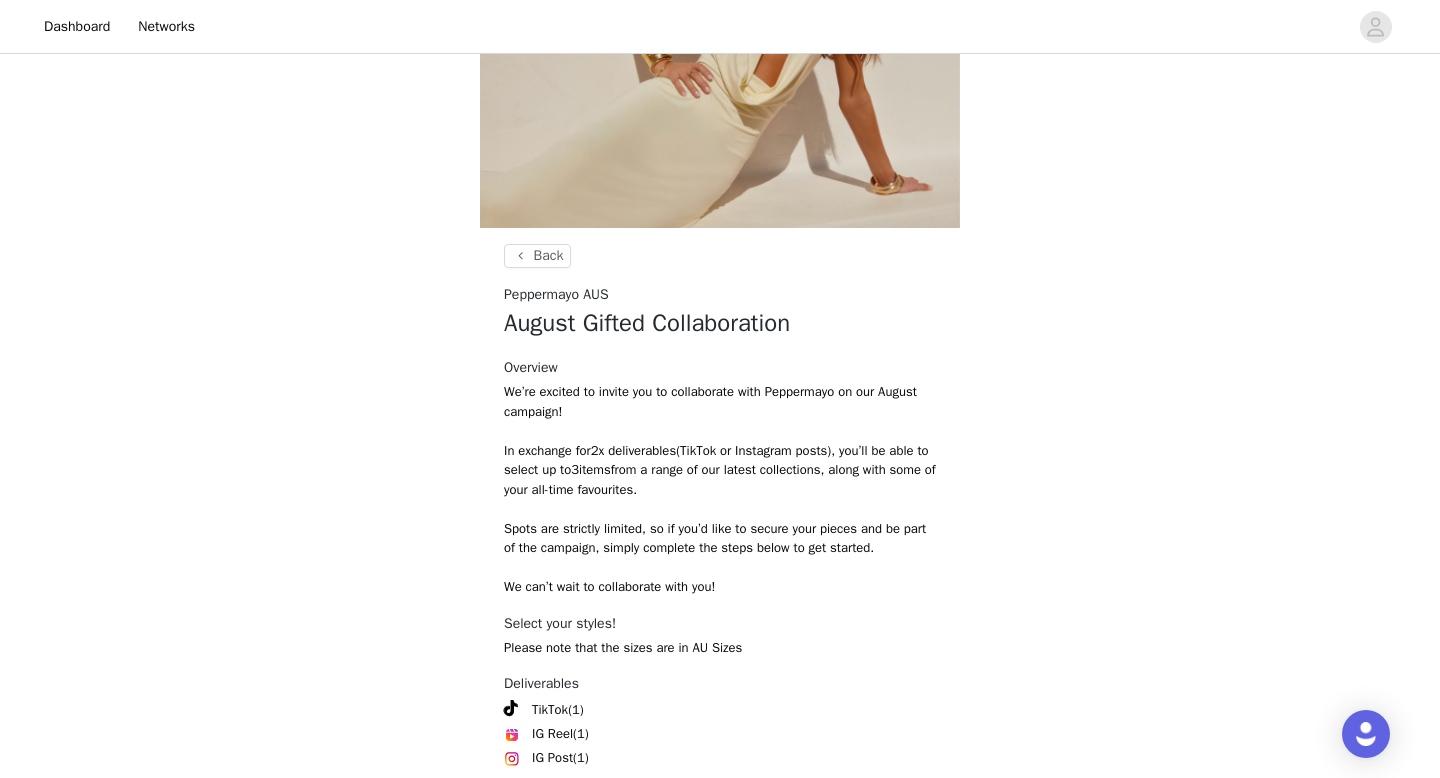 scroll, scrollTop: 378, scrollLeft: 0, axis: vertical 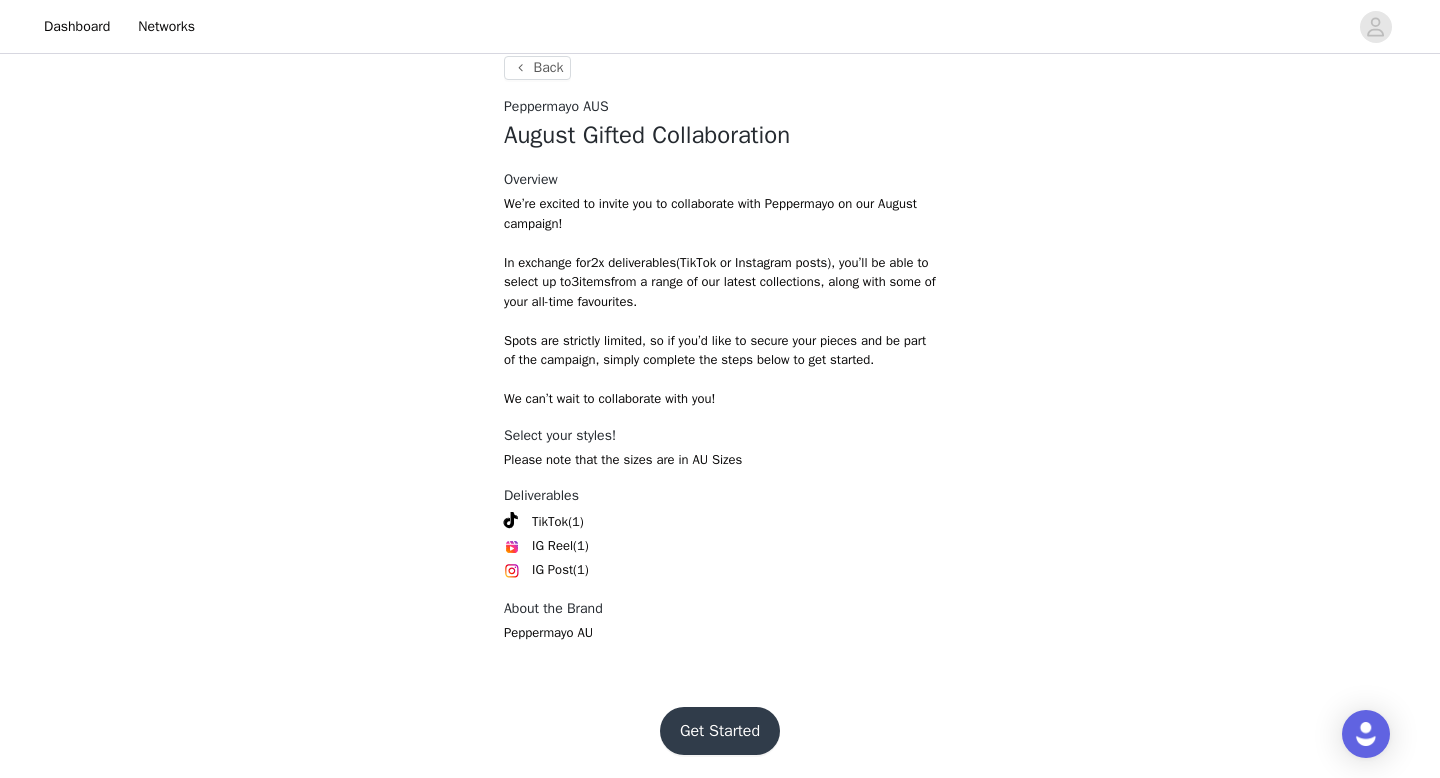 click on "Get Started" at bounding box center [720, 731] 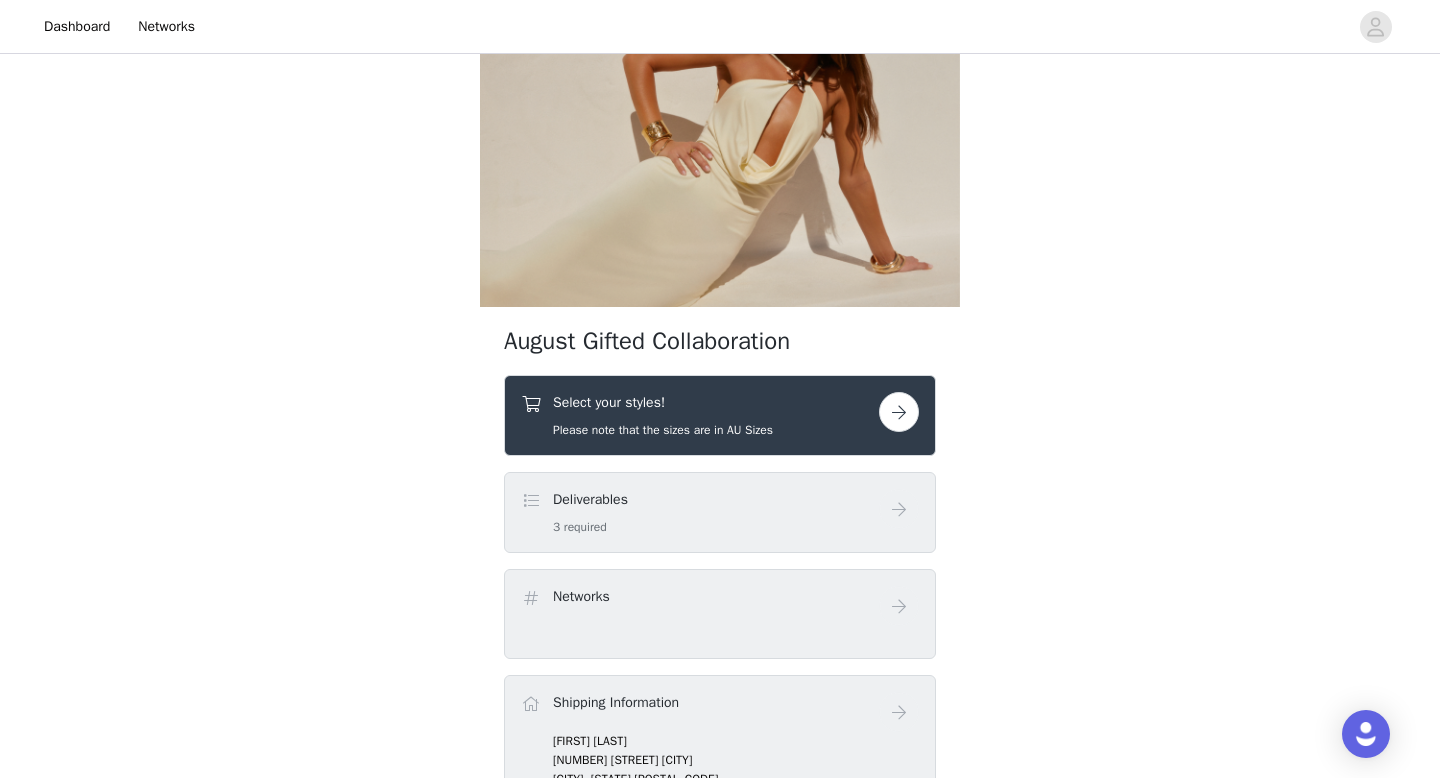 scroll, scrollTop: 137, scrollLeft: 0, axis: vertical 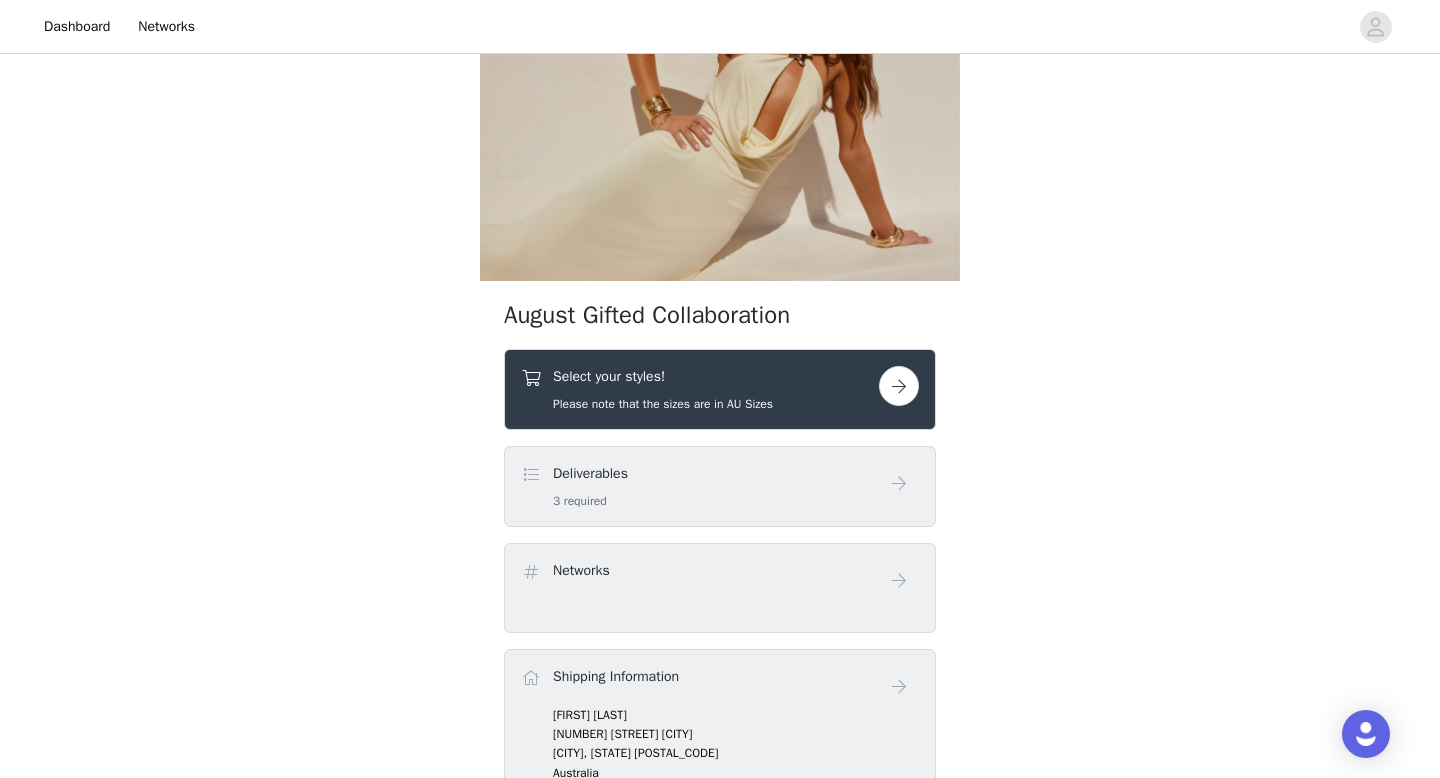 click at bounding box center (899, 386) 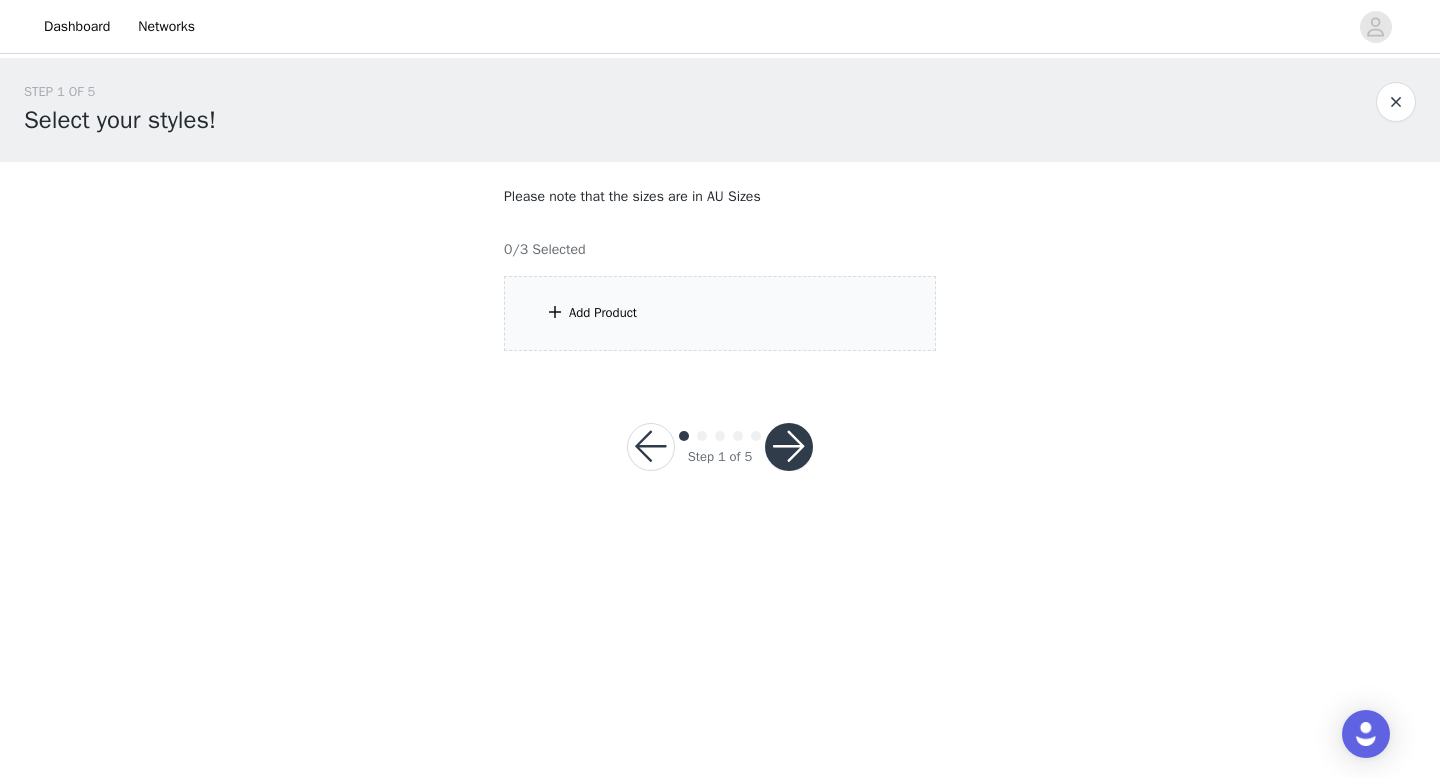 click on "Add Product" at bounding box center (720, 313) 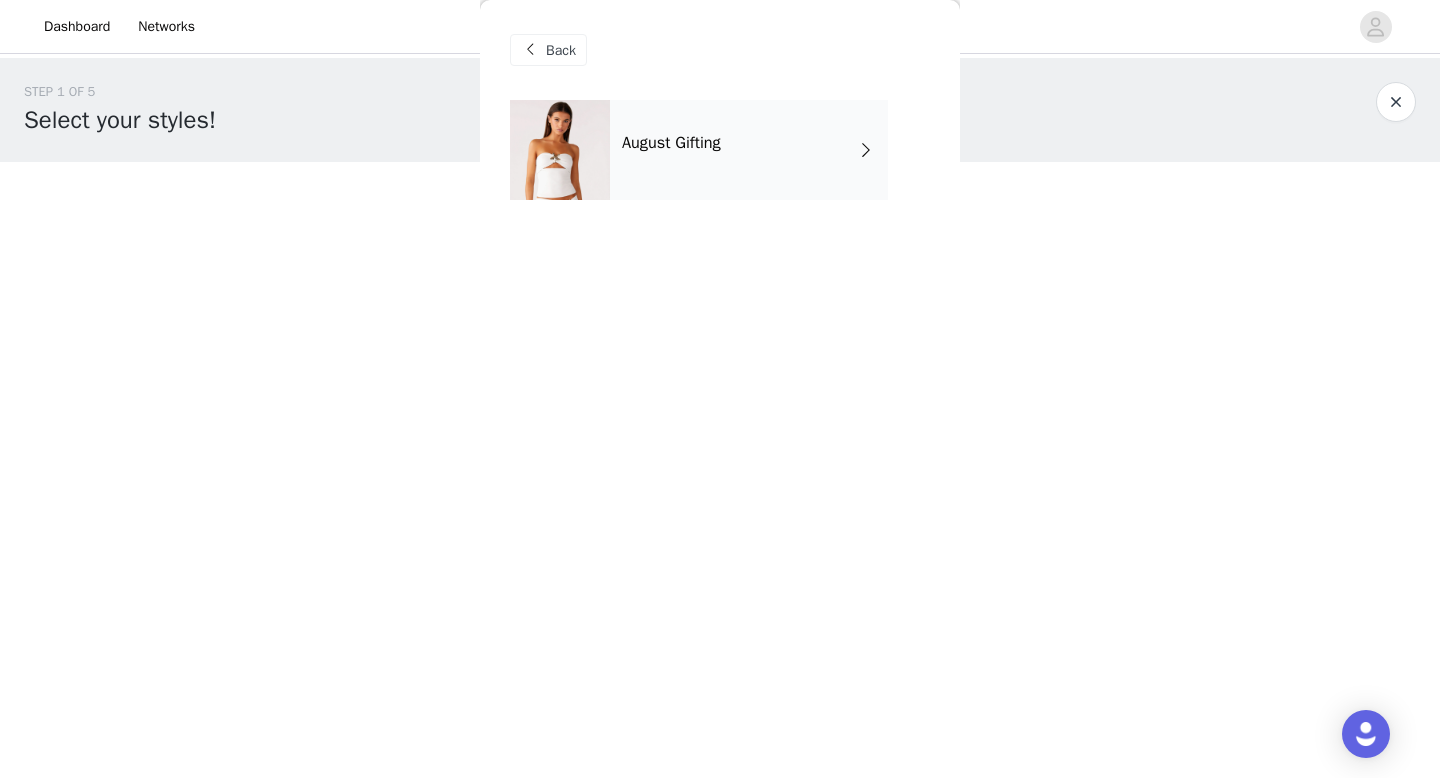 click on "August Gifting" at bounding box center [749, 150] 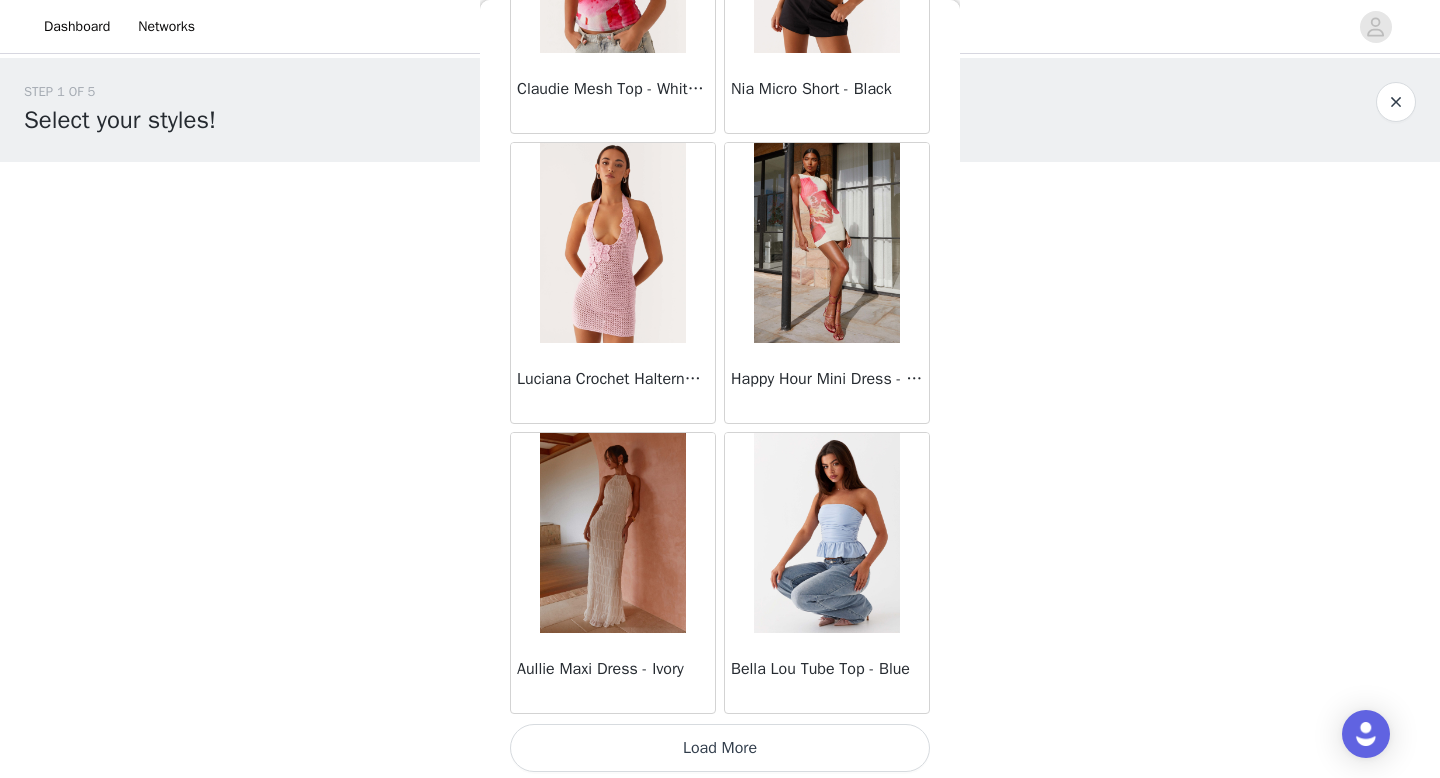 scroll, scrollTop: 2282, scrollLeft: 0, axis: vertical 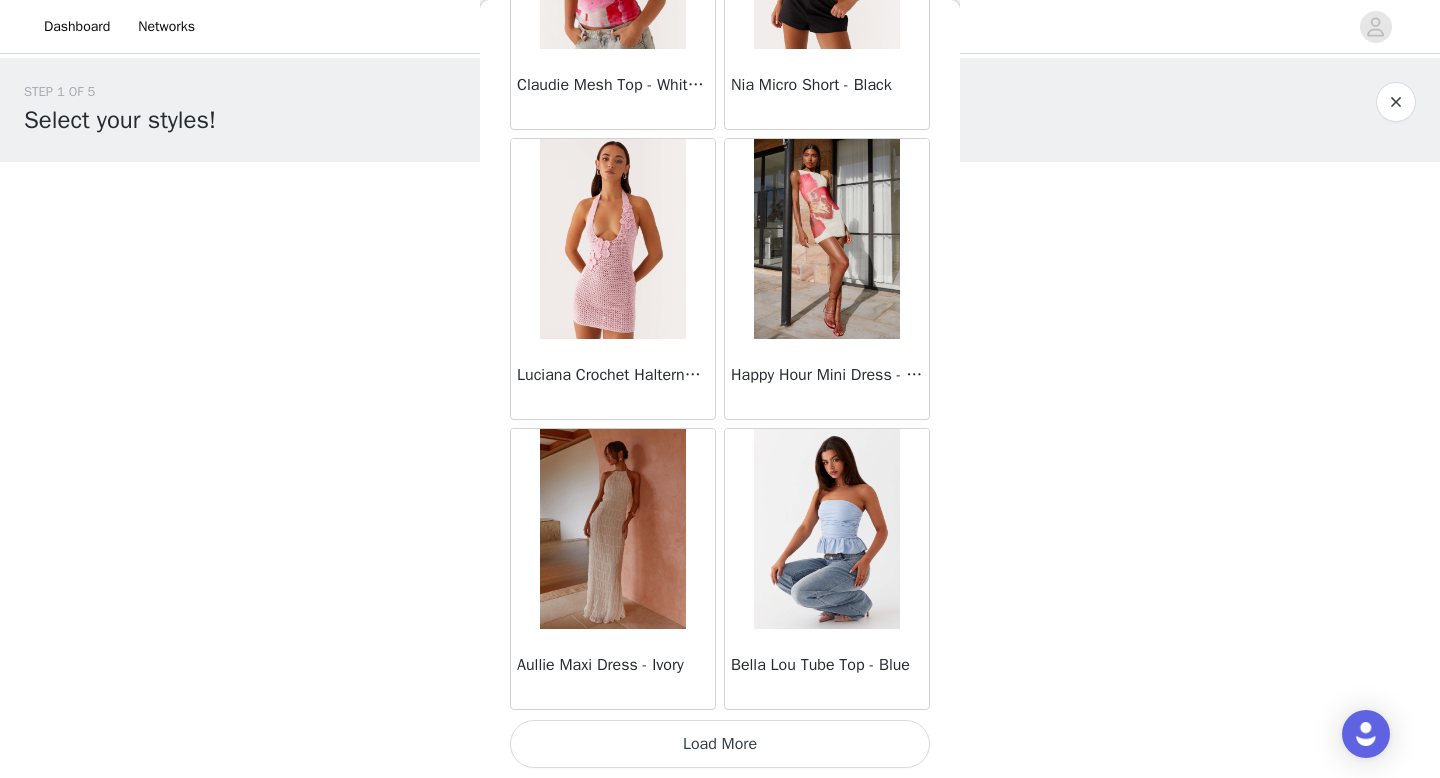 click on "Load More" at bounding box center (720, 744) 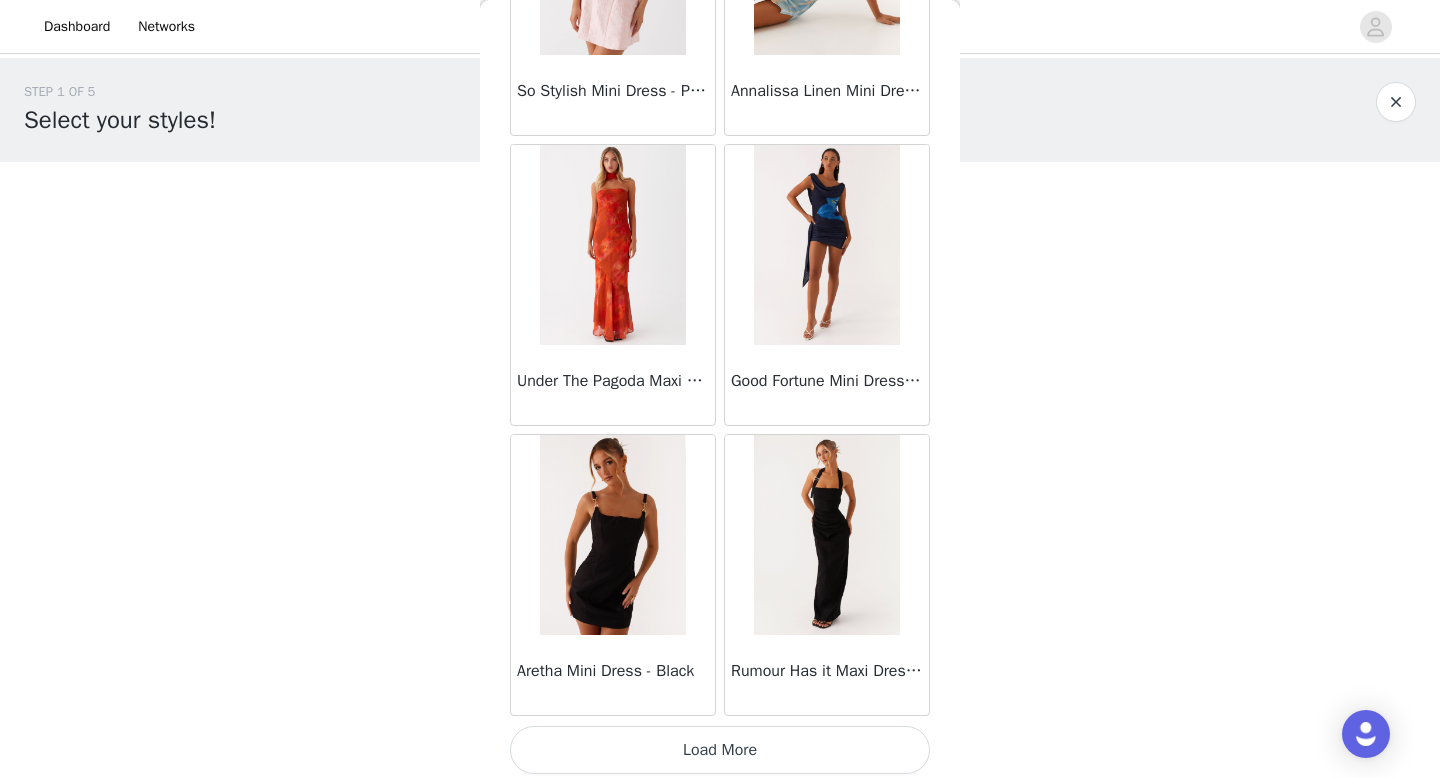 scroll, scrollTop: 5182, scrollLeft: 0, axis: vertical 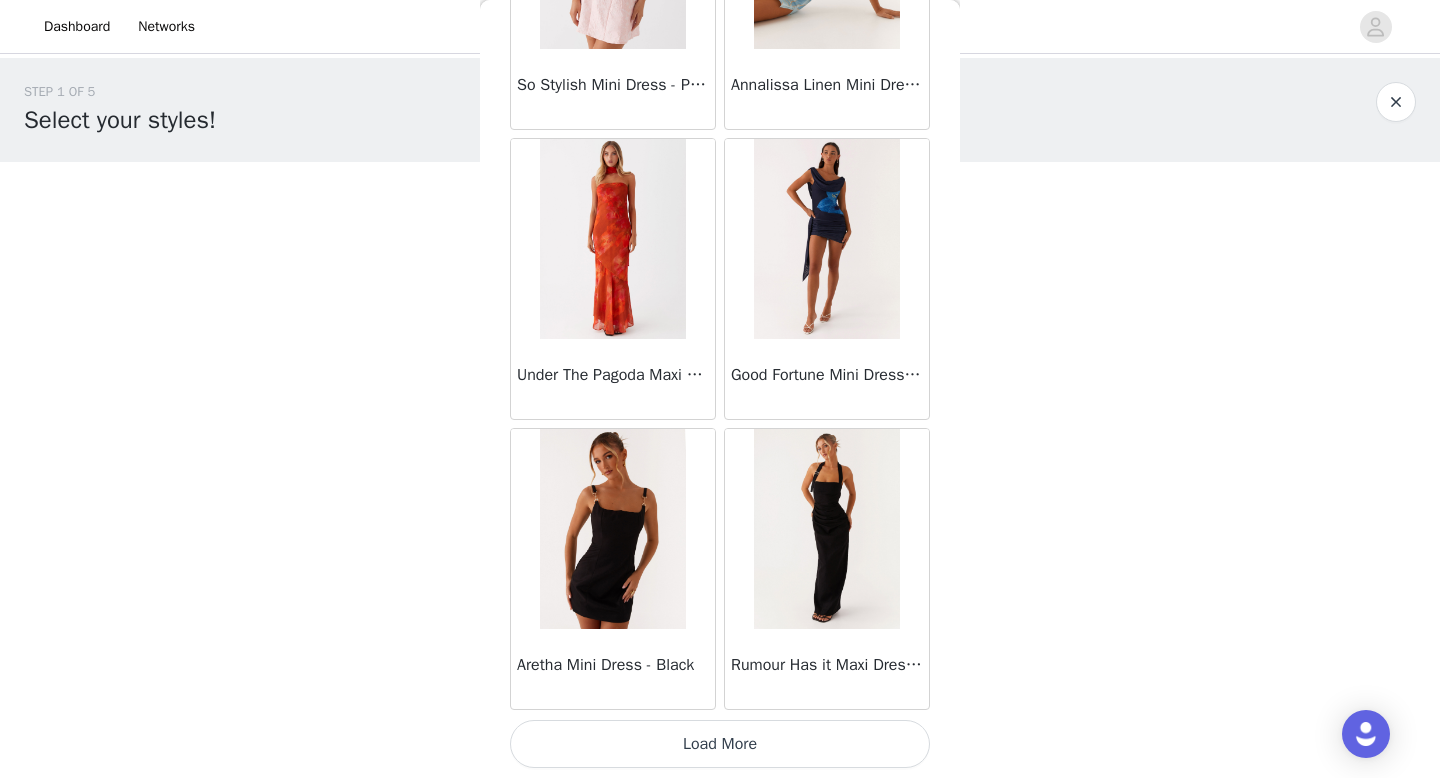 click on "Load More" at bounding box center [720, 744] 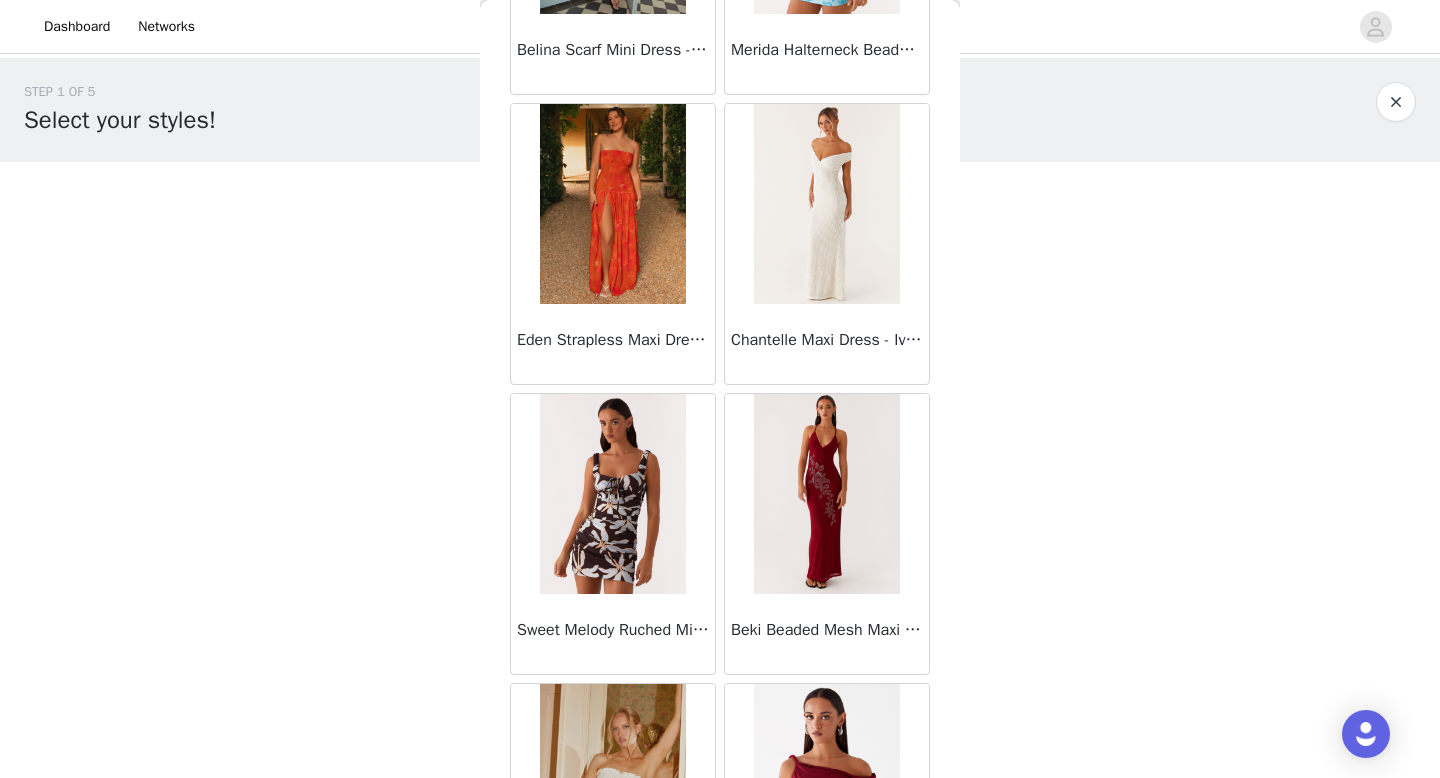 scroll, scrollTop: 8082, scrollLeft: 0, axis: vertical 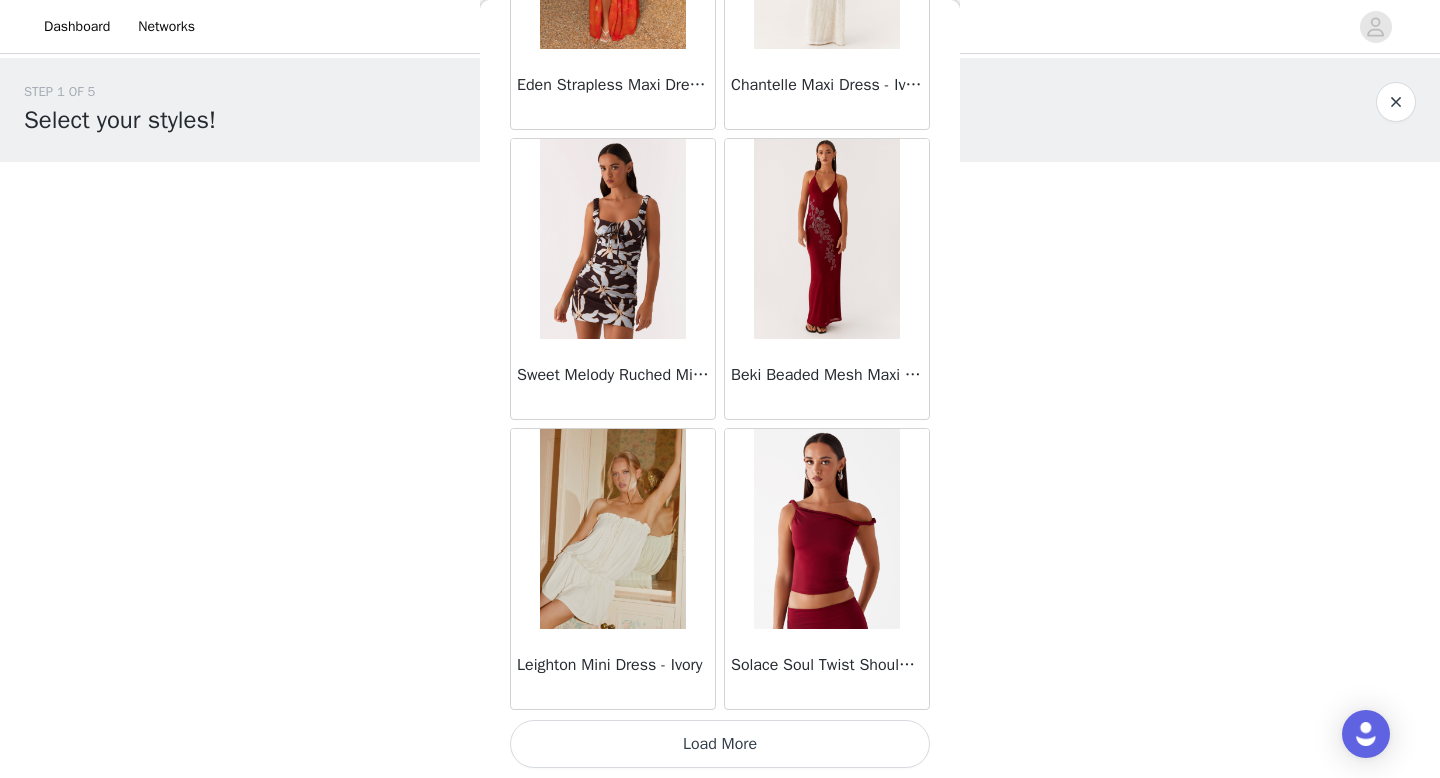 click at bounding box center (612, 529) 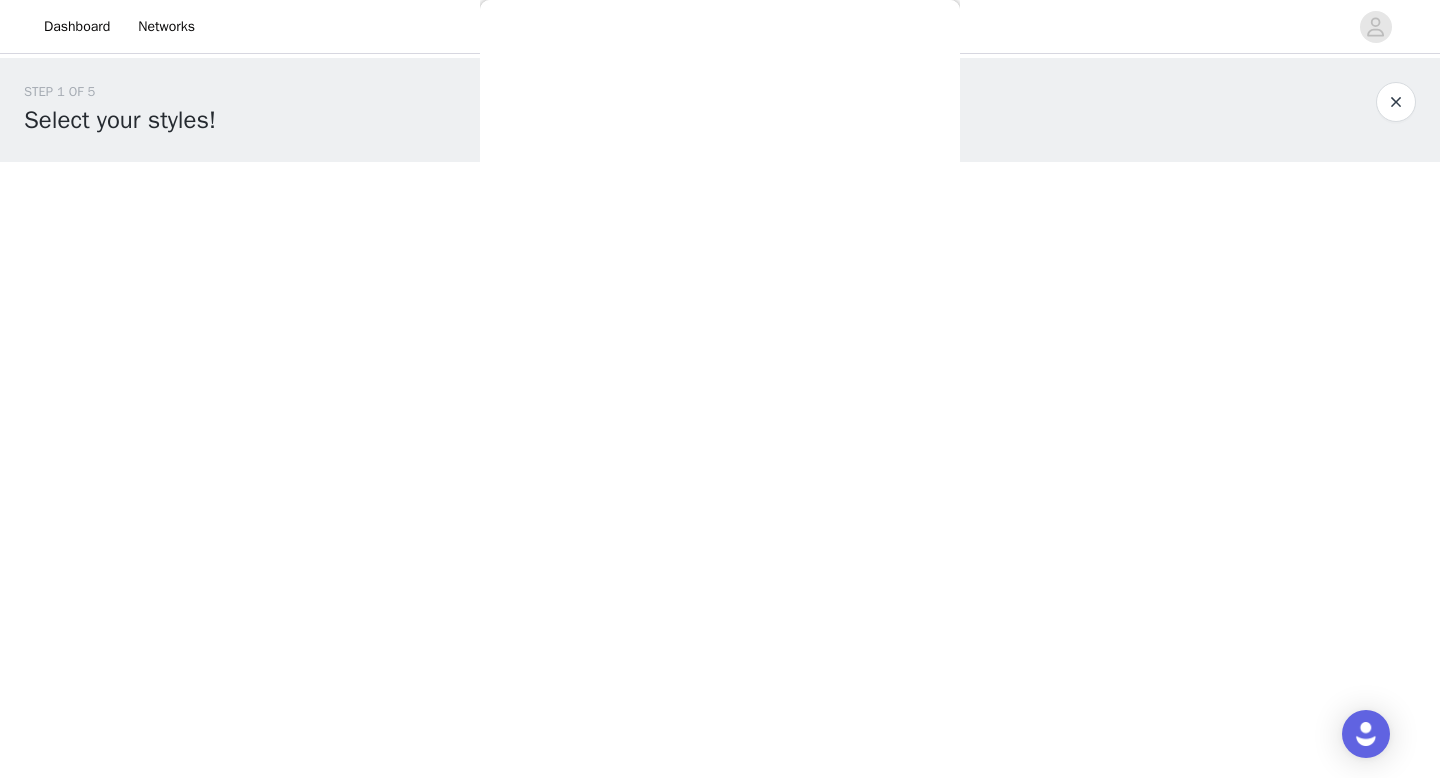 scroll, scrollTop: 0, scrollLeft: 0, axis: both 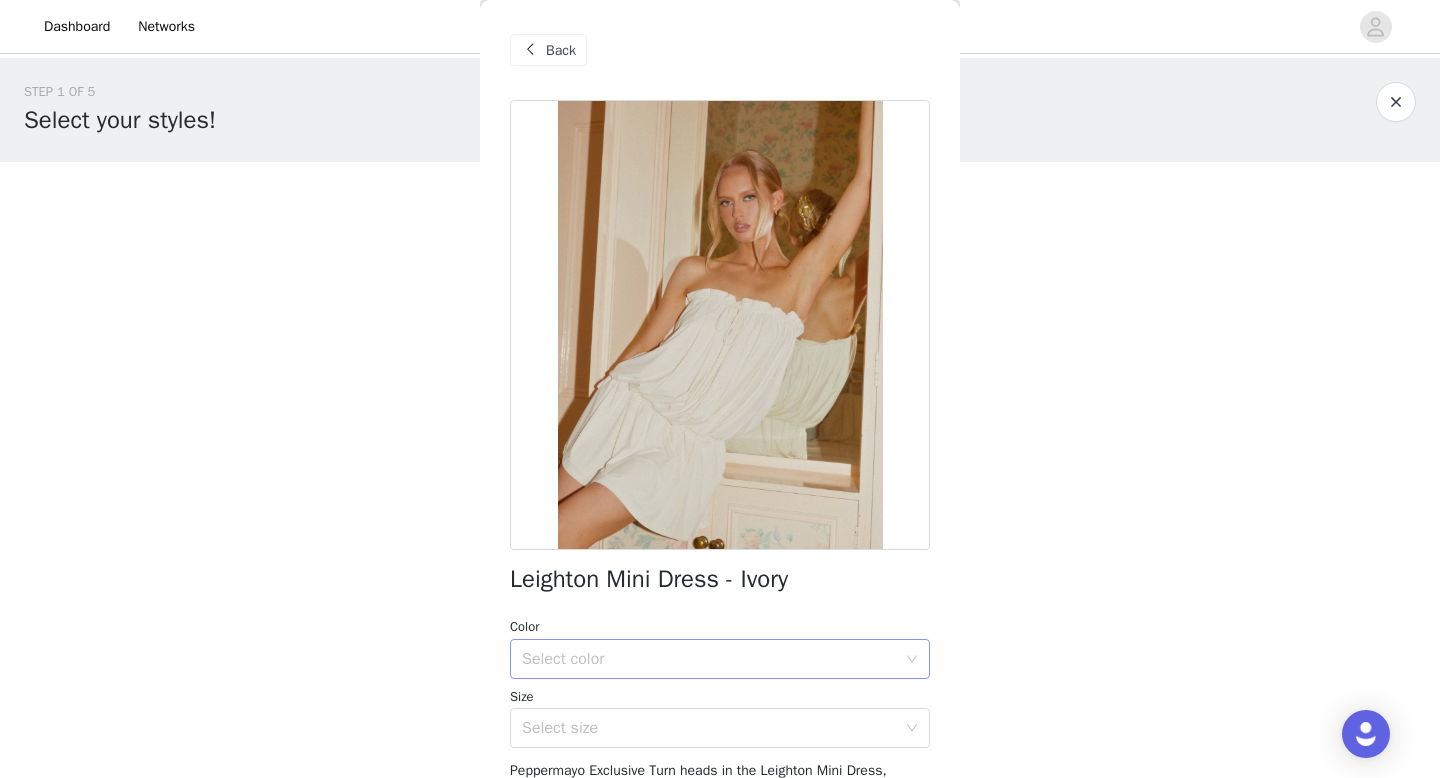click on "Select color" at bounding box center [709, 659] 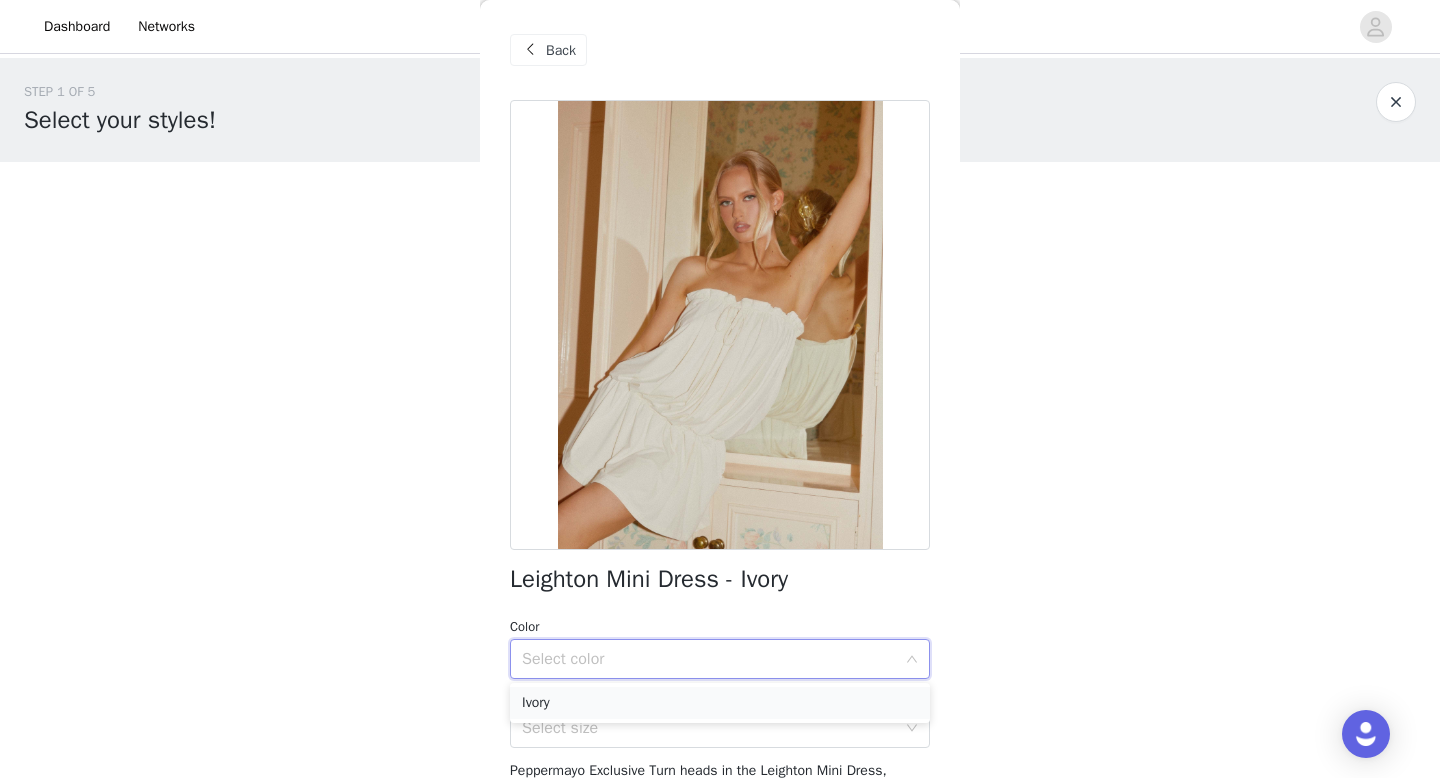 click on "Ivory" at bounding box center [720, 703] 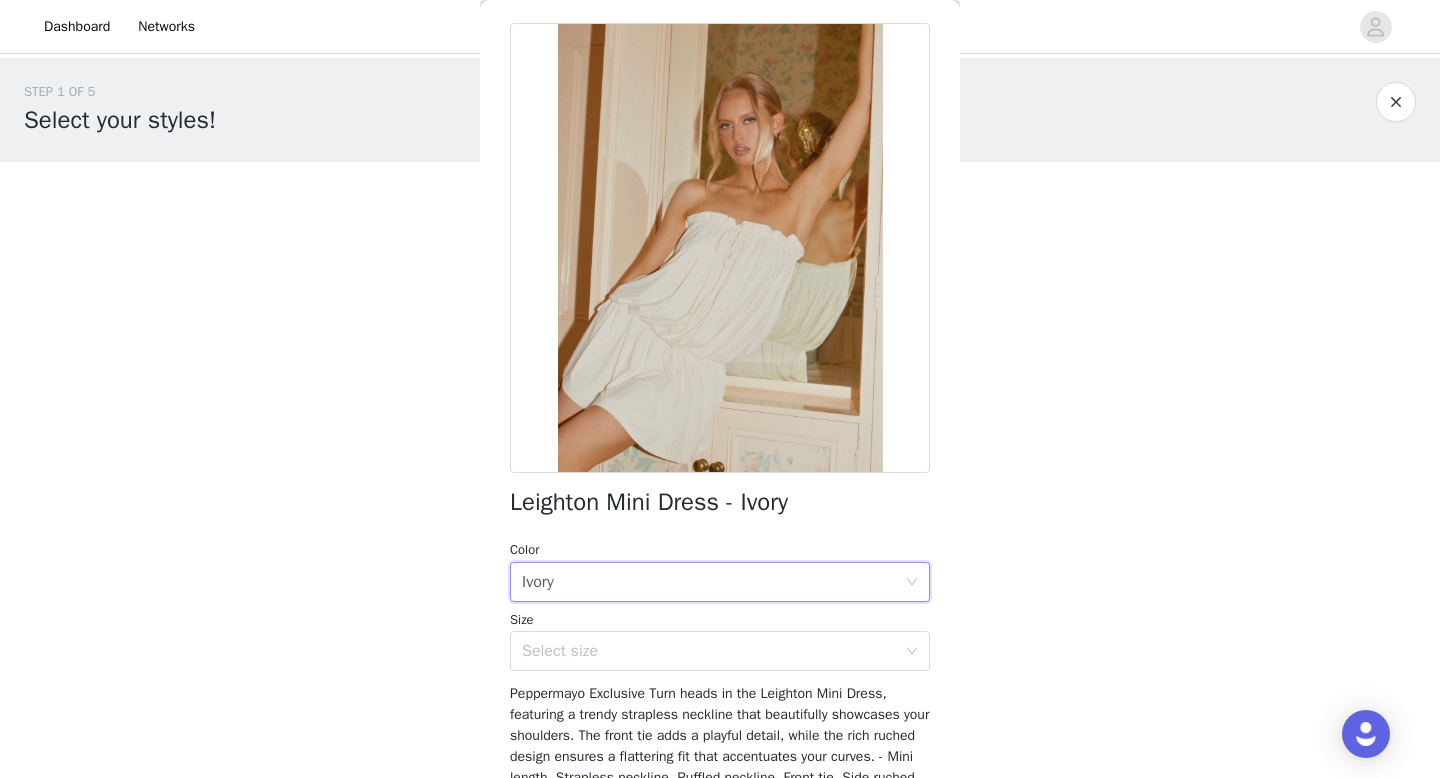 scroll, scrollTop: 78, scrollLeft: 0, axis: vertical 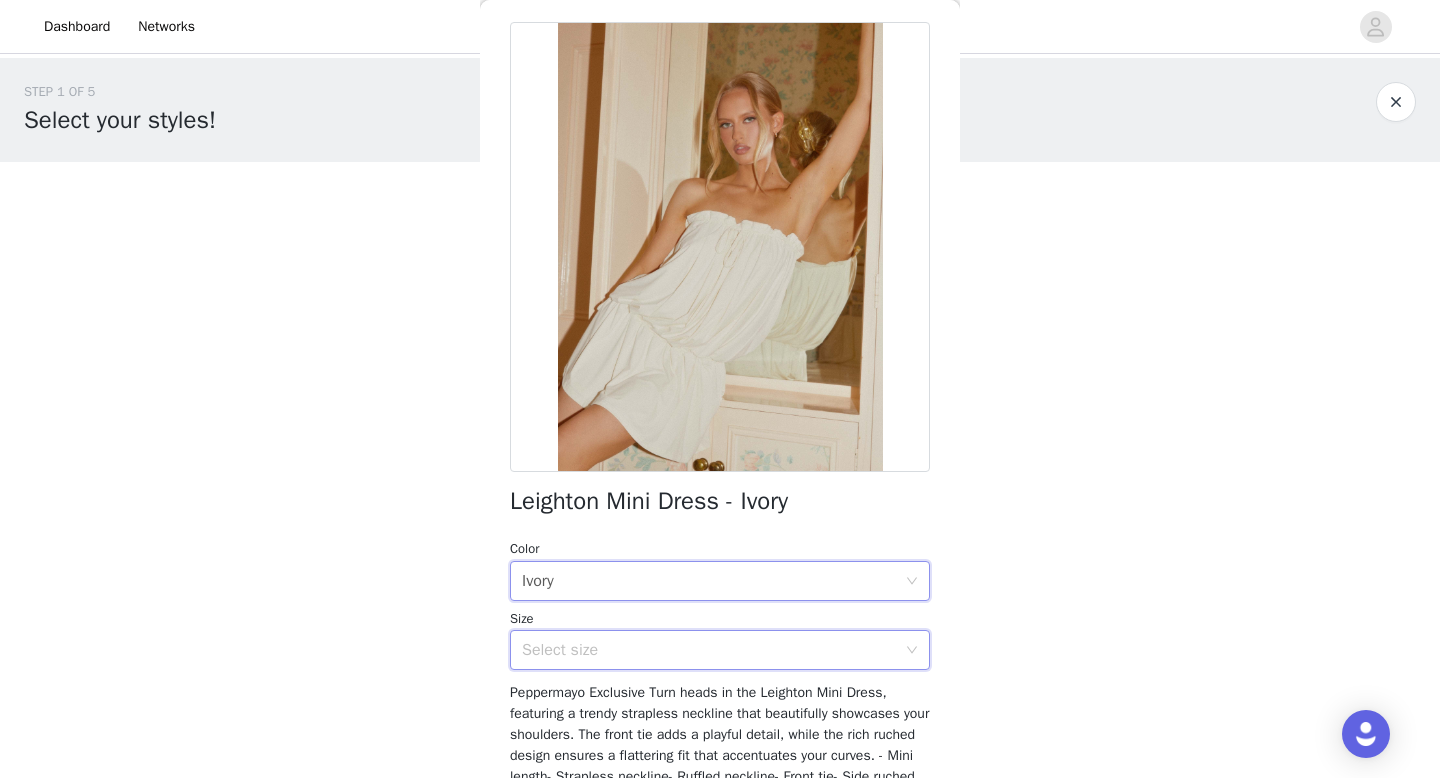 click on "Select size" at bounding box center (713, 650) 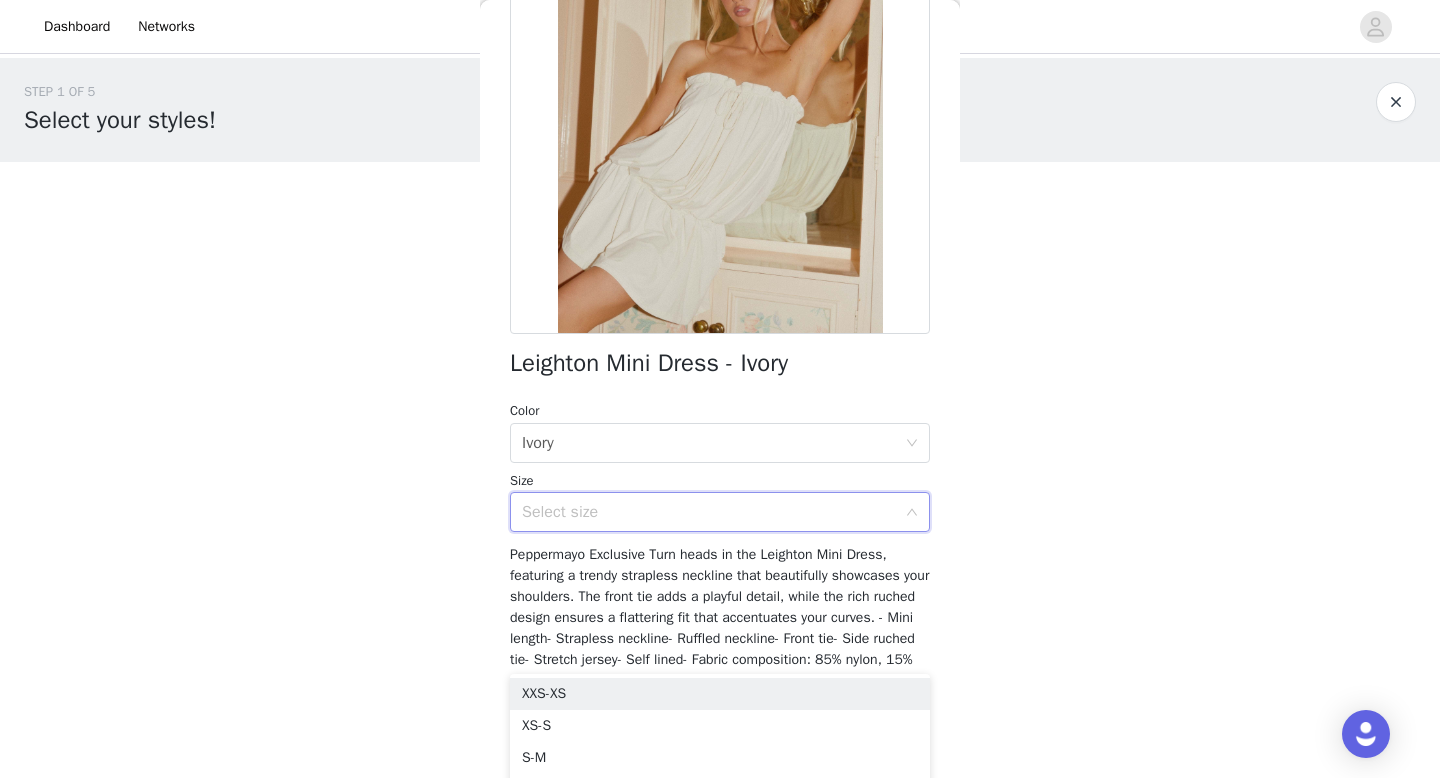 scroll, scrollTop: 223, scrollLeft: 0, axis: vertical 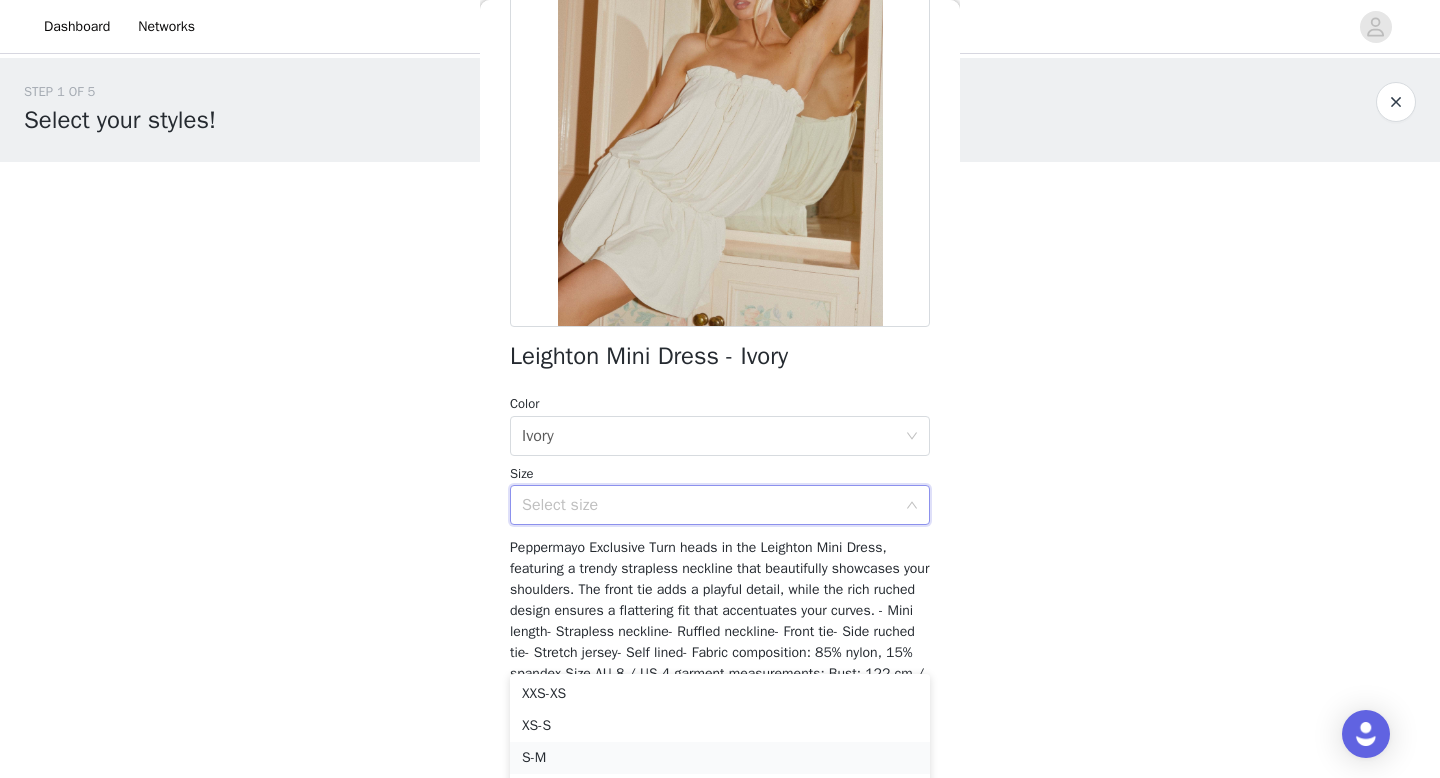 click on "S-M" at bounding box center [720, 758] 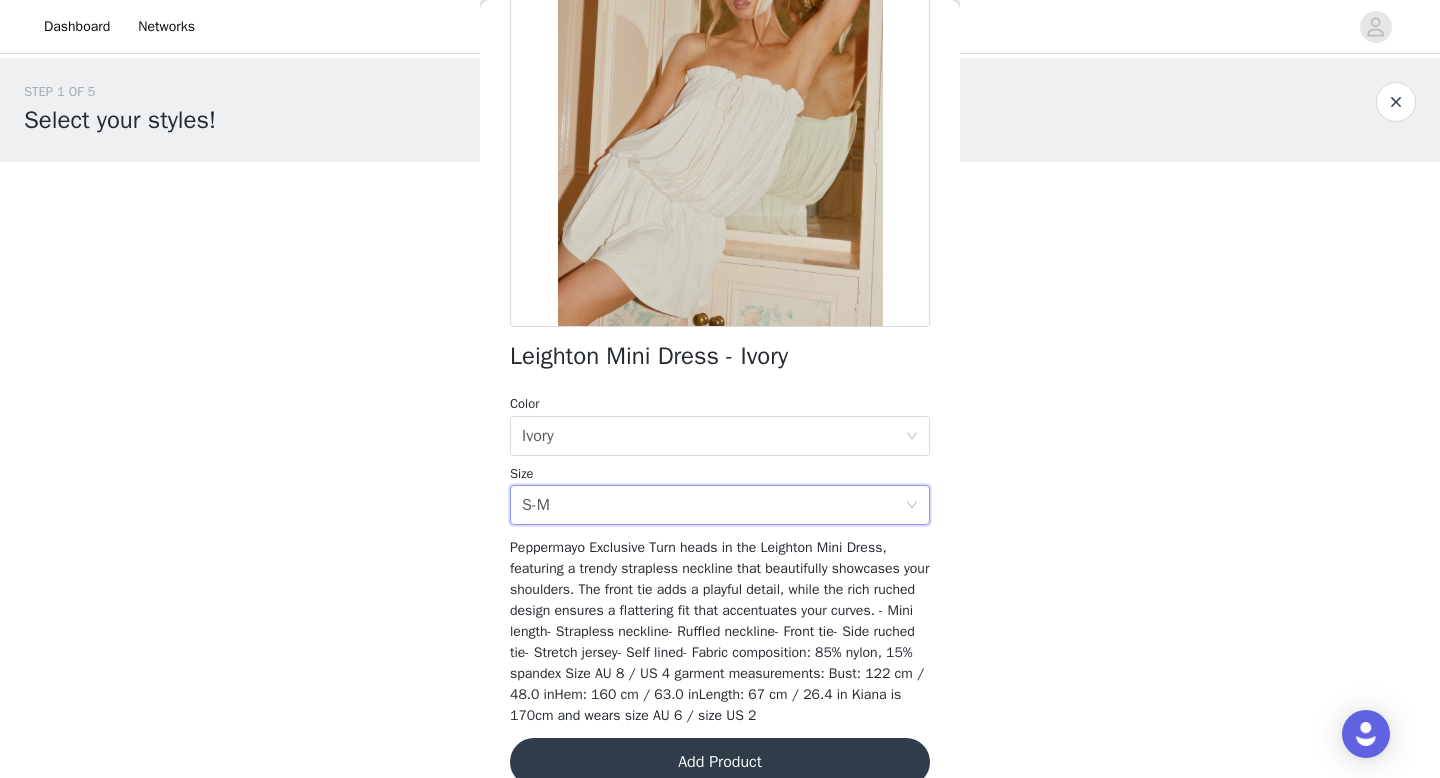 scroll, scrollTop: 276, scrollLeft: 0, axis: vertical 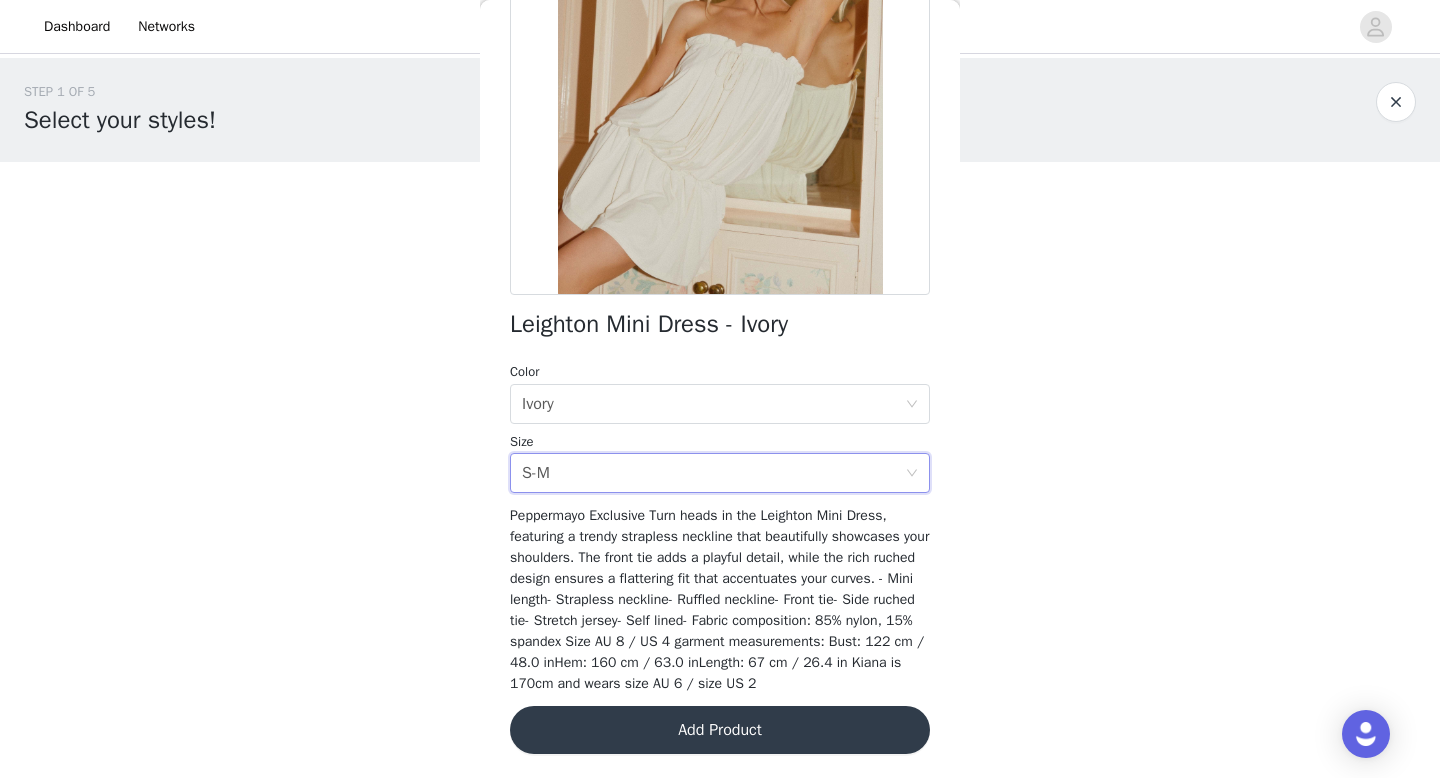 click on "Add Product" at bounding box center [720, 730] 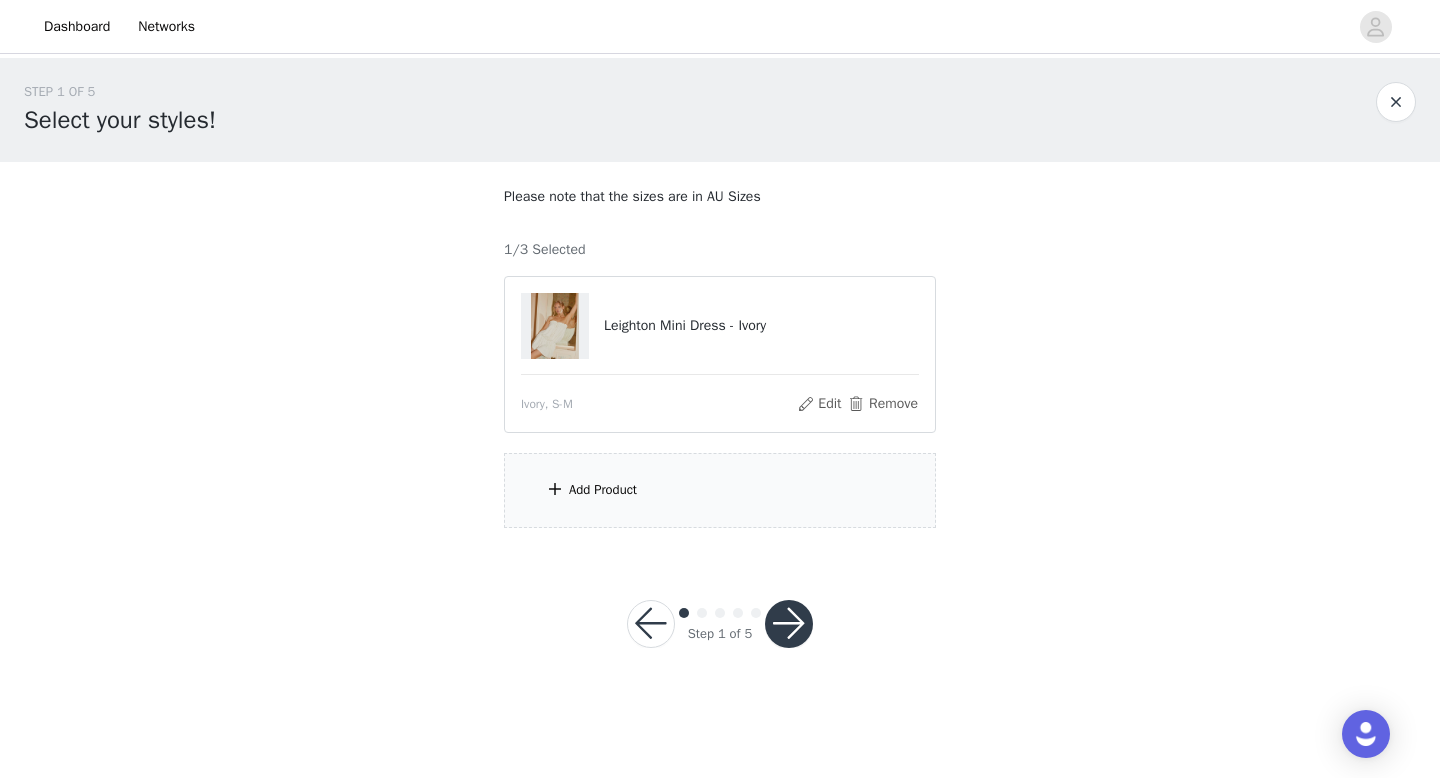 click on "Dashboard Networks
STEP 1 OF 5
Select your styles!
Please note that the sizes are in AU Sizes       1/3 Selected           Leighton Mini Dress - Ivory           Ivory, S-M       Edit   Remove     Add Product       Back     Leighton Mini Dress - Ivory               Color   Select color Ivory Size   Select size S-M   Peppermayo Exclusive Turn heads in the Leighton Mini Dress, featuring a trendy strapless neckline that beautifully showcases your shoulders. The front tie adds a playful detail, while the rich ruched design ensures a flattering fit that accentuates your curves. - Mini length- Strapless neckline- Ruffled neckline- Front tie- Side ruched tie- Stretch jersey- Self lined- Fabric composition: 85% nylon, 15% spandex Size AU 8 / US 4 garment measurements: Bust: 122 cm / 48.0 inHem: 160 cm / 63.0 inLength: 67 cm / 26.4 in Kiana is 170cm and wears size AU 6 / size US 2   Add Product" at bounding box center [720, 389] 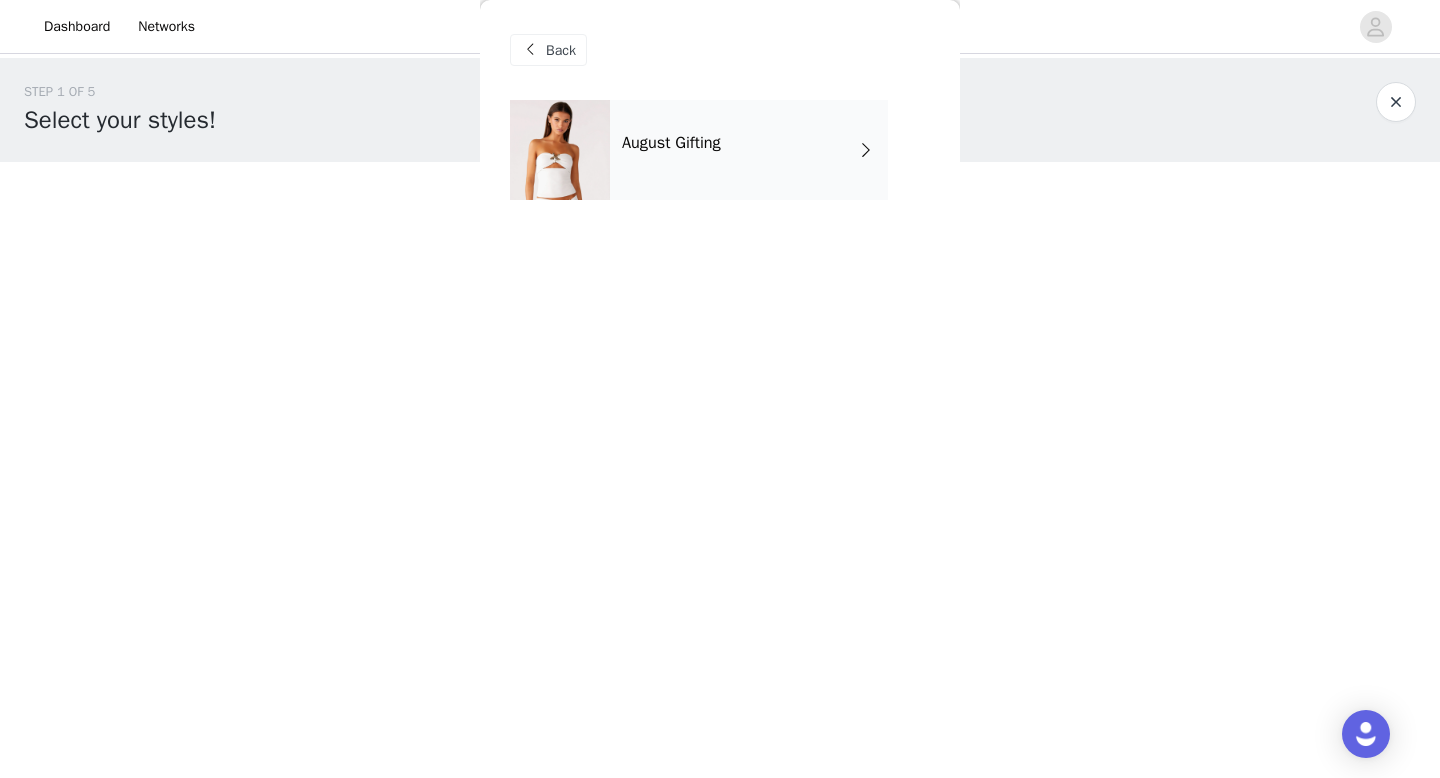 click on "August Gifting" at bounding box center [749, 150] 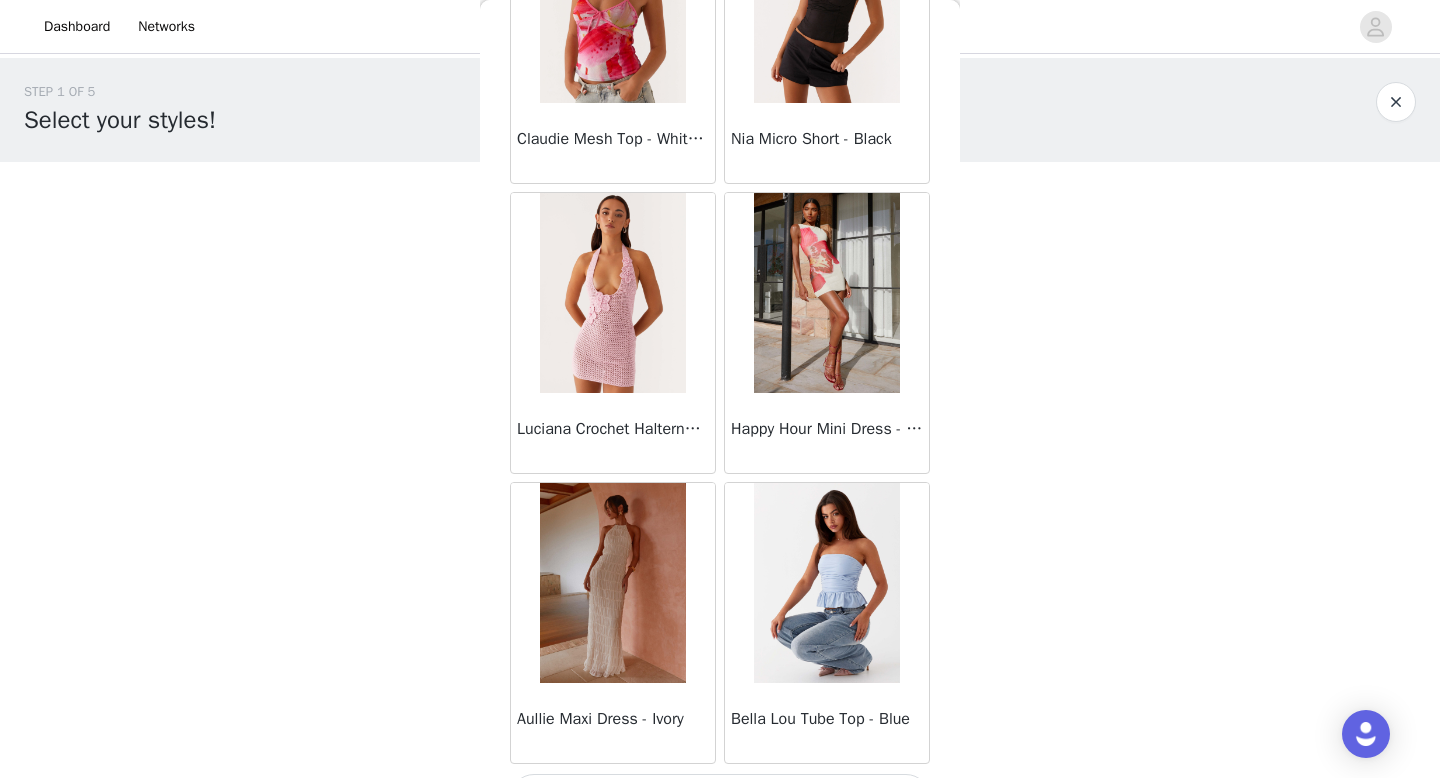scroll, scrollTop: 2282, scrollLeft: 0, axis: vertical 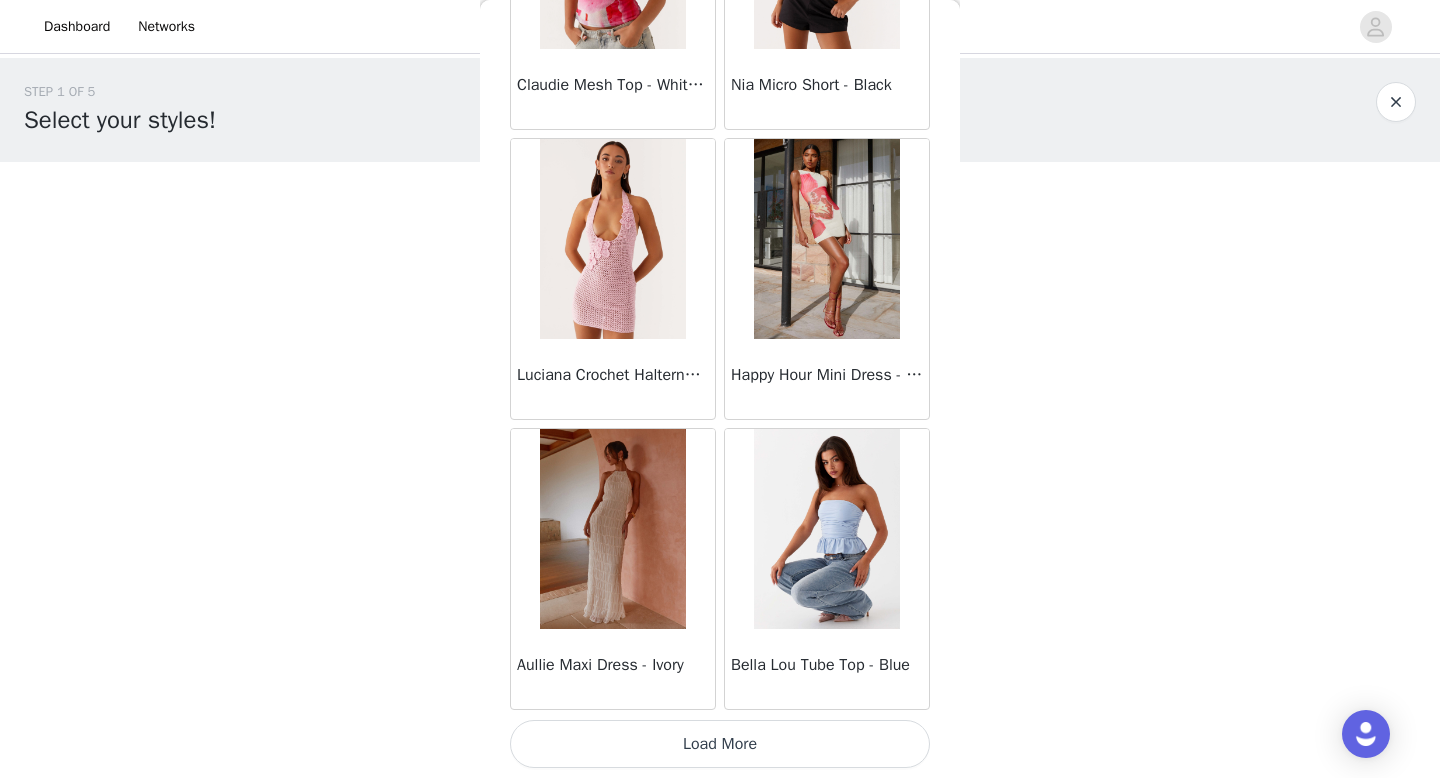 click on "Load More" at bounding box center (720, 744) 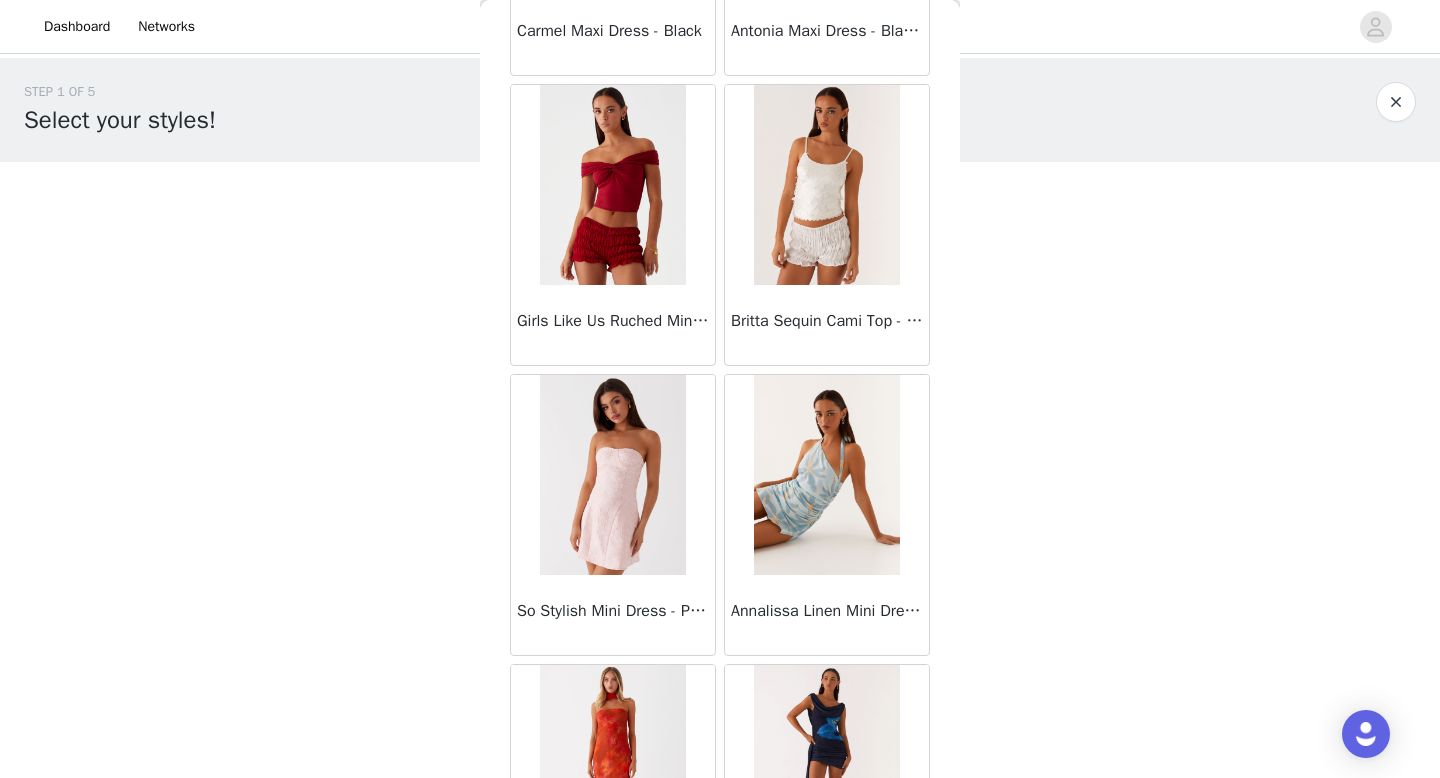 scroll, scrollTop: 5182, scrollLeft: 0, axis: vertical 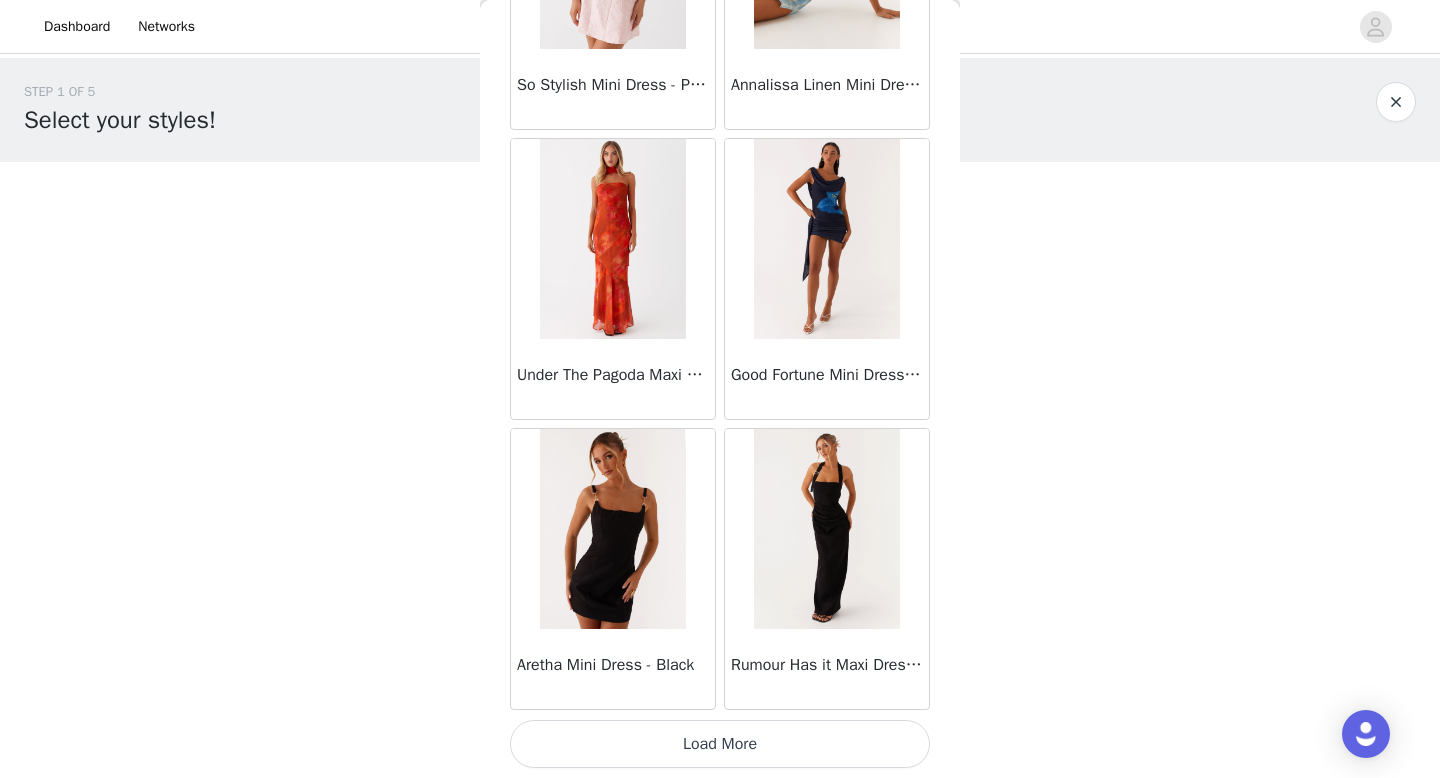click on "Load More" at bounding box center [720, 744] 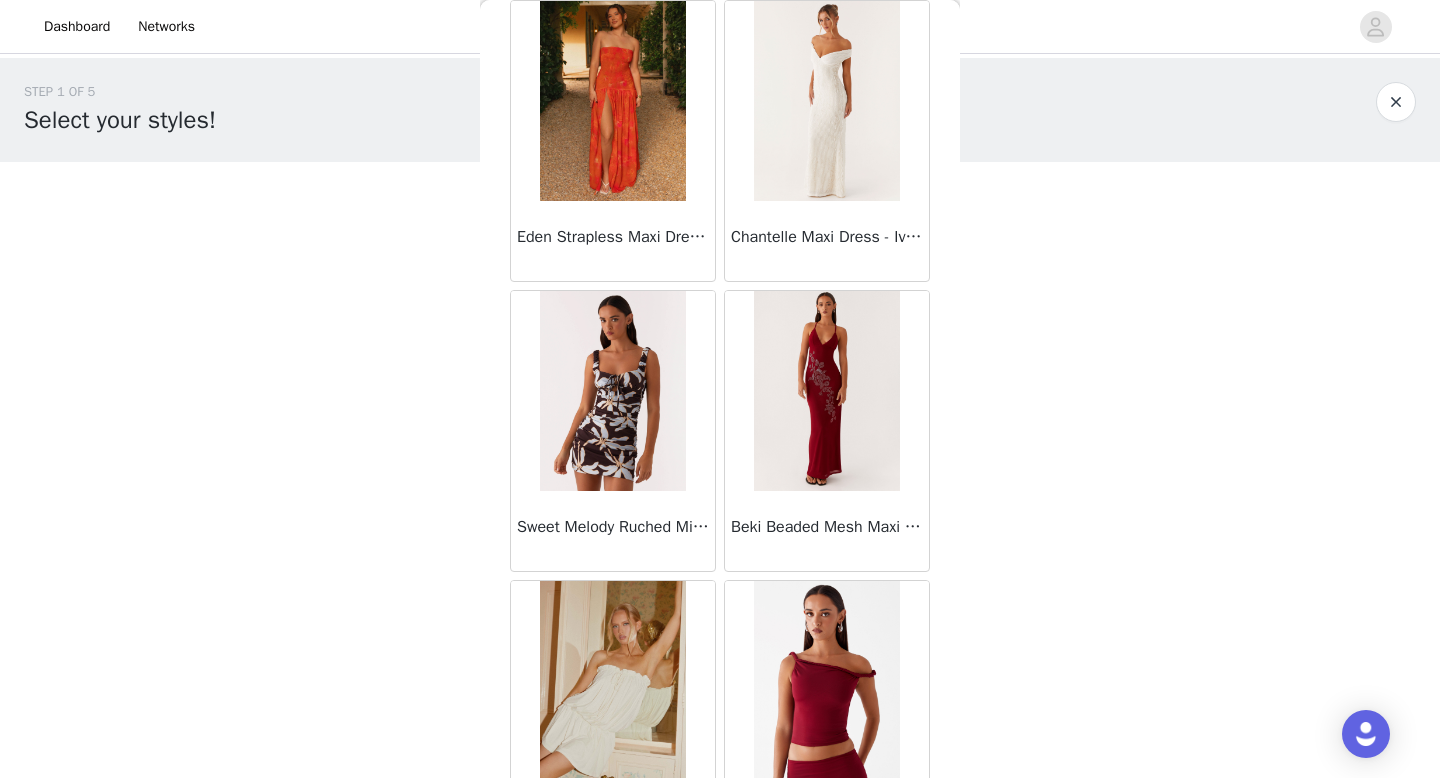 scroll, scrollTop: 8082, scrollLeft: 0, axis: vertical 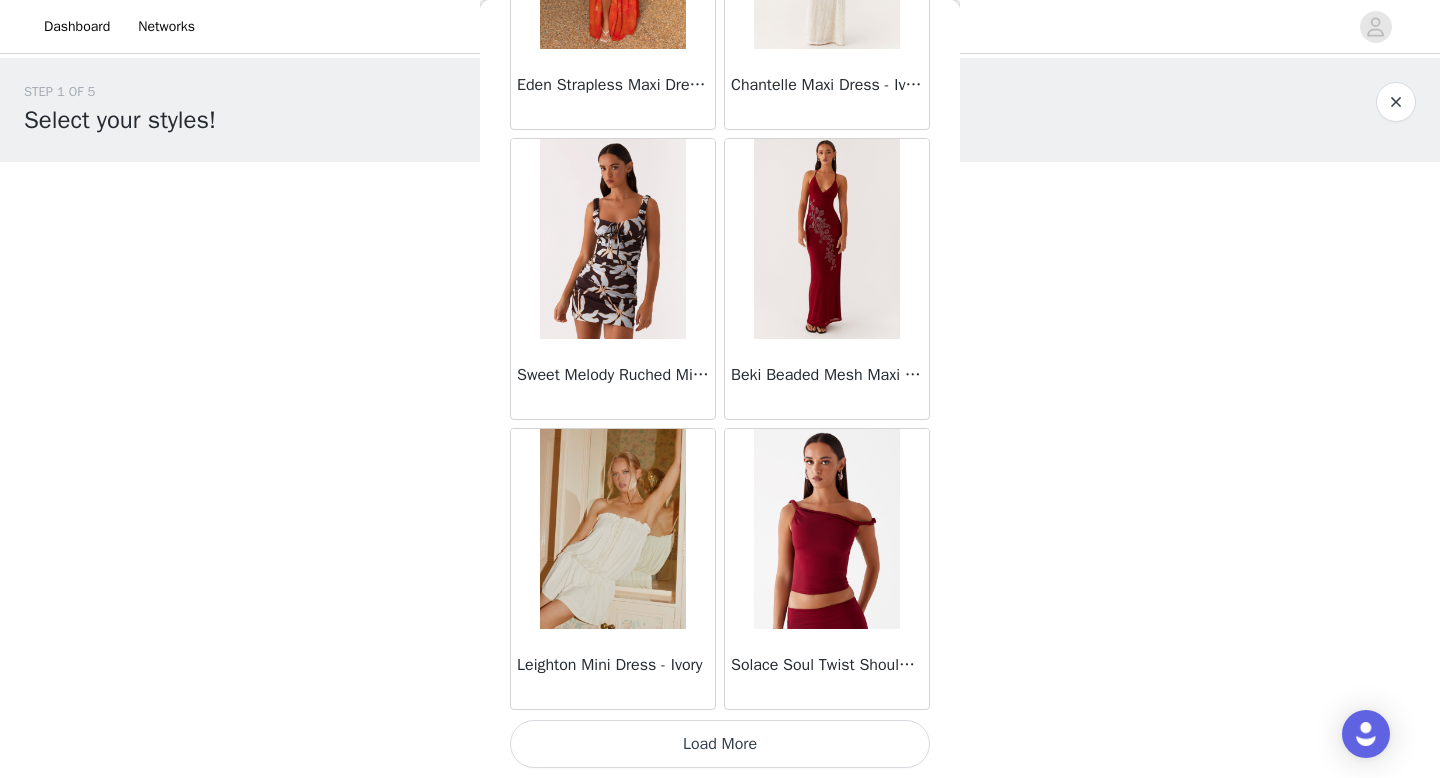click on "Load More" at bounding box center [720, 744] 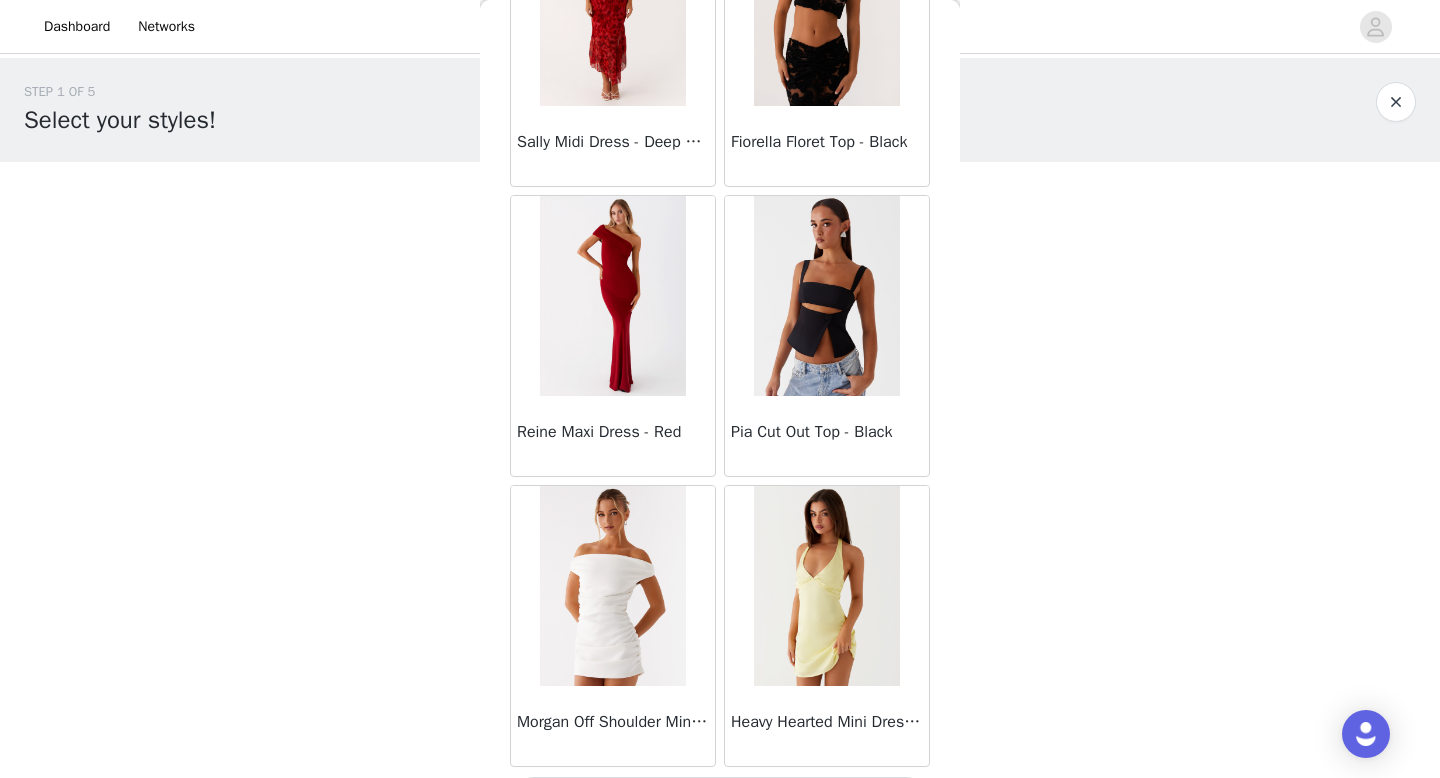scroll, scrollTop: 10982, scrollLeft: 0, axis: vertical 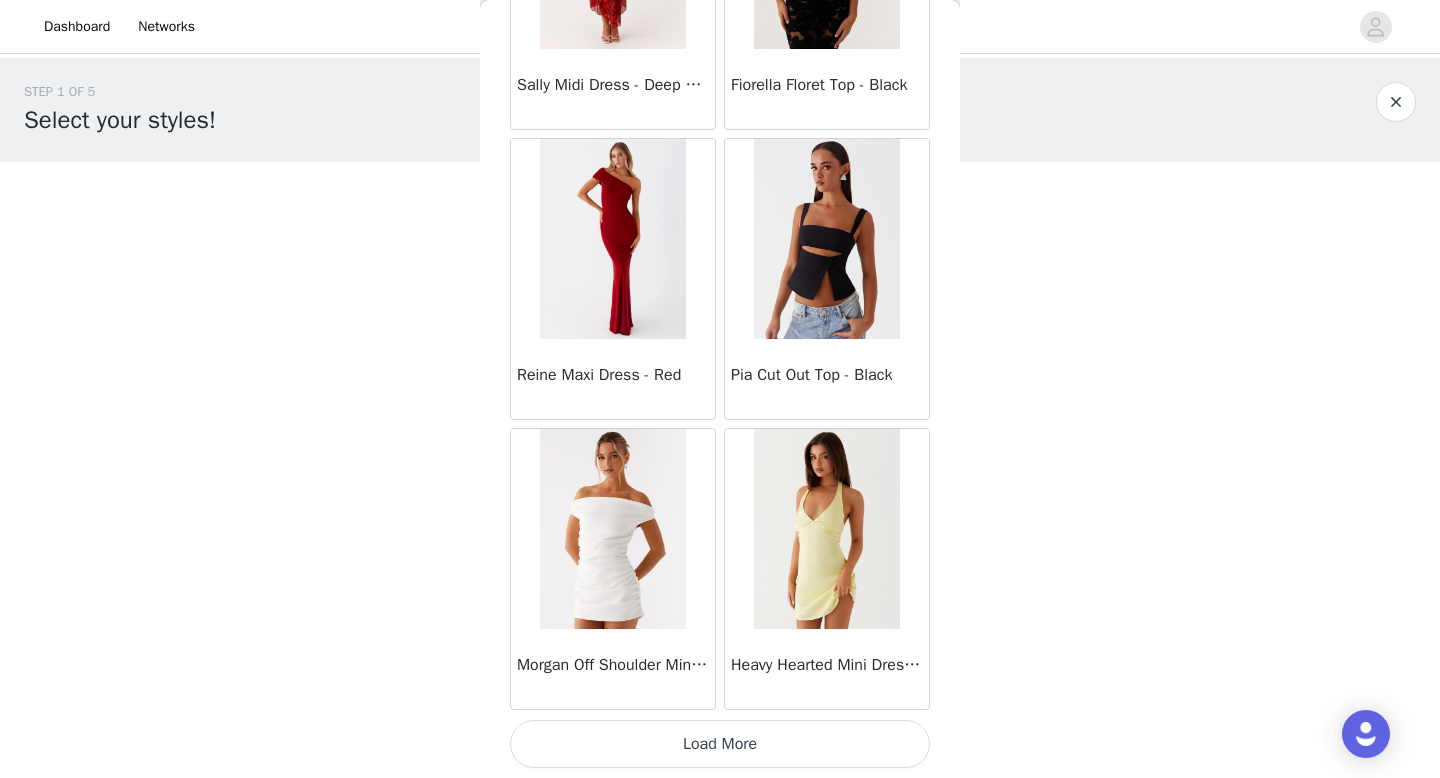 click on "Load More" at bounding box center [720, 744] 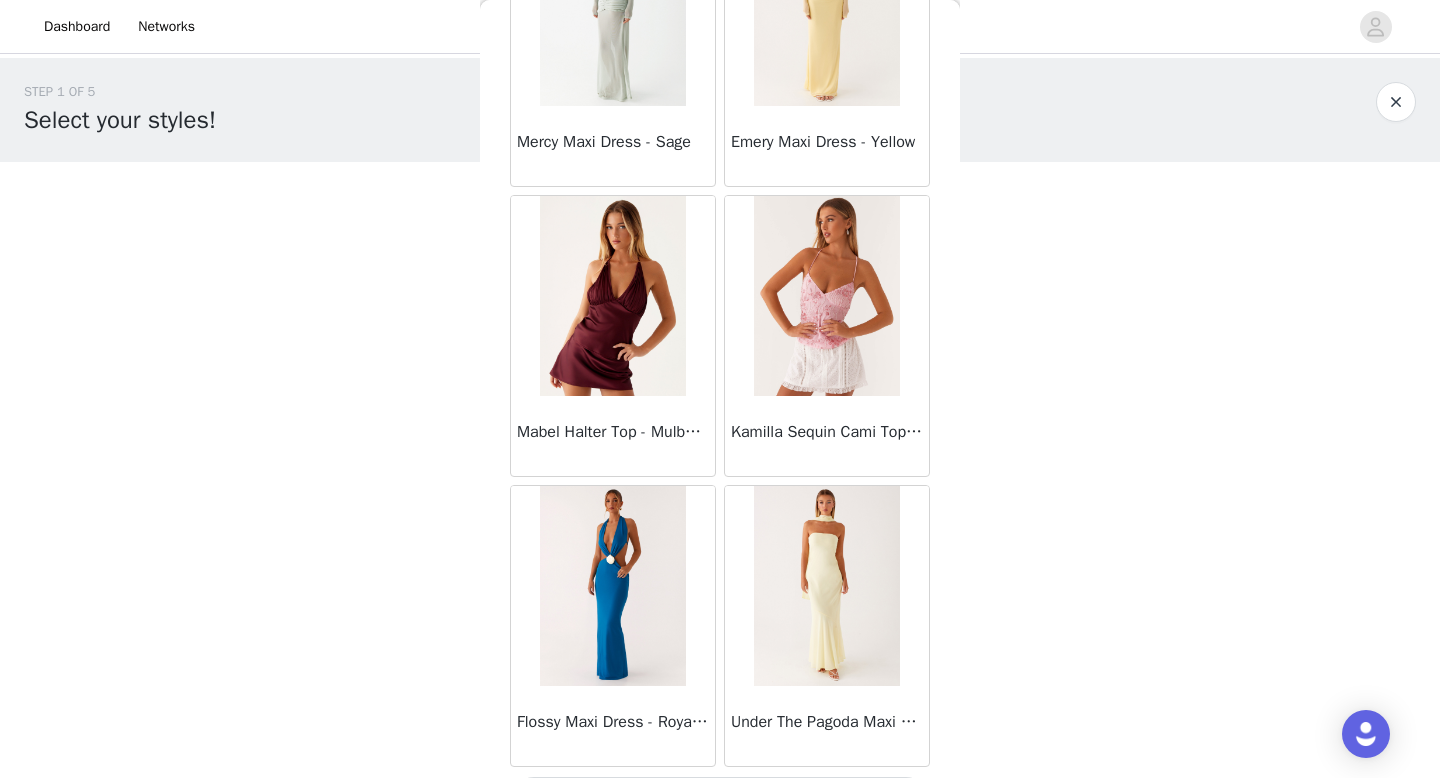 scroll, scrollTop: 13882, scrollLeft: 0, axis: vertical 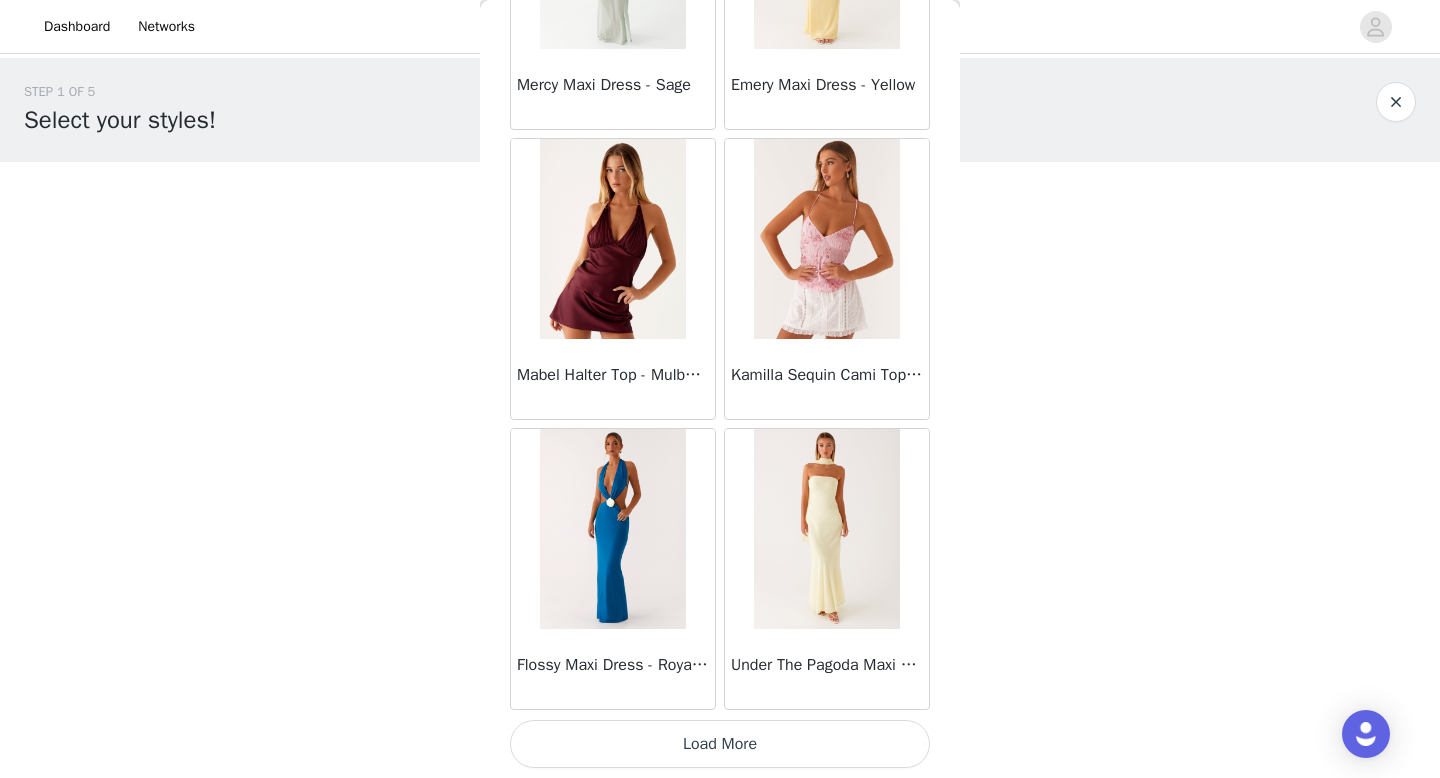 click on "Load More" at bounding box center (720, 744) 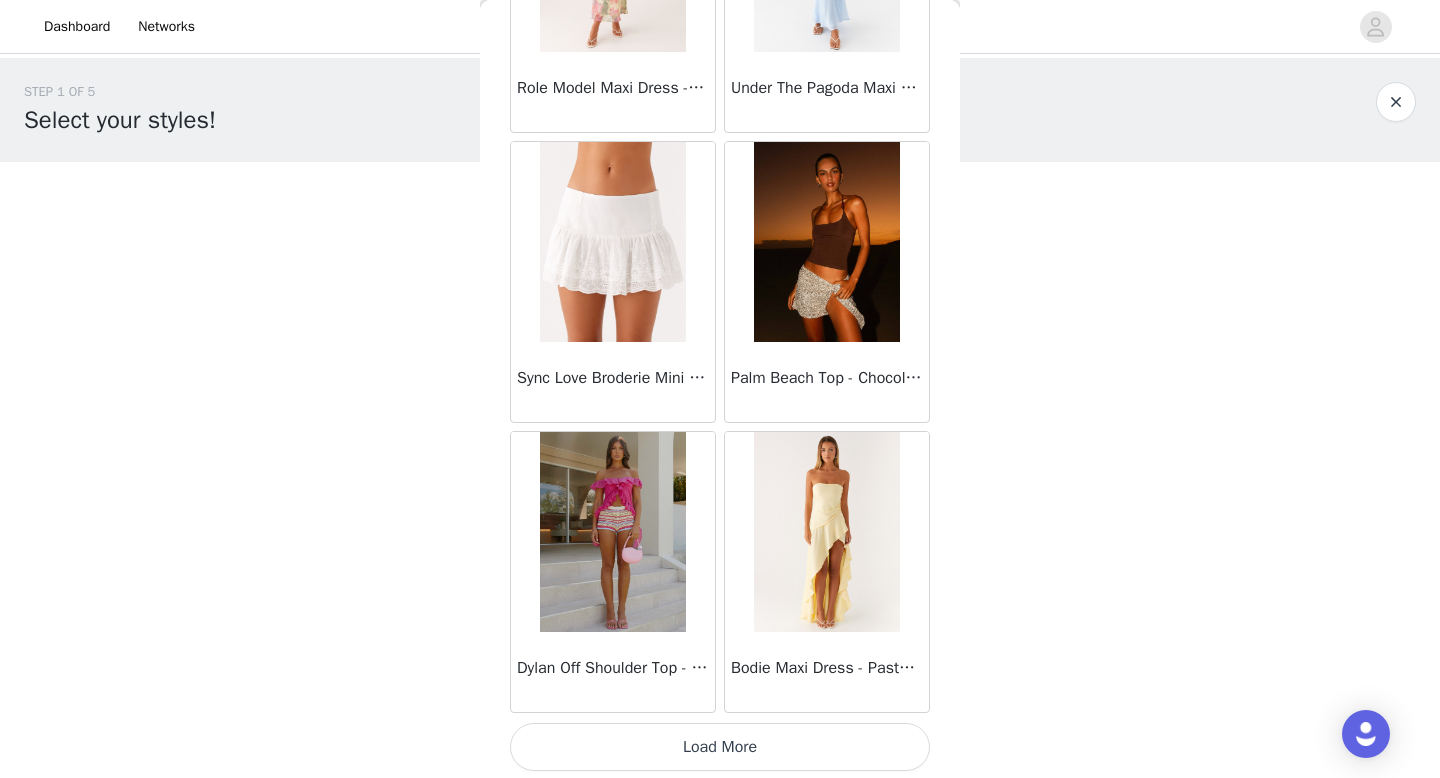 scroll, scrollTop: 16782, scrollLeft: 0, axis: vertical 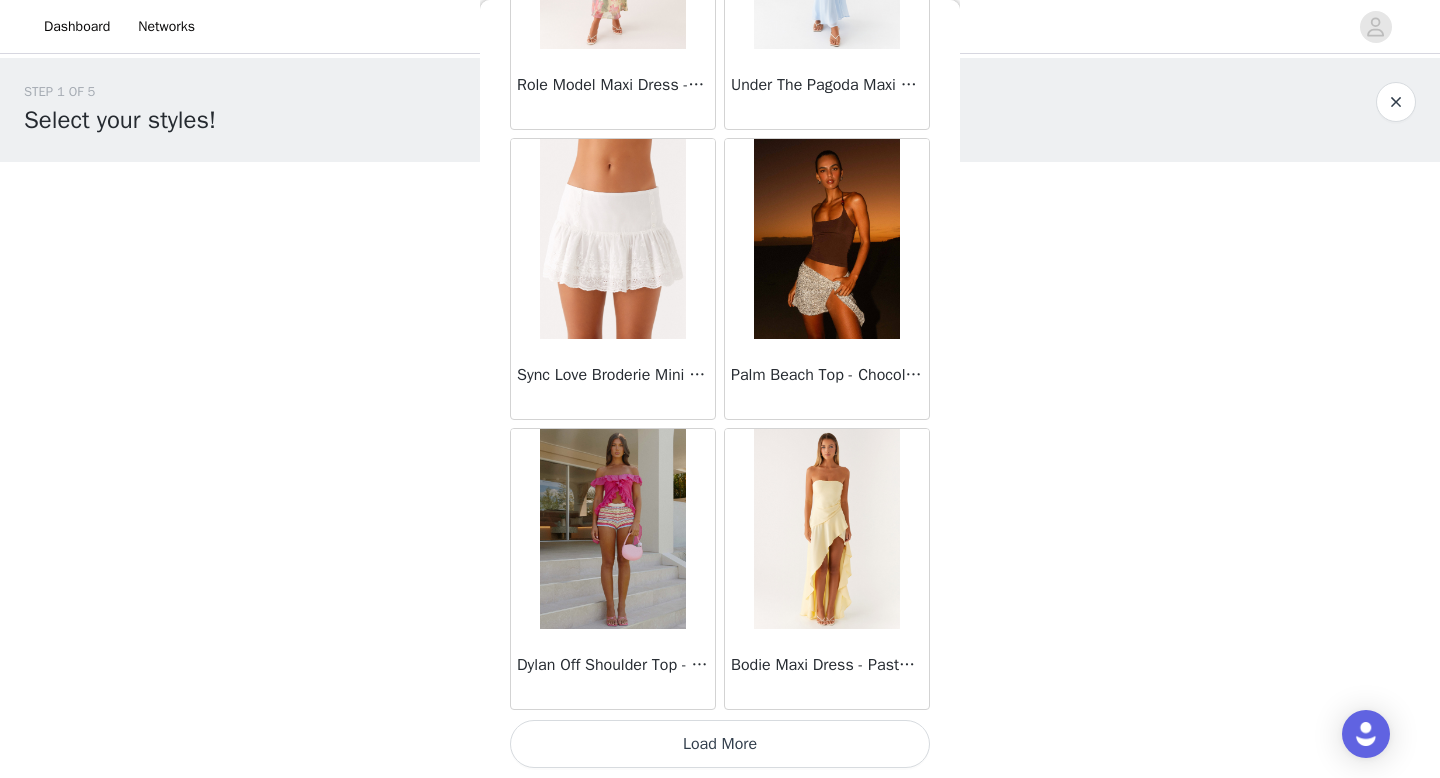 click on "Load More" at bounding box center (720, 744) 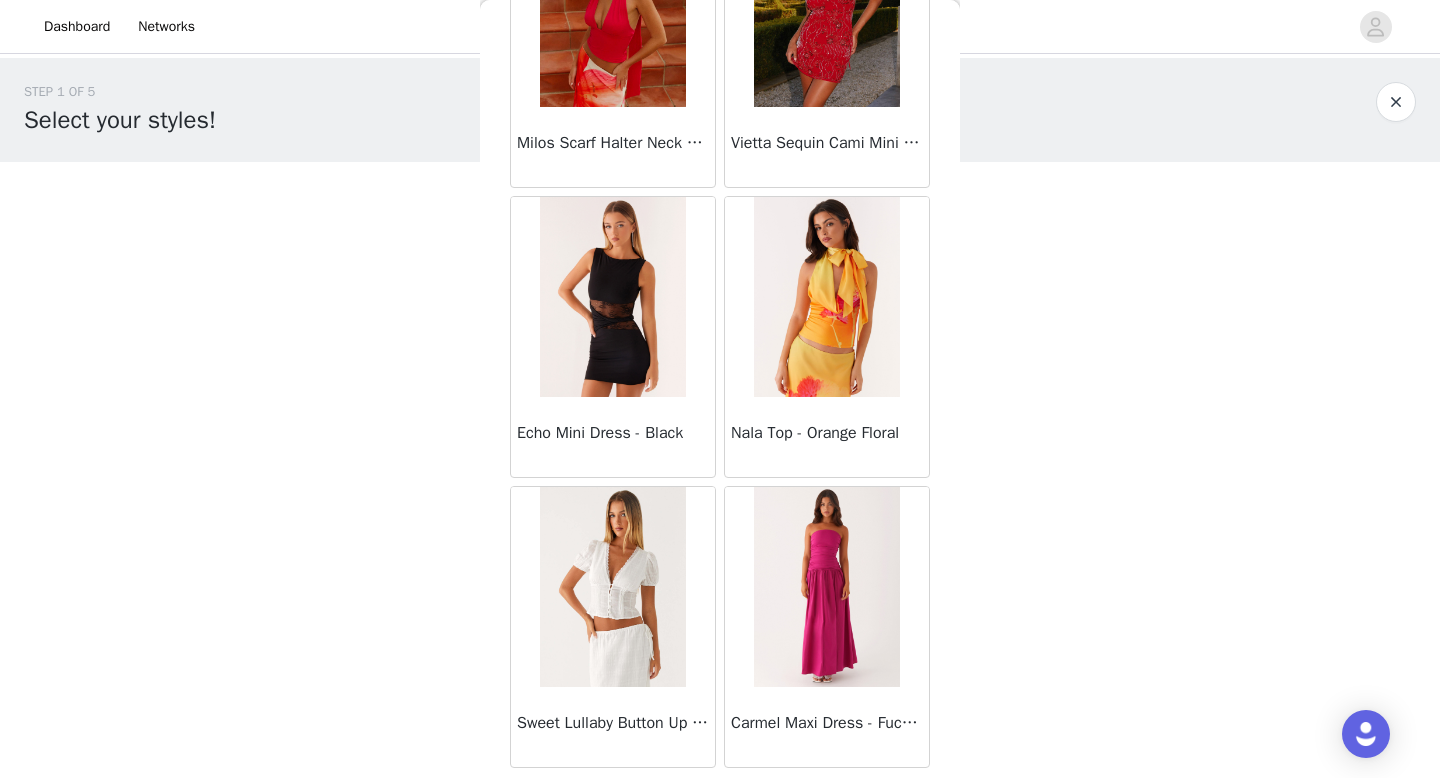 scroll, scrollTop: 19682, scrollLeft: 0, axis: vertical 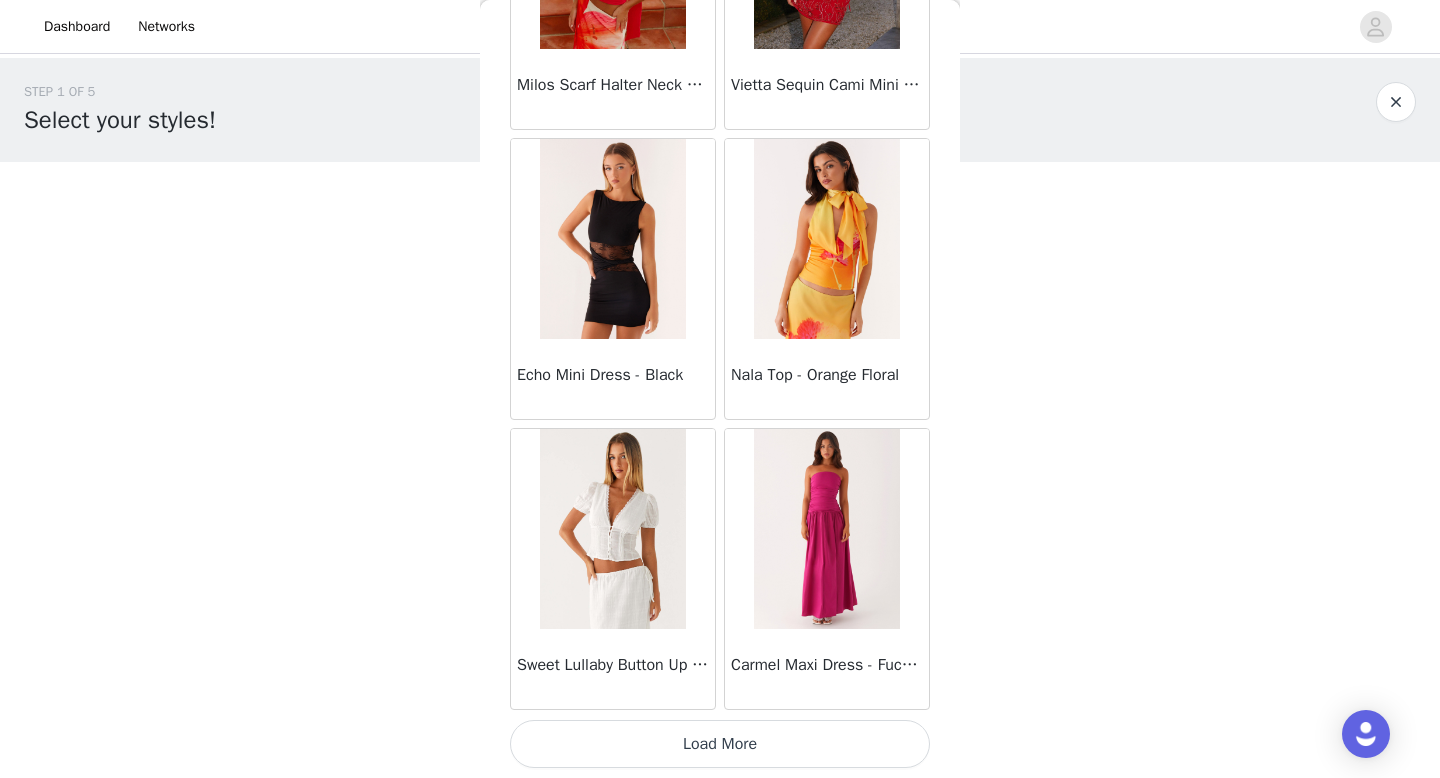 click on "Load More" at bounding box center [720, 744] 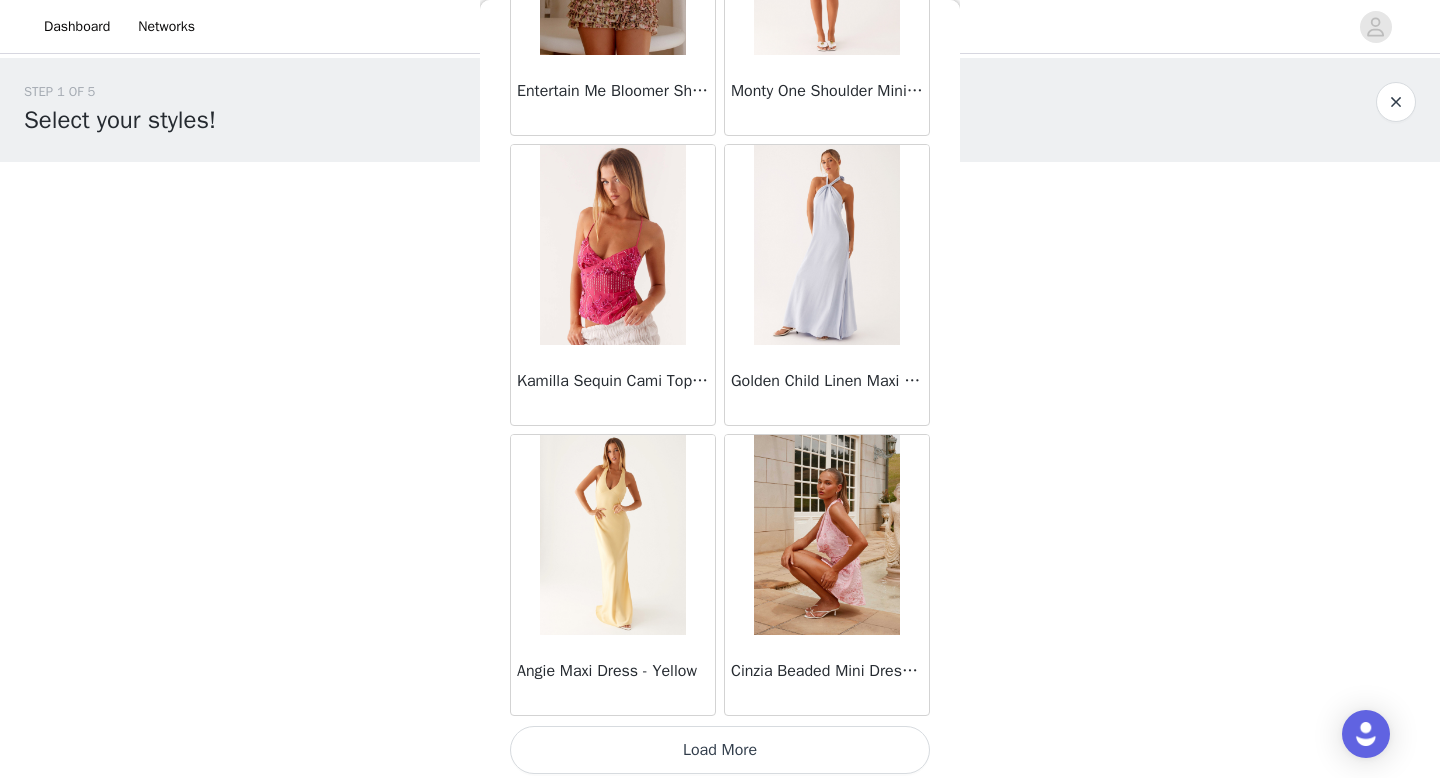 scroll, scrollTop: 22582, scrollLeft: 0, axis: vertical 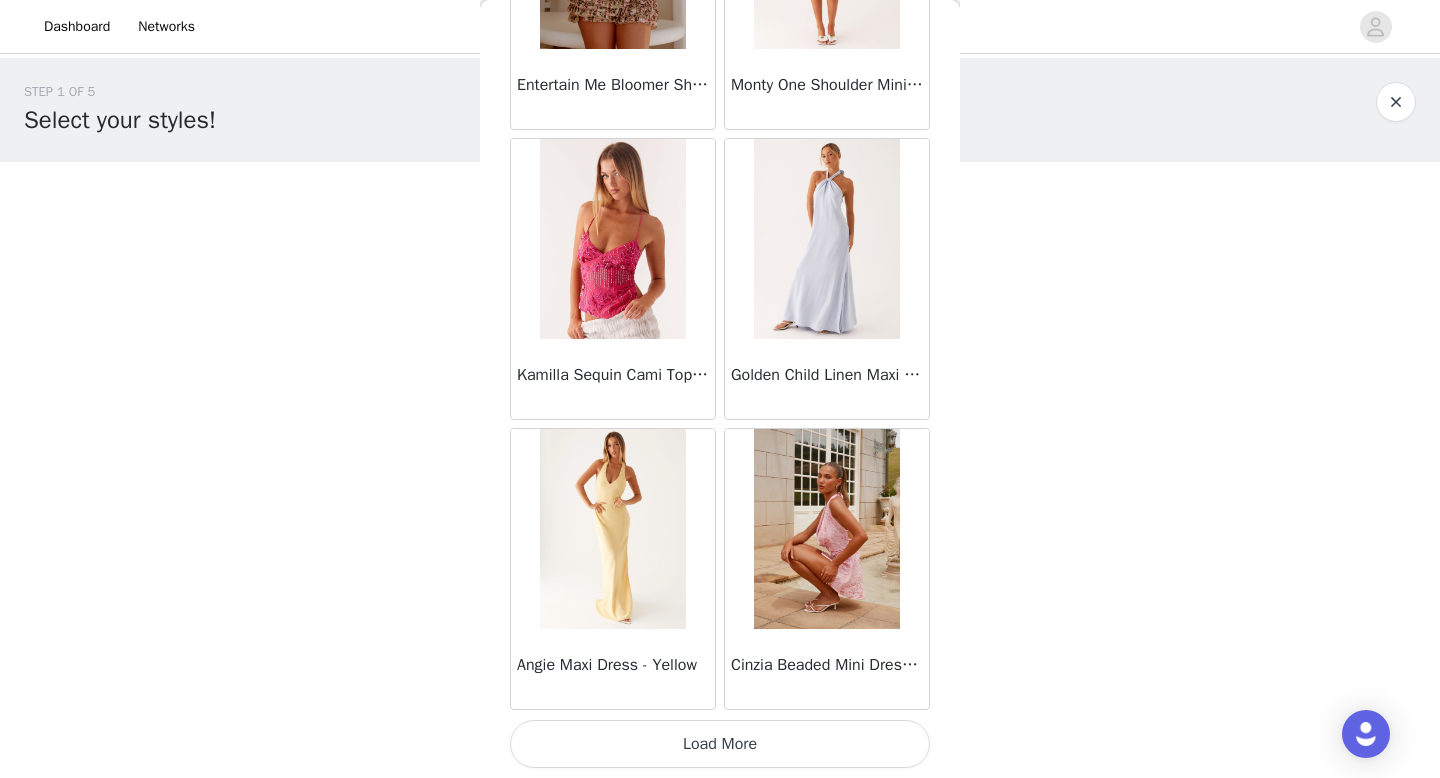 click on "Load More" at bounding box center [720, 744] 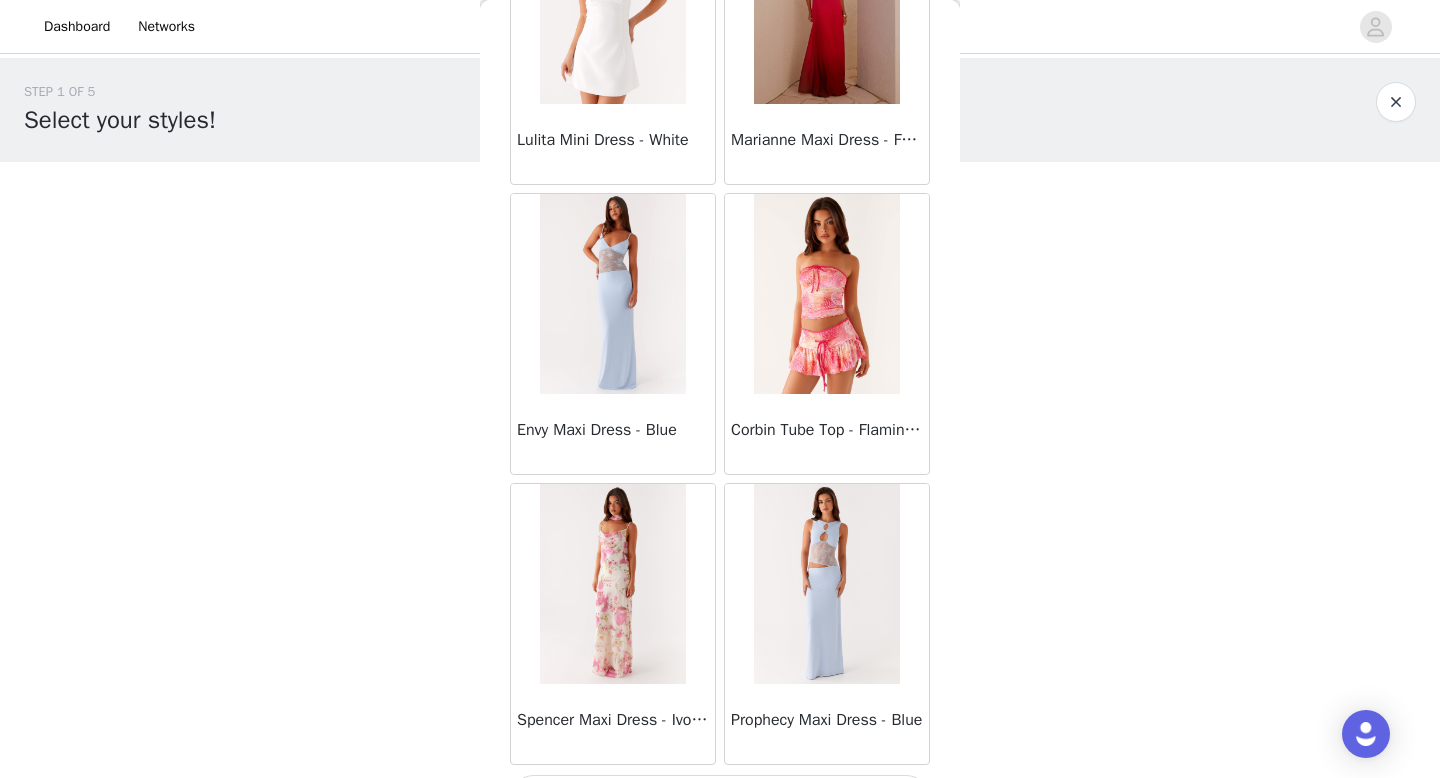 scroll, scrollTop: 25482, scrollLeft: 0, axis: vertical 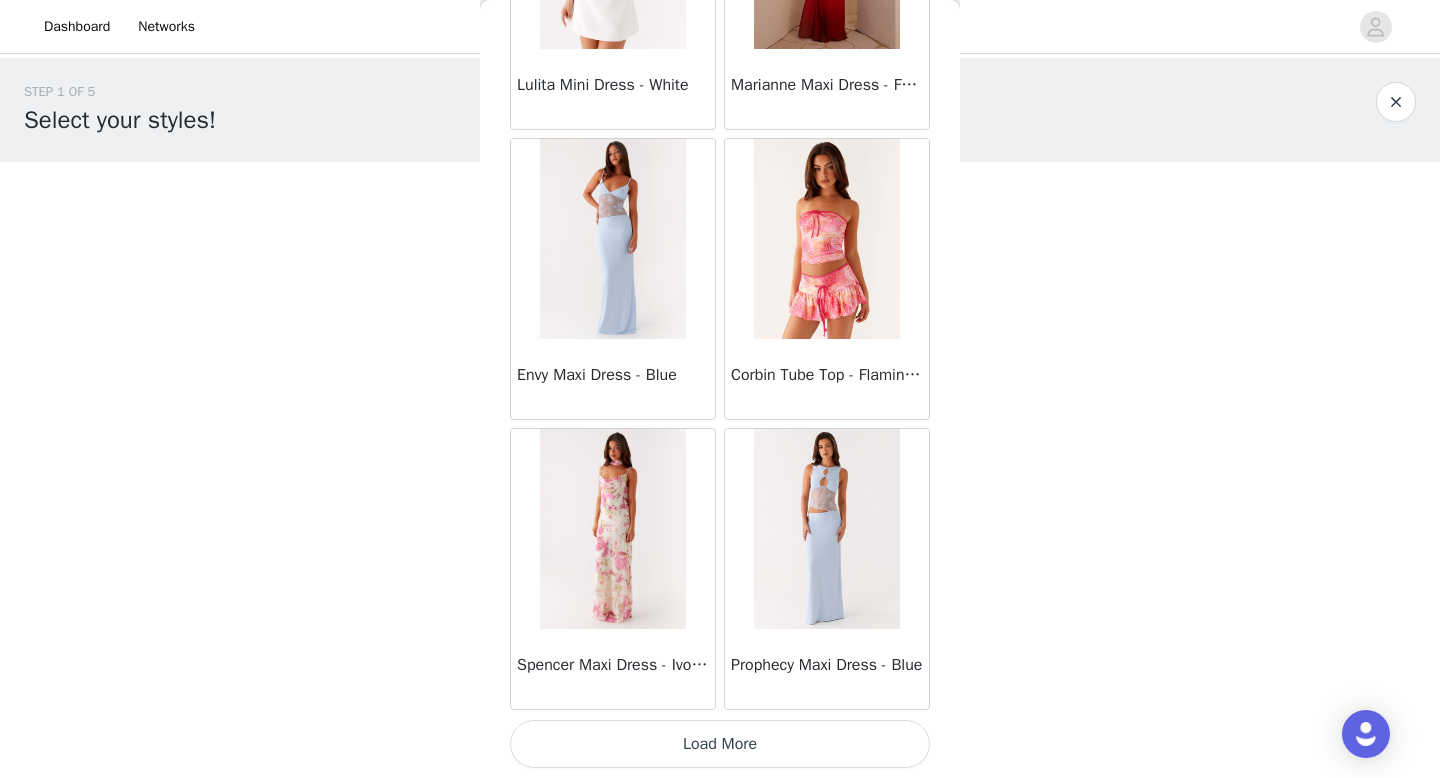 click on "Load More" at bounding box center [720, 744] 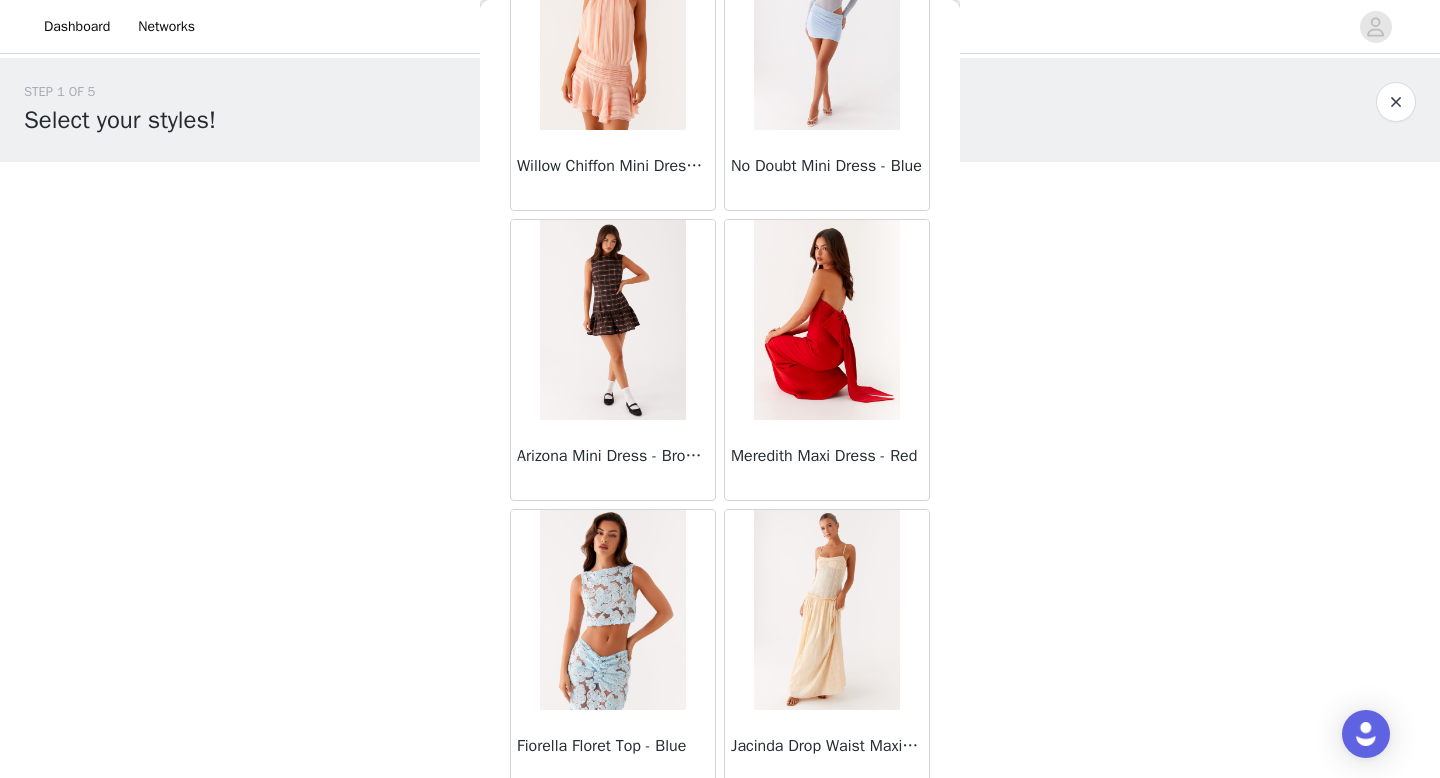 scroll, scrollTop: 28382, scrollLeft: 0, axis: vertical 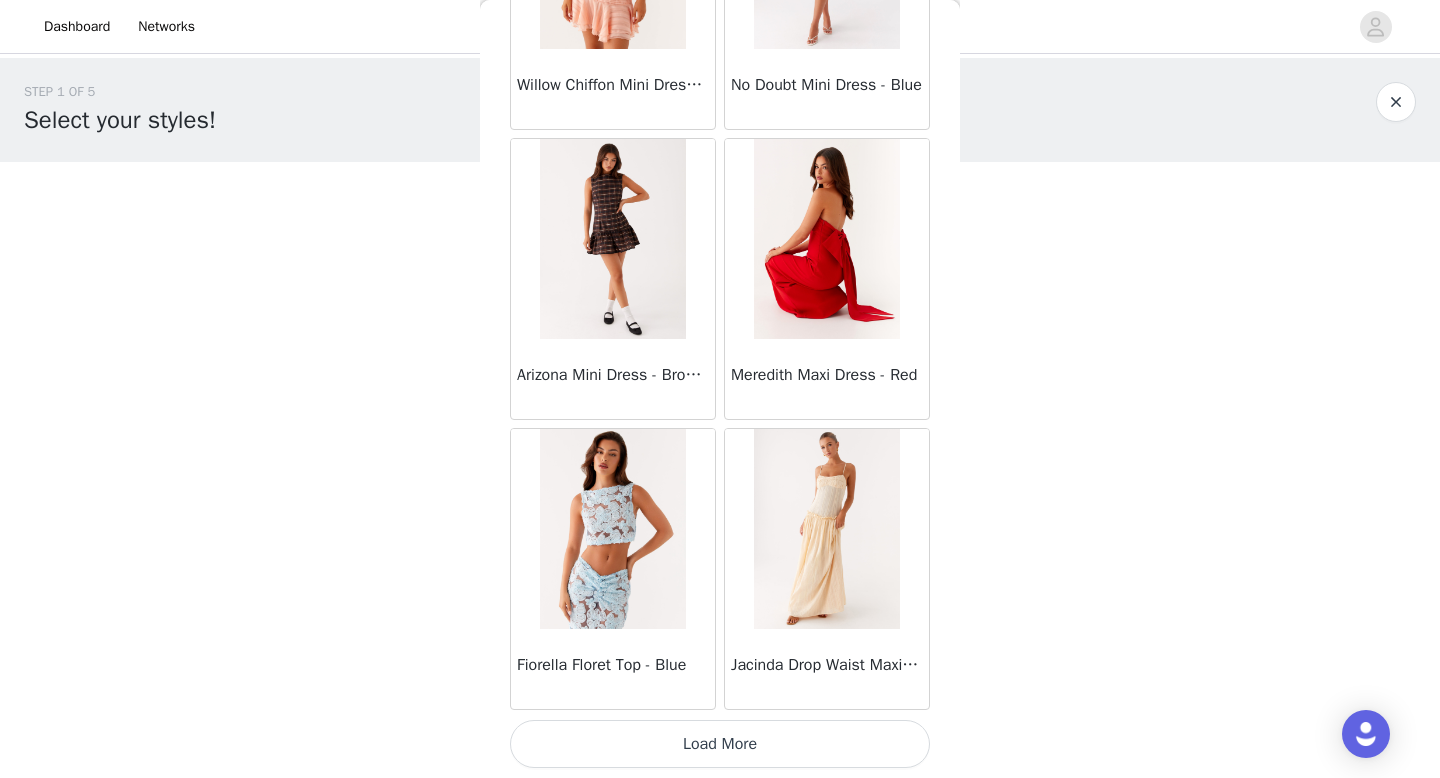 click on "Load More" at bounding box center [720, 744] 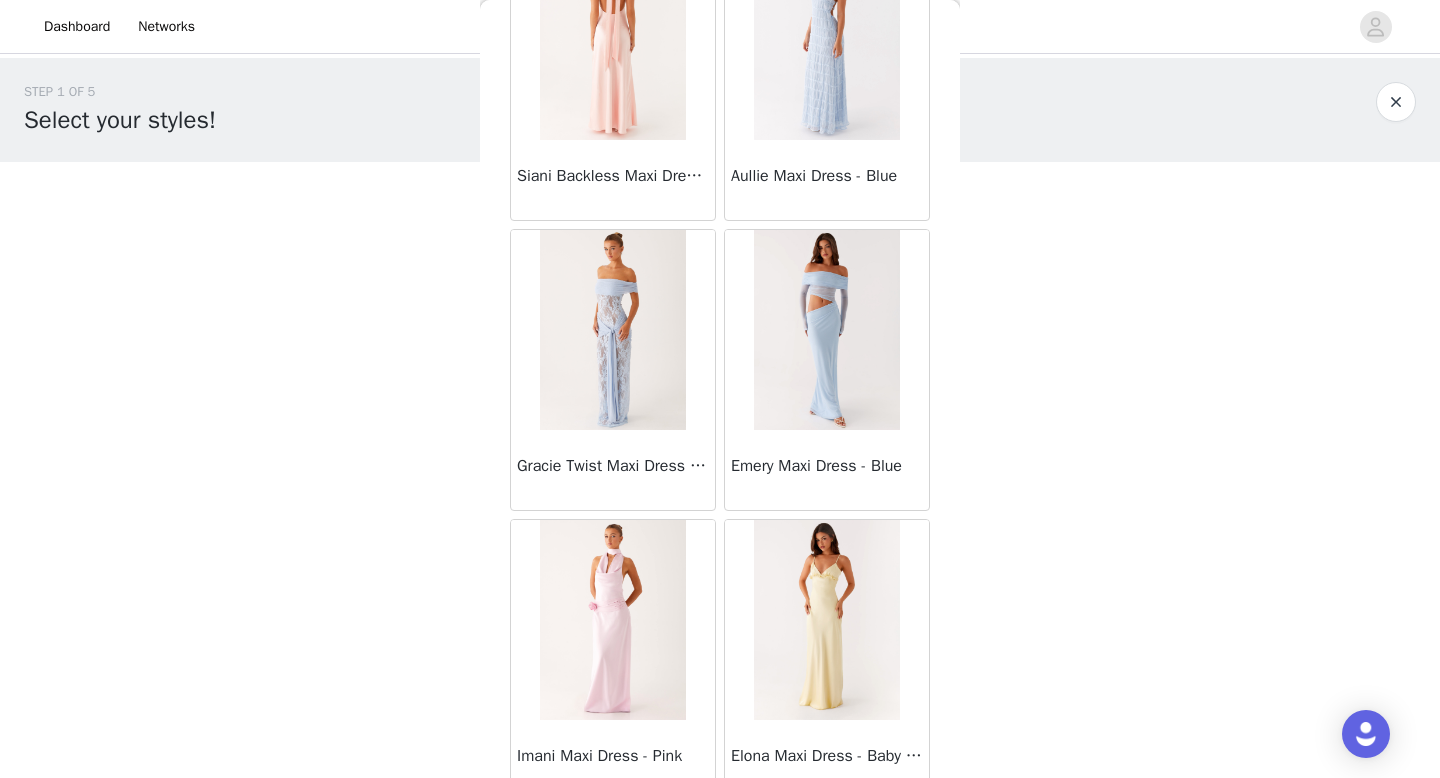 scroll, scrollTop: 31282, scrollLeft: 0, axis: vertical 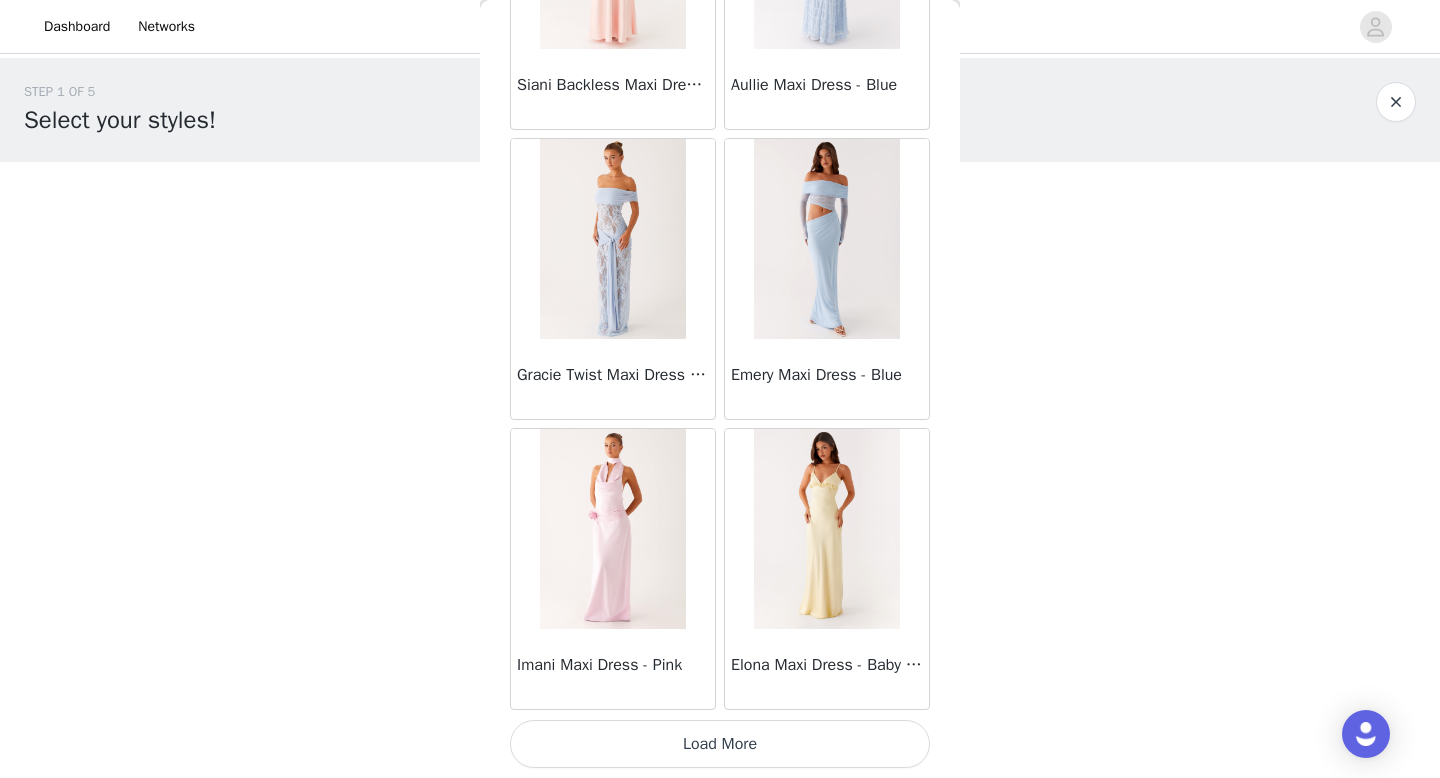 click on "Load More" at bounding box center [720, 744] 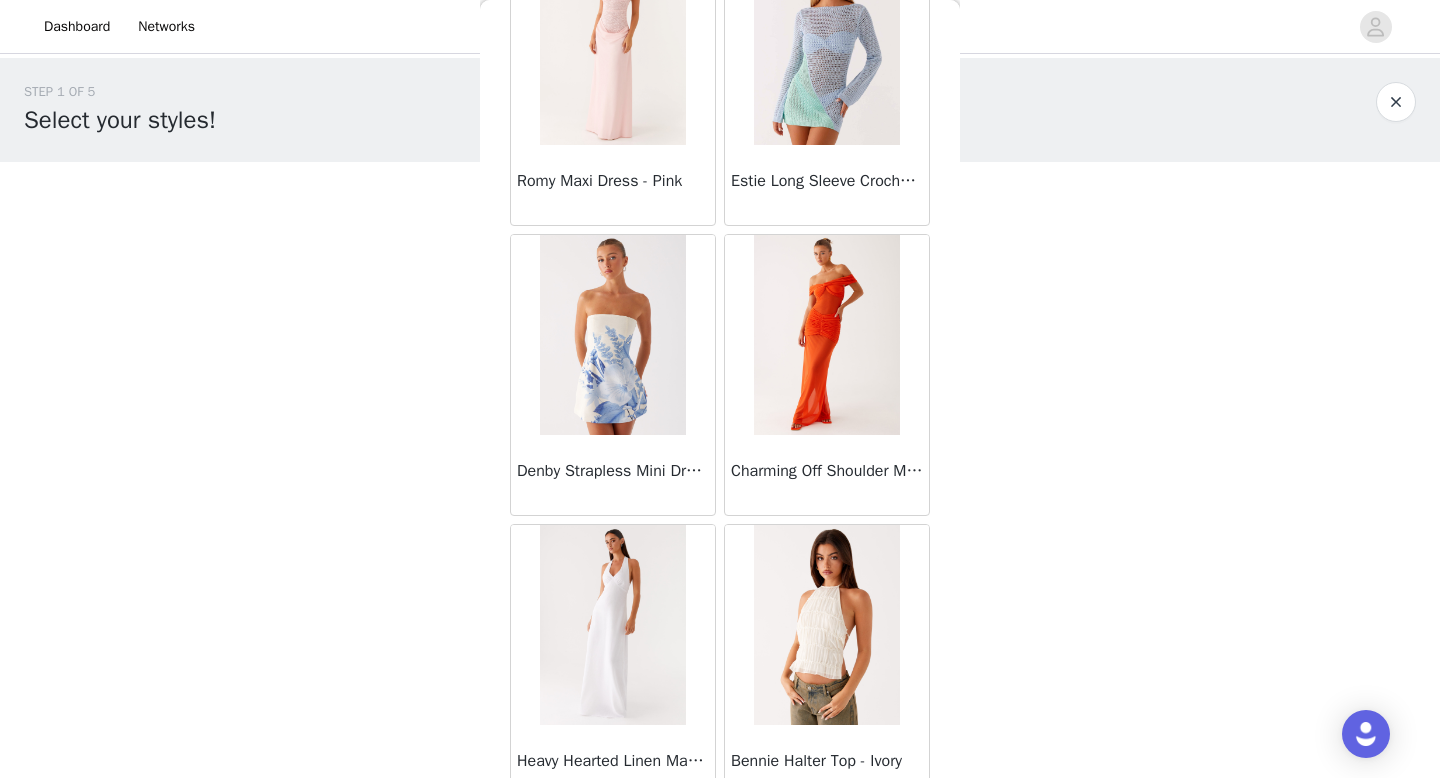 scroll, scrollTop: 34182, scrollLeft: 0, axis: vertical 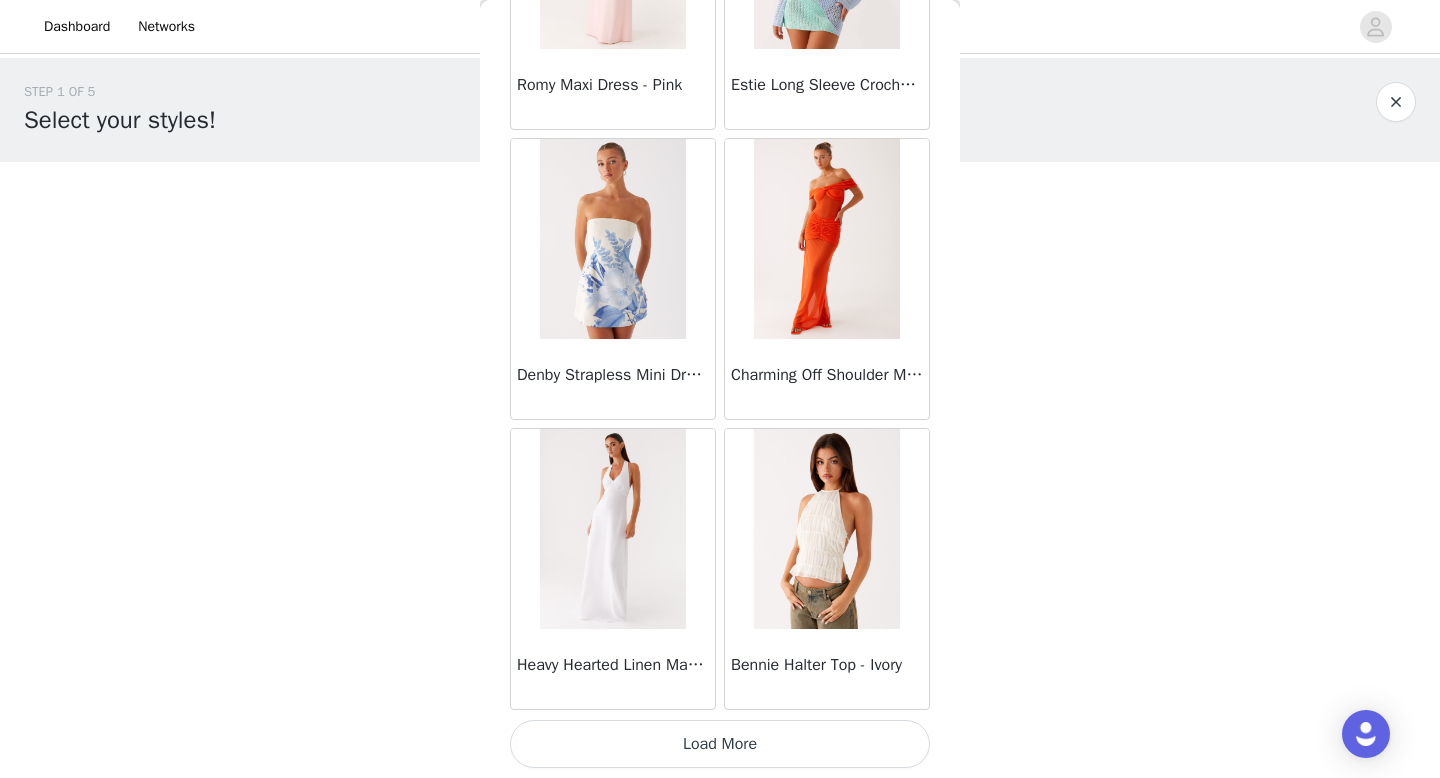 click on "Load More" at bounding box center (720, 744) 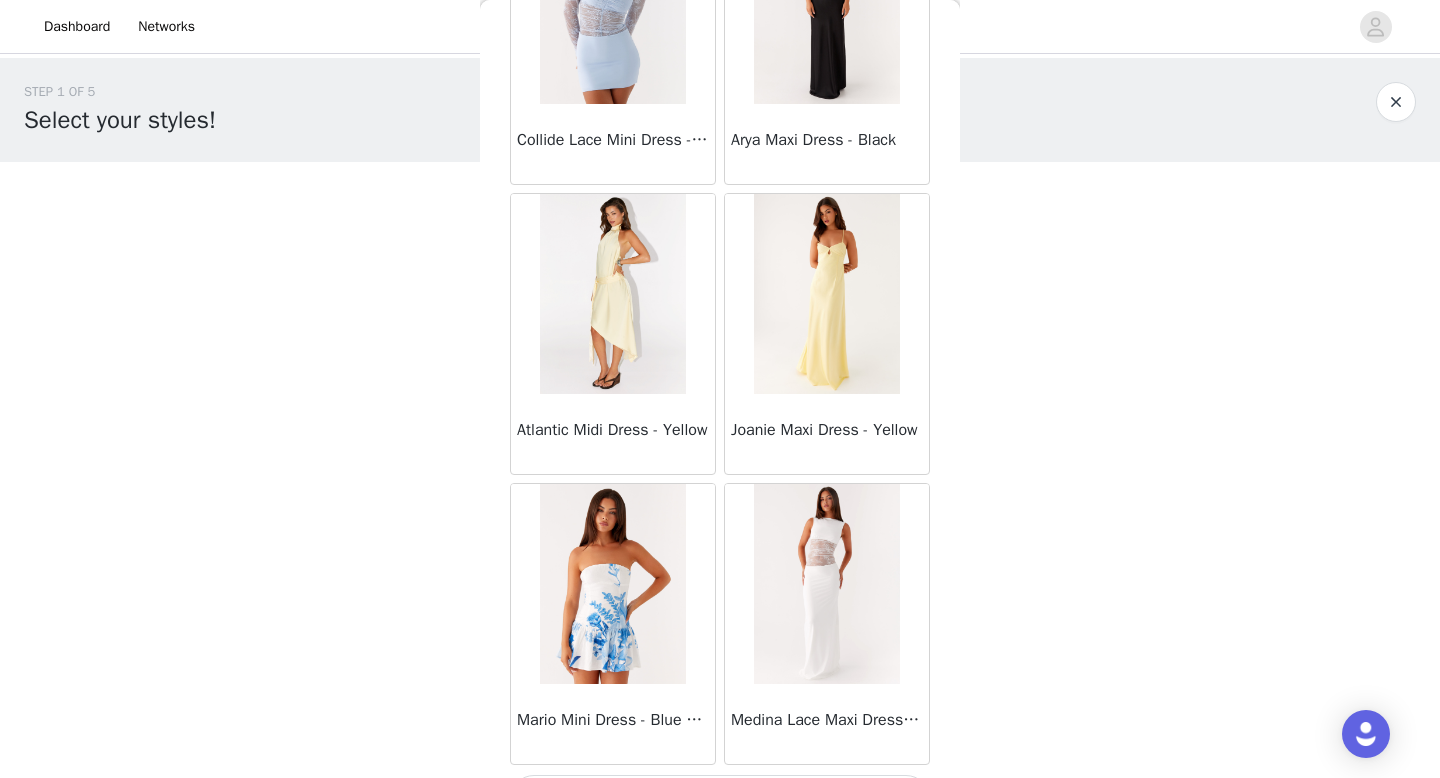 scroll, scrollTop: 37082, scrollLeft: 0, axis: vertical 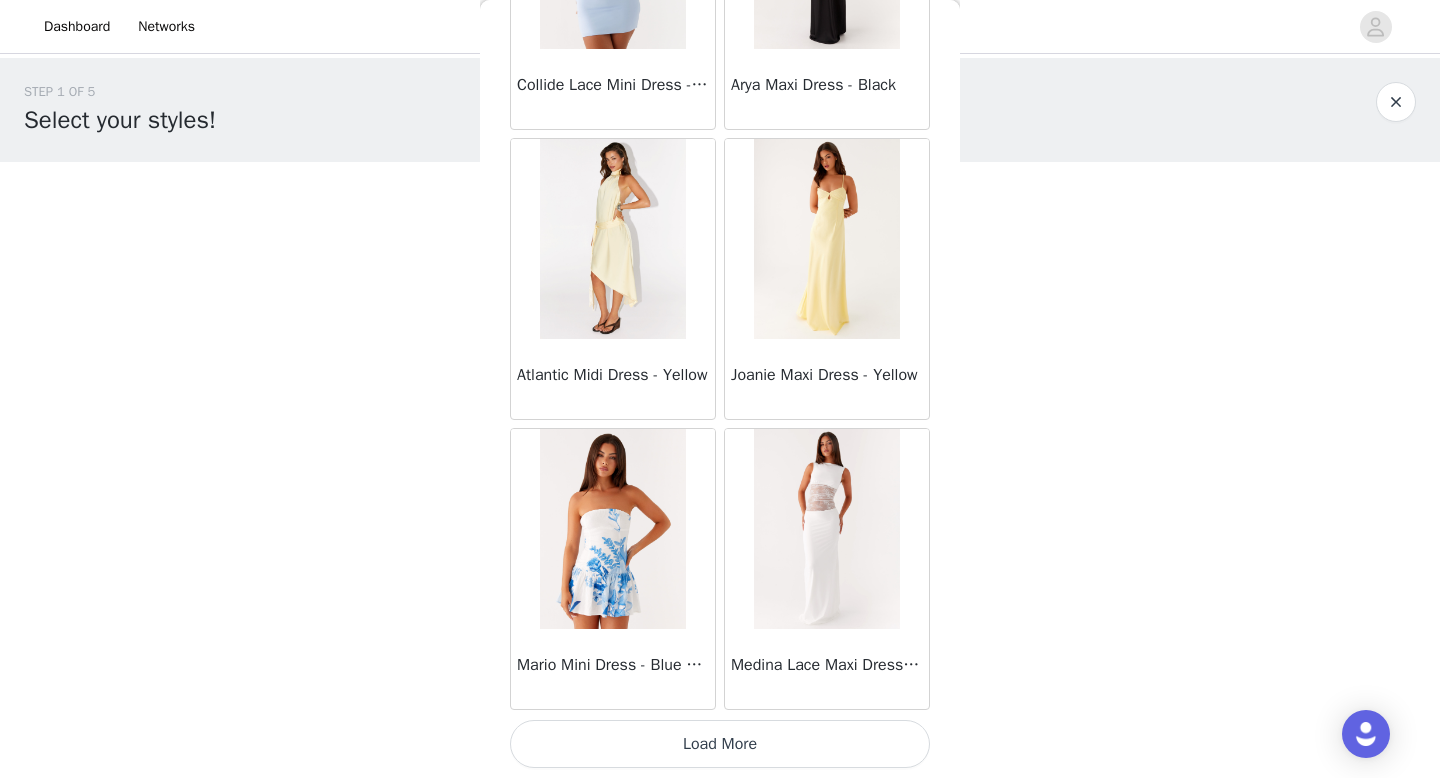 click on "Load More" at bounding box center [720, 744] 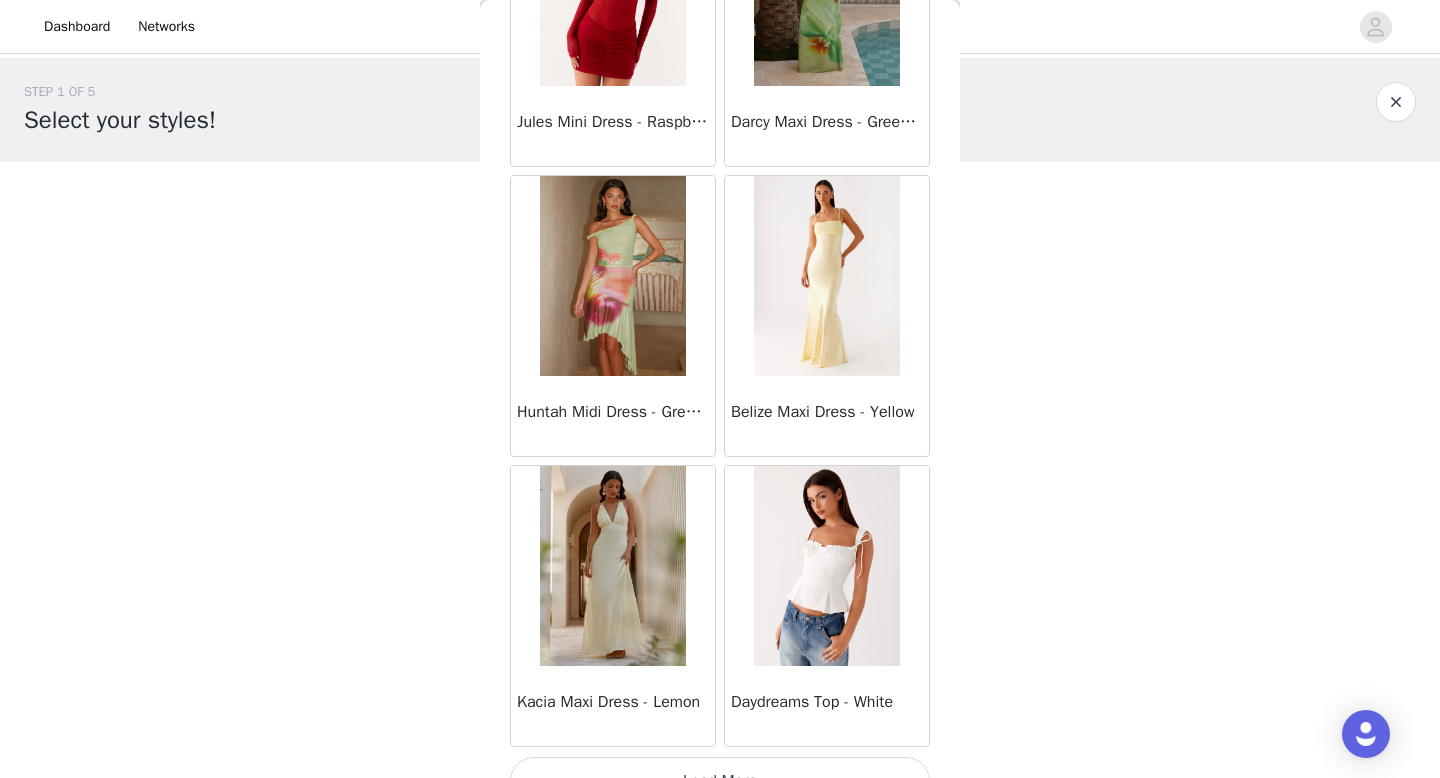 scroll, scrollTop: 39982, scrollLeft: 0, axis: vertical 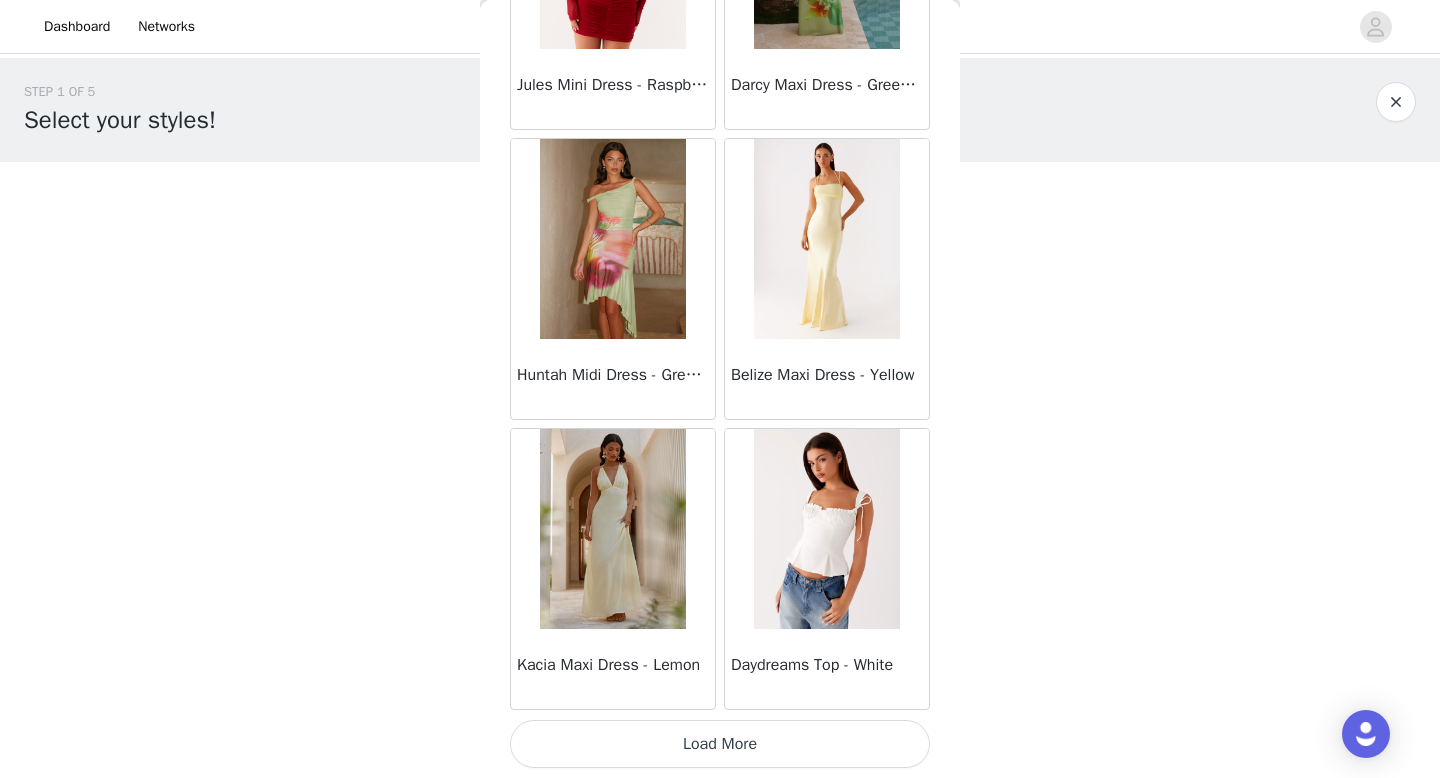 click on "Load More" at bounding box center [720, 744] 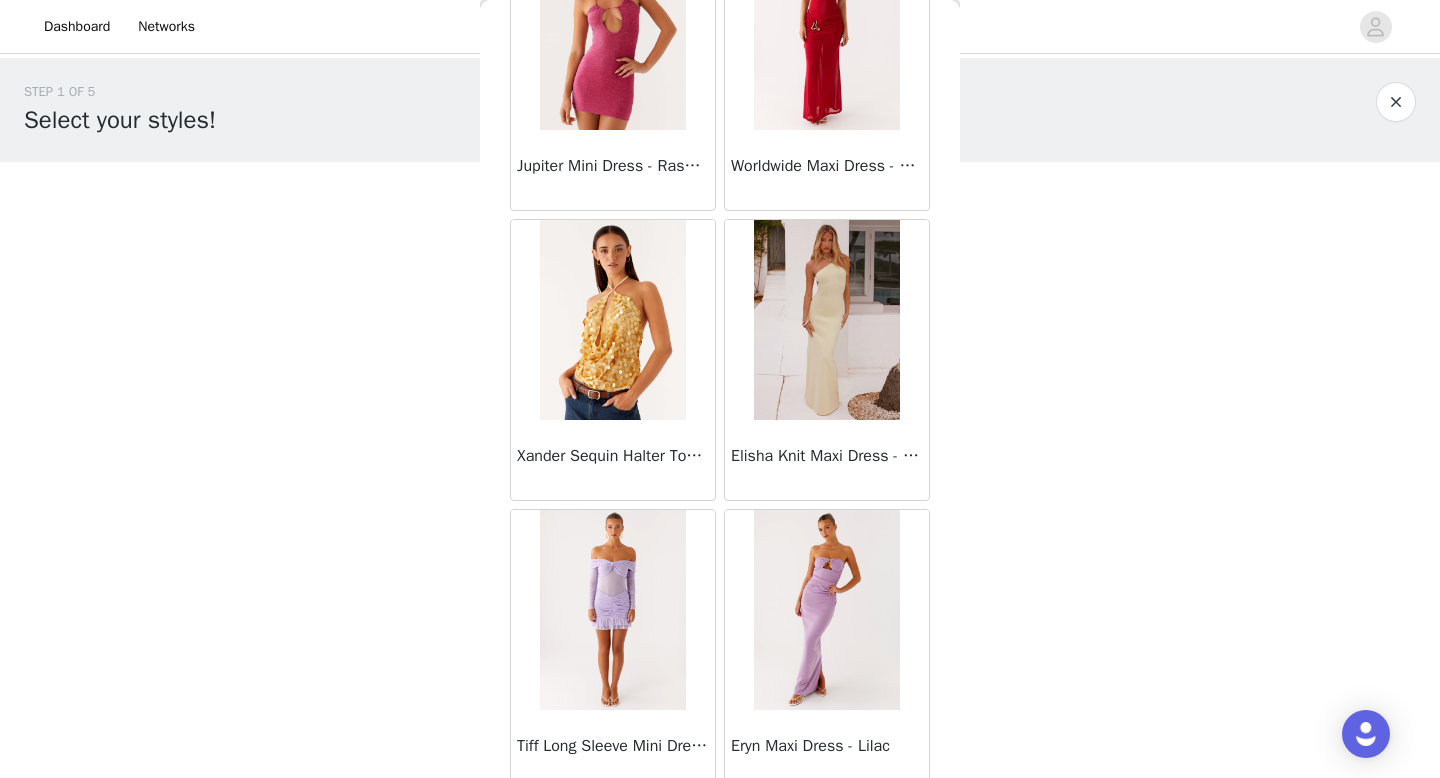 scroll, scrollTop: 42882, scrollLeft: 0, axis: vertical 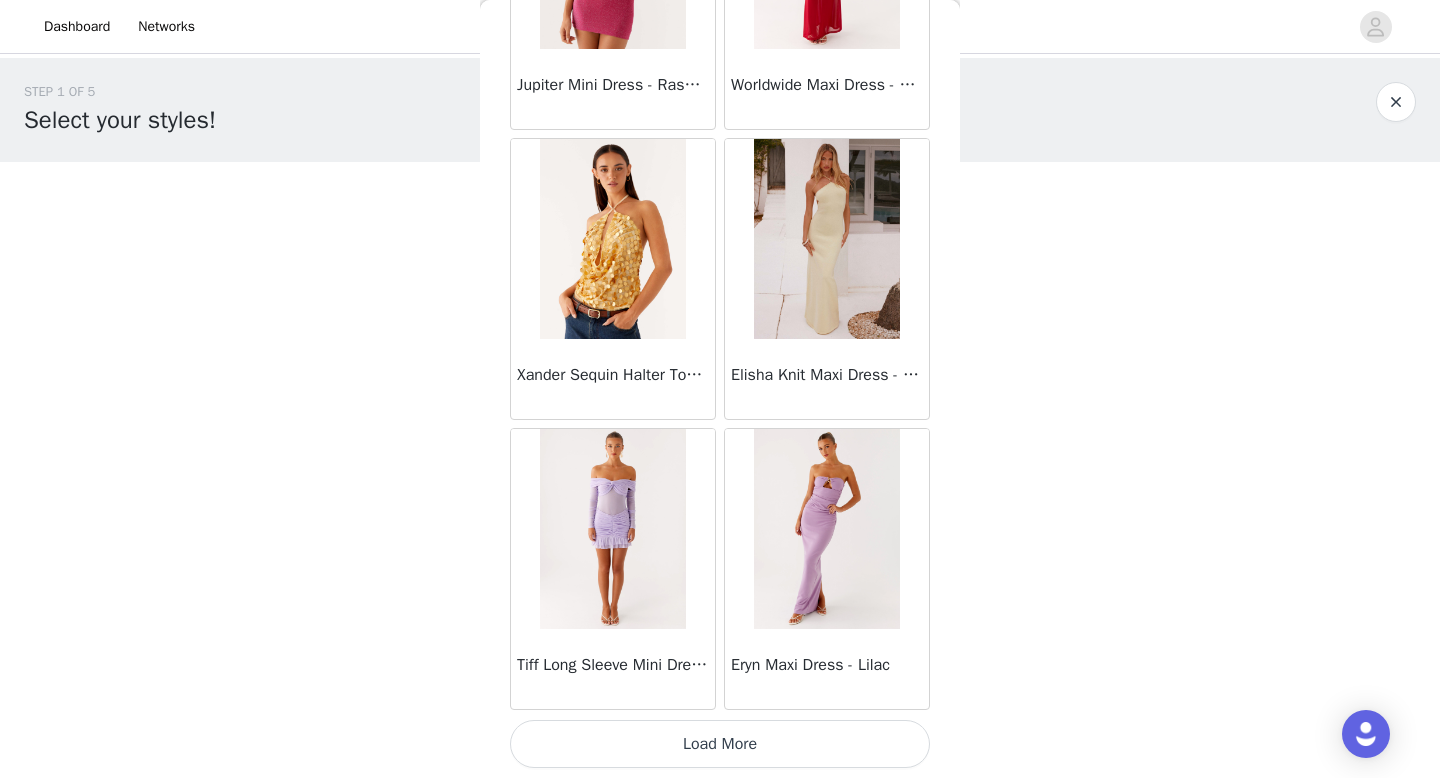 click on "Load More" at bounding box center (720, 744) 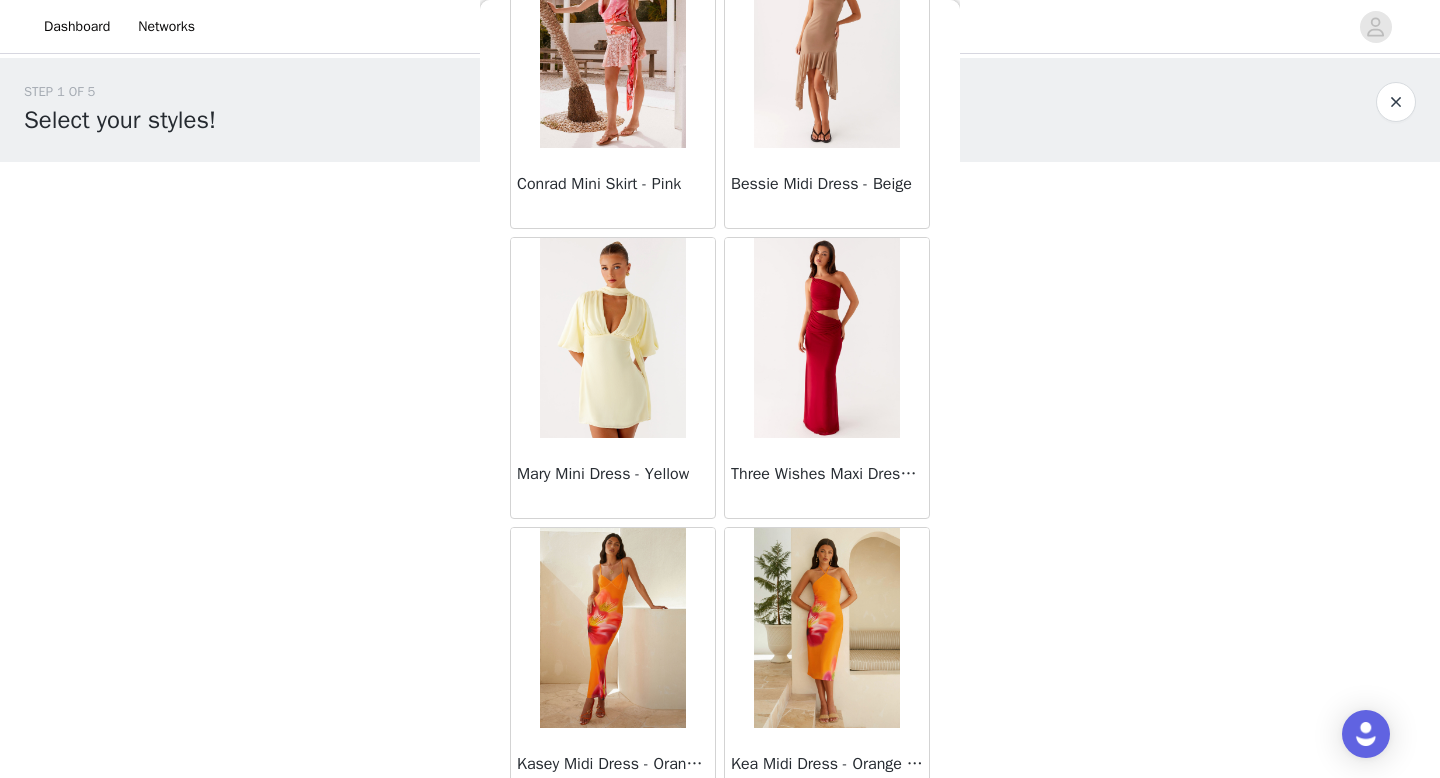 scroll, scrollTop: 45782, scrollLeft: 0, axis: vertical 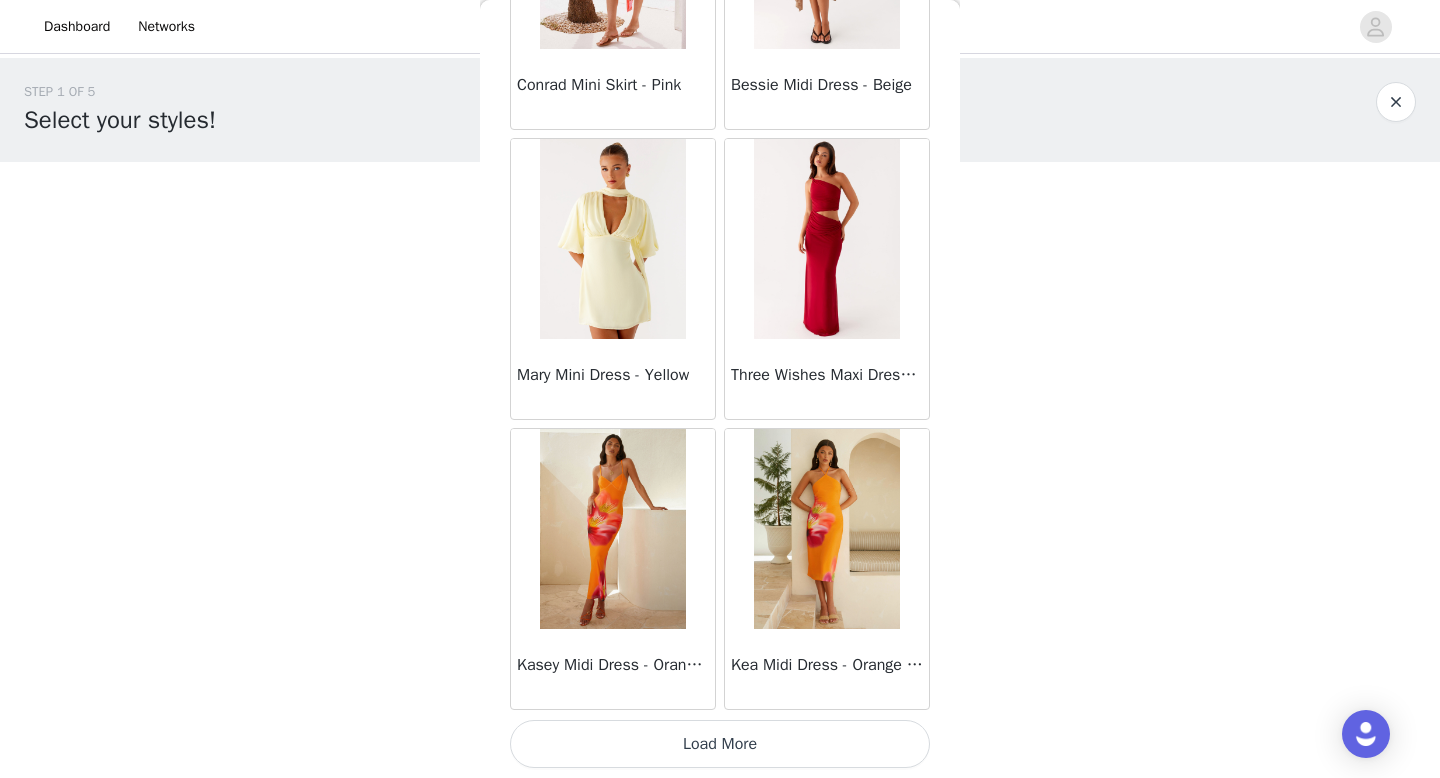 click on "Load More" at bounding box center (720, 744) 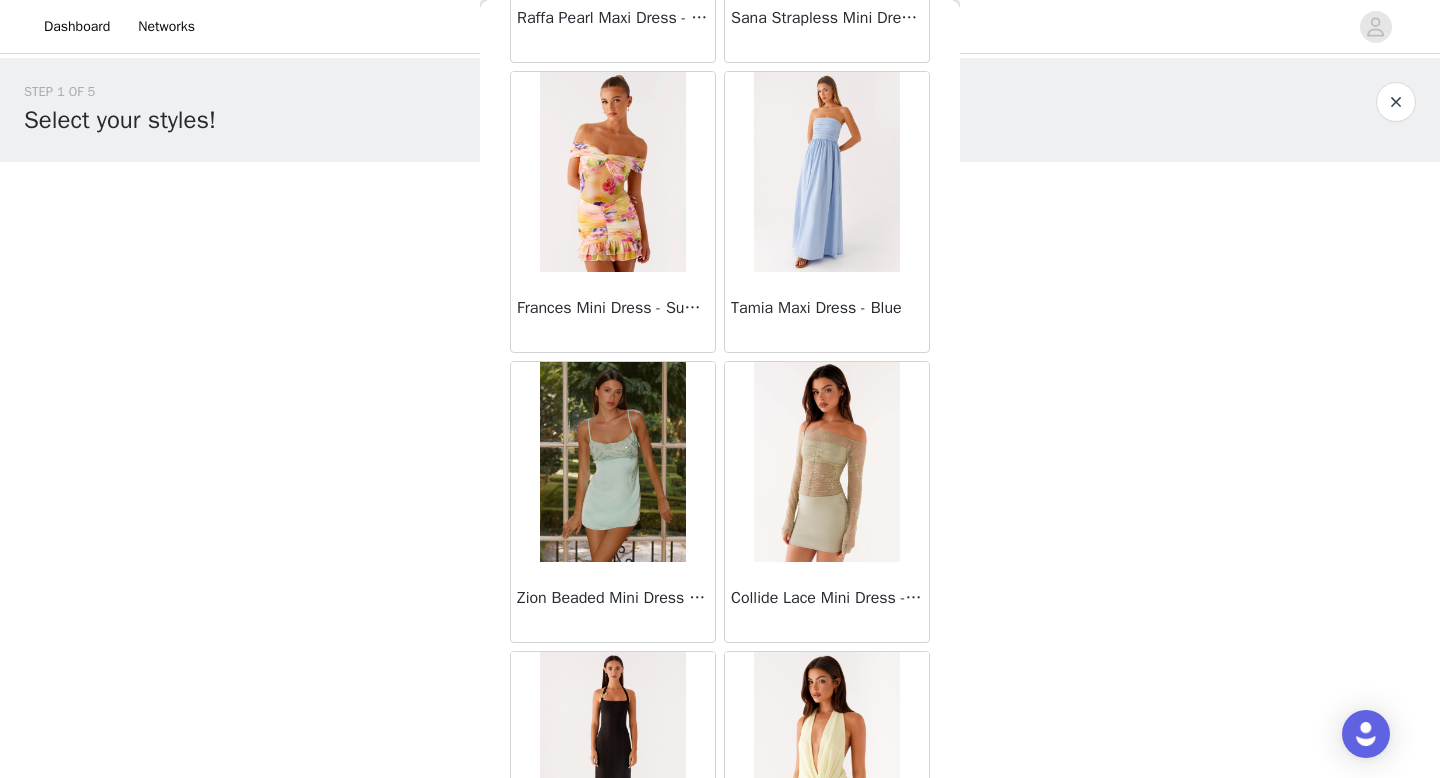 scroll, scrollTop: 48682, scrollLeft: 0, axis: vertical 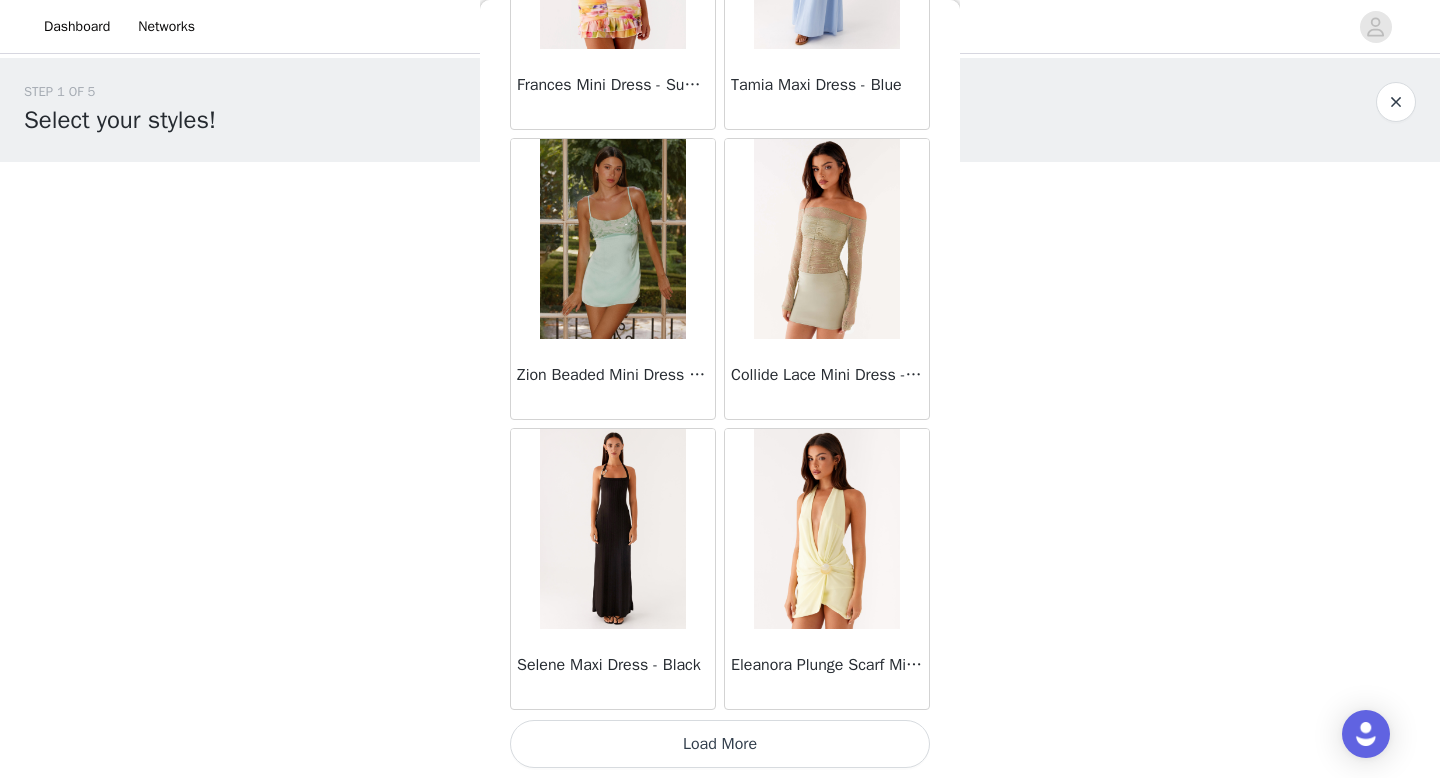 click on "Load More" at bounding box center (720, 744) 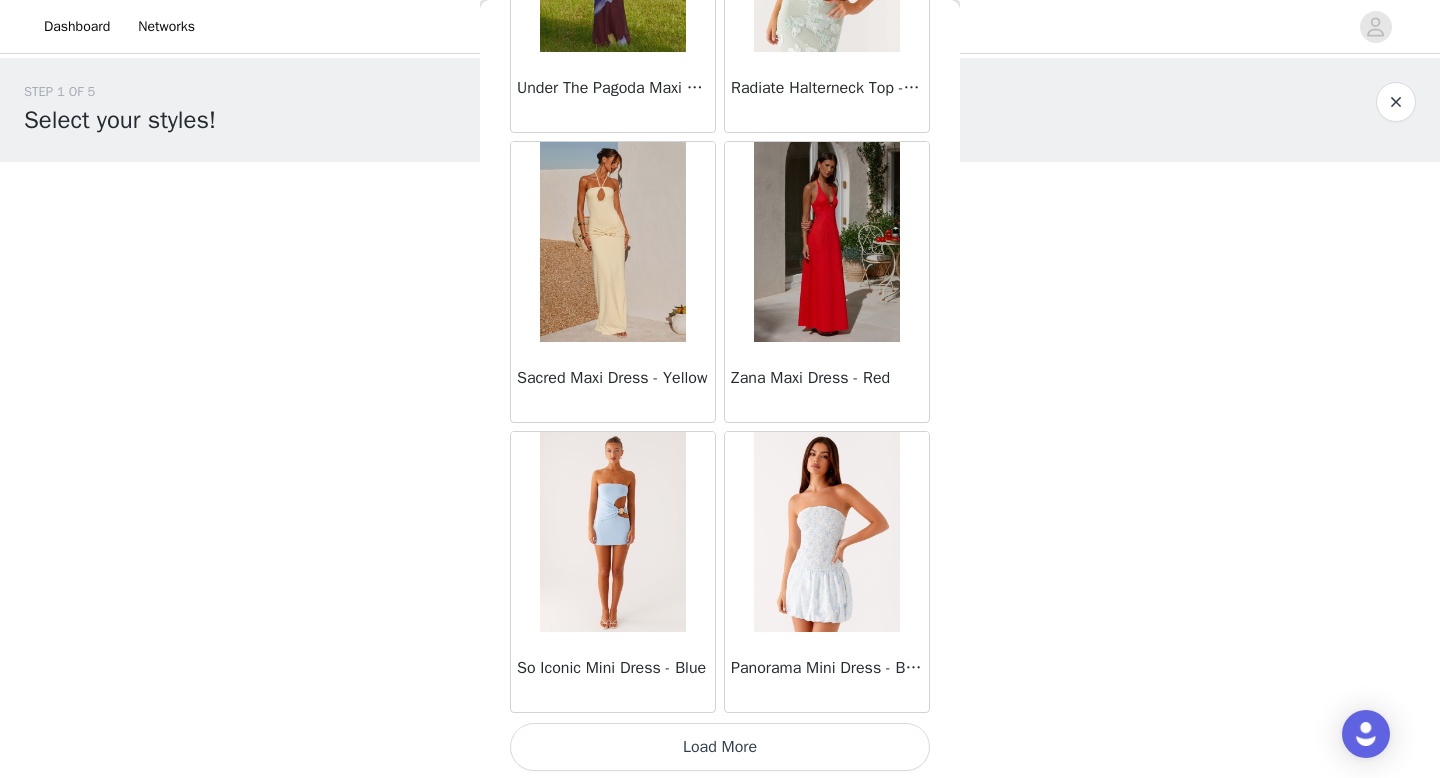 scroll, scrollTop: 51582, scrollLeft: 0, axis: vertical 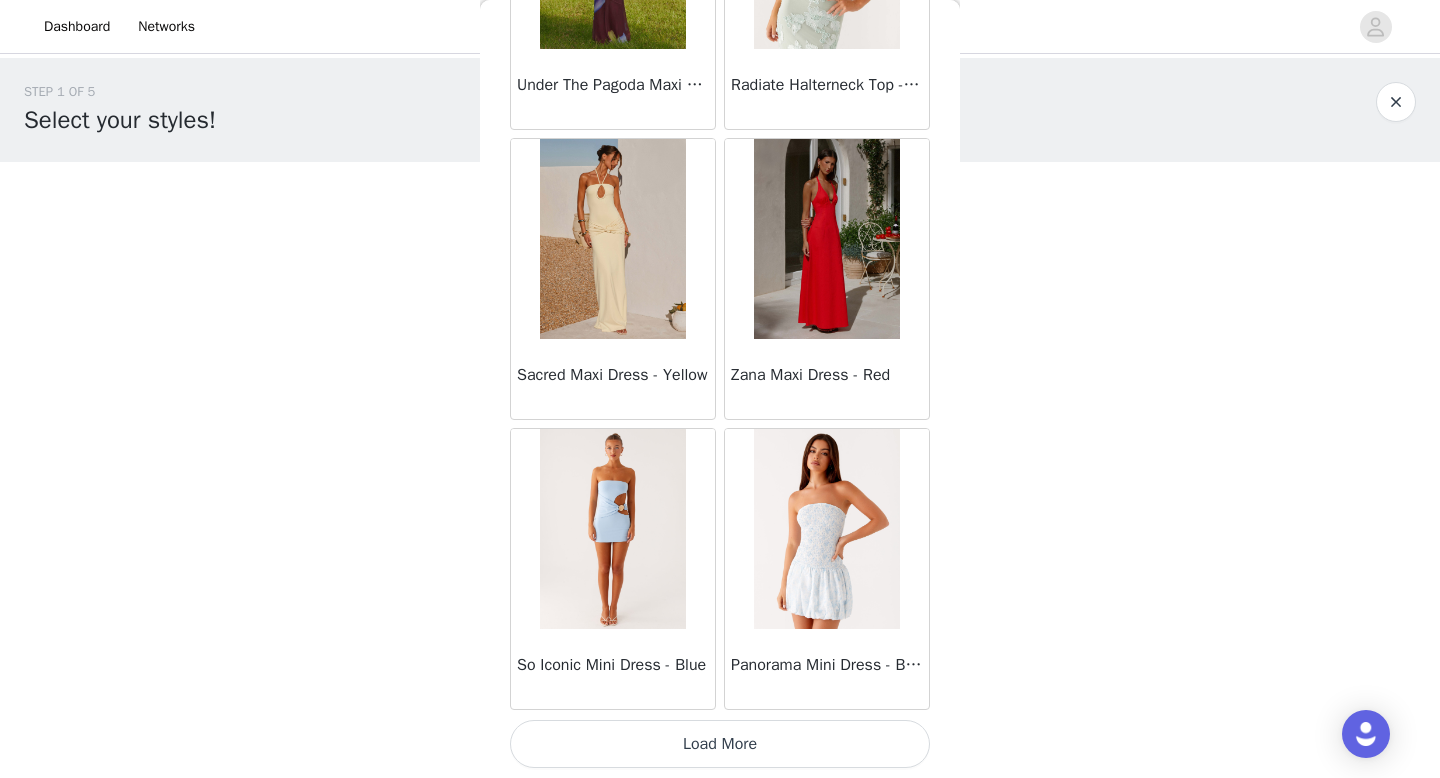 click at bounding box center (612, 239) 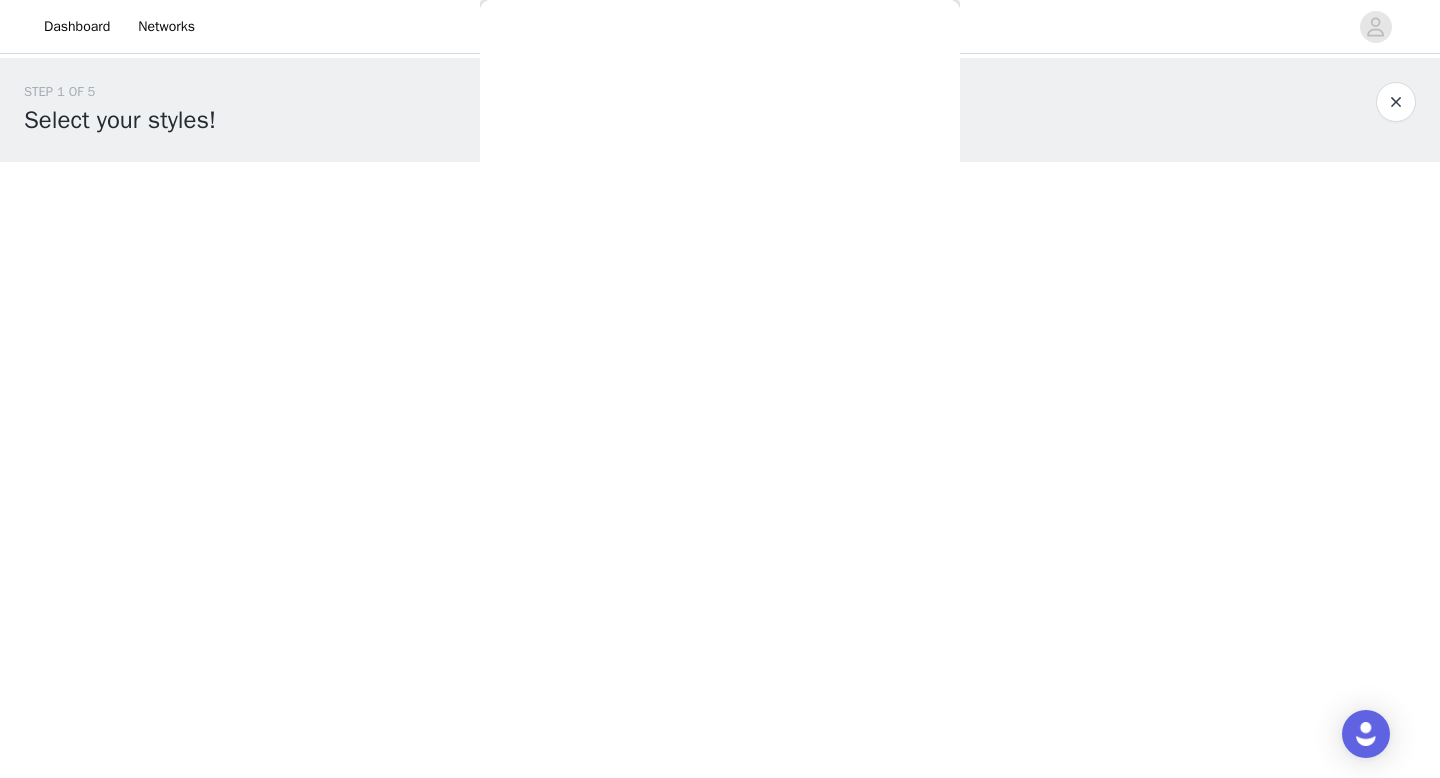 click on "Sacred Maxi Dress - Yellow" at bounding box center [193, 375] 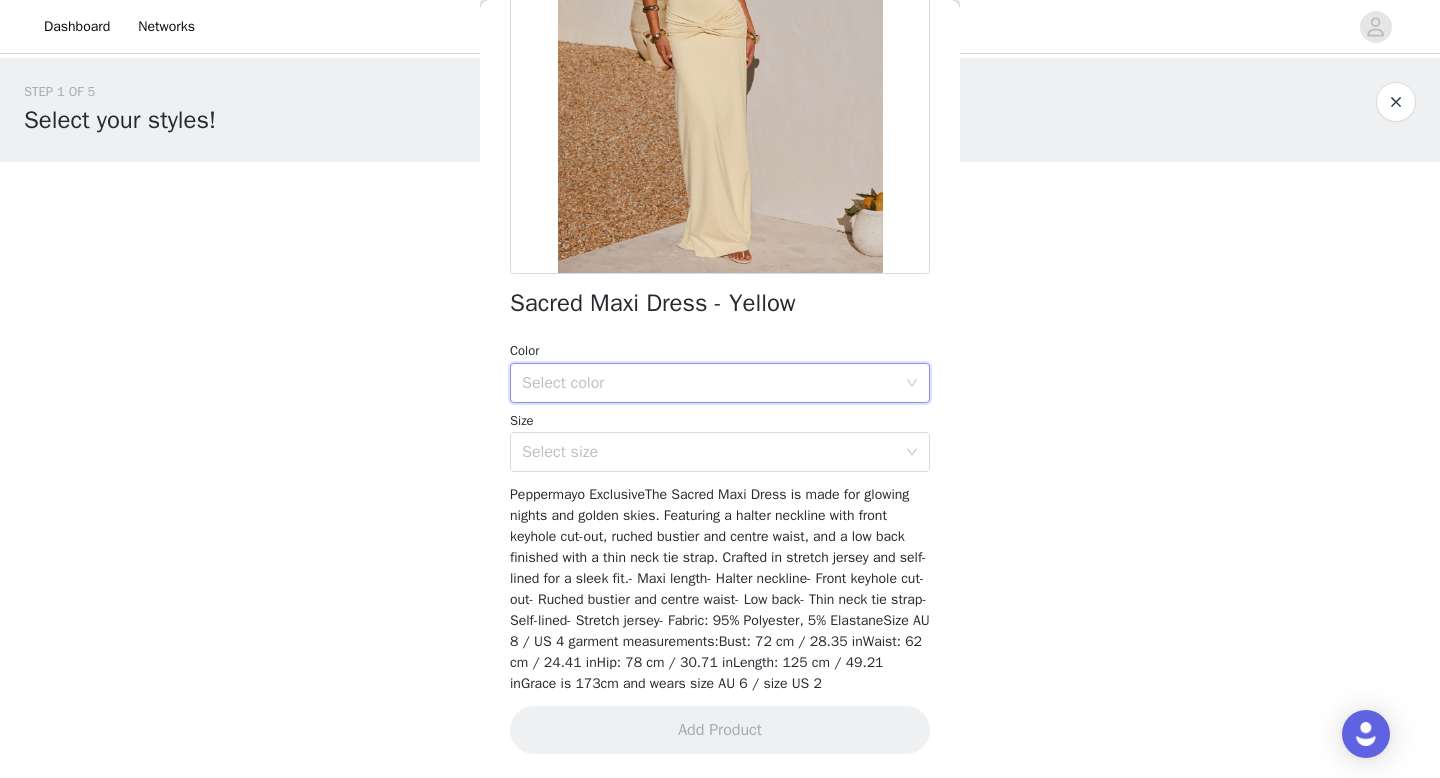 click on "Select color" at bounding box center [713, 383] 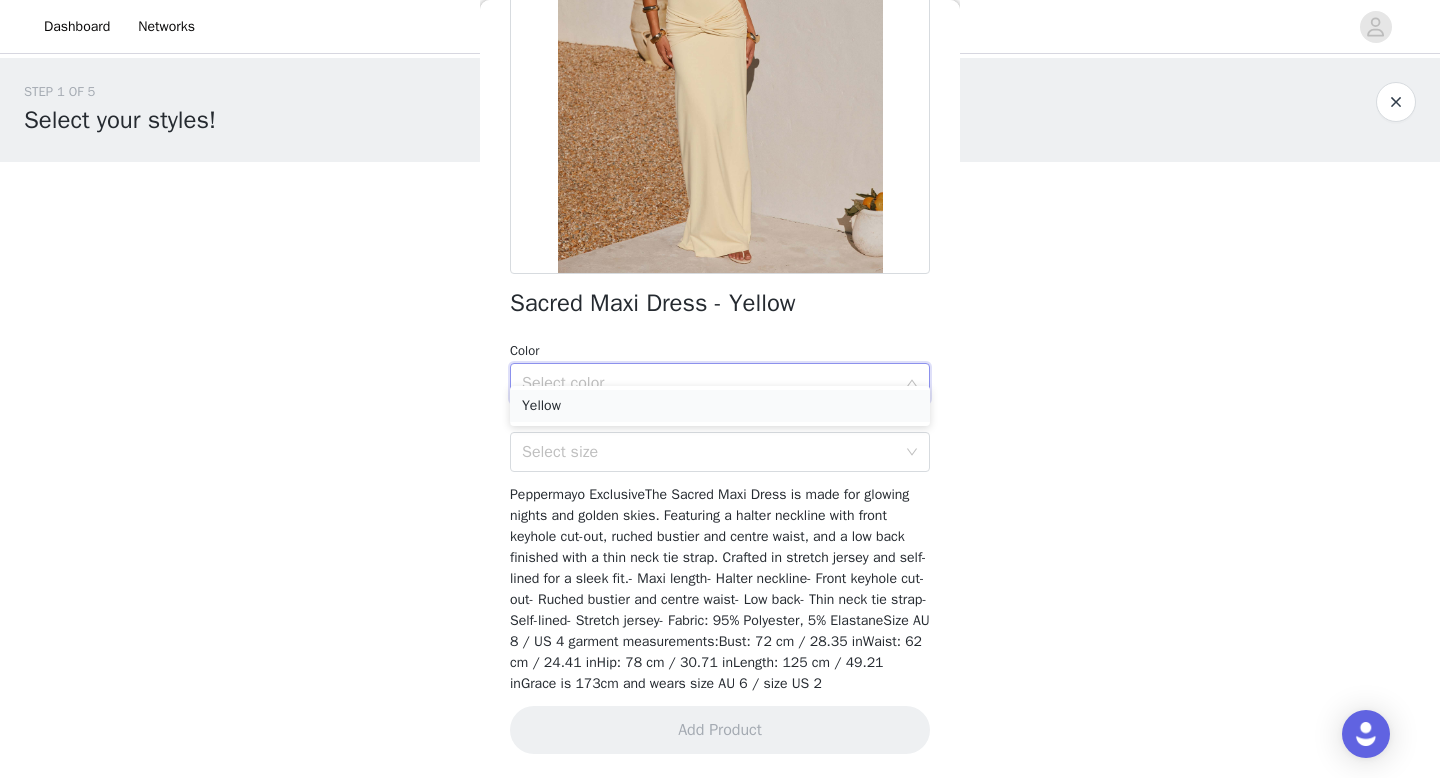 click on "Yellow" at bounding box center (720, 406) 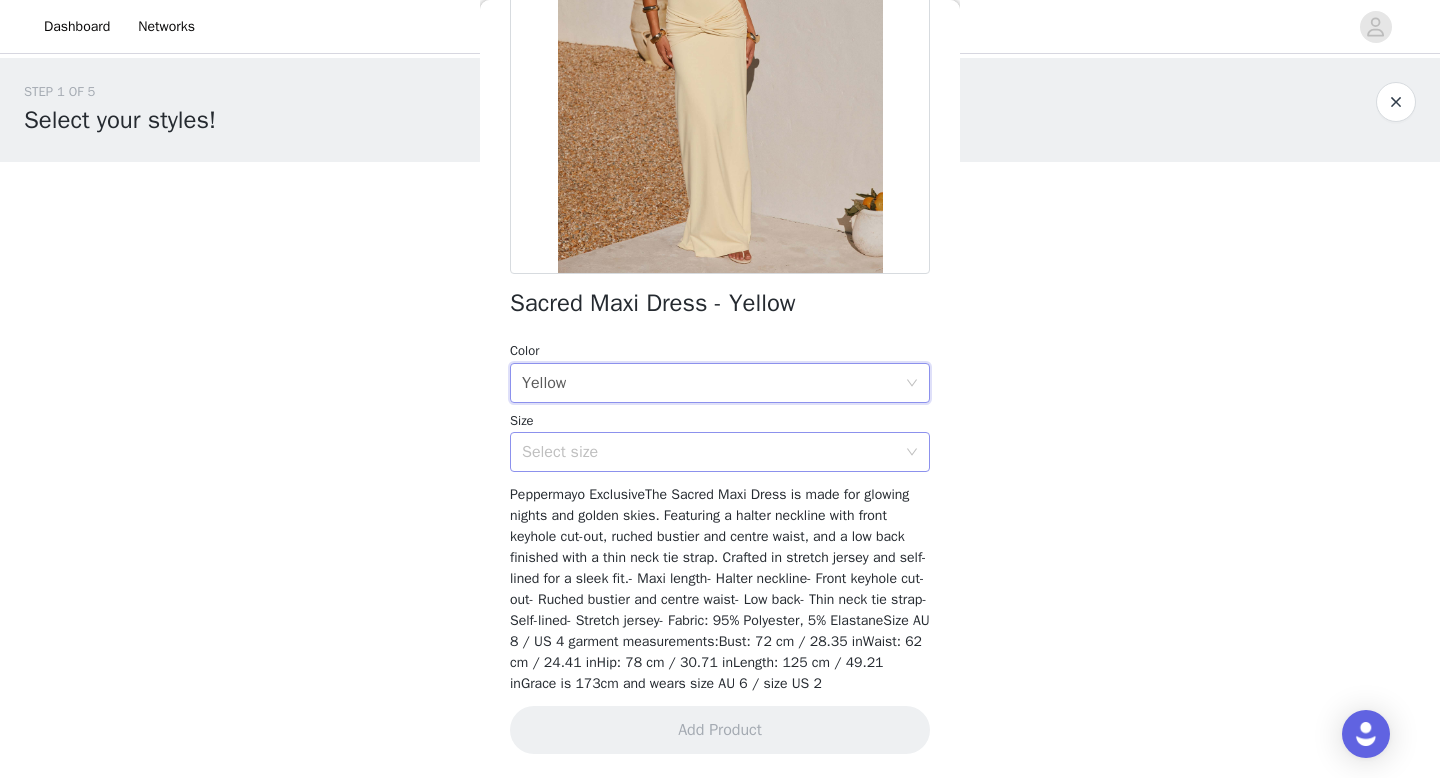 click on "Select size" at bounding box center [709, 452] 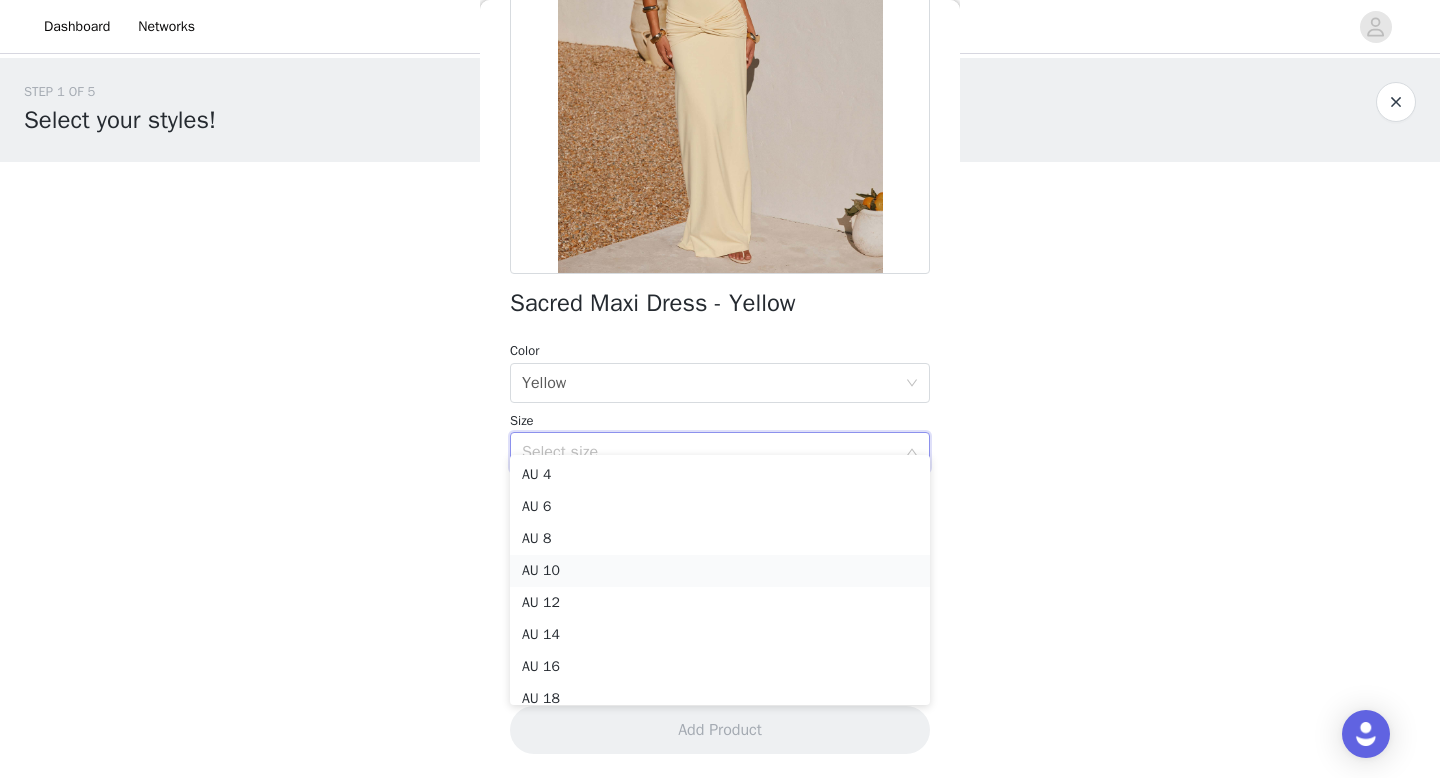 click on "AU 10" at bounding box center [720, 571] 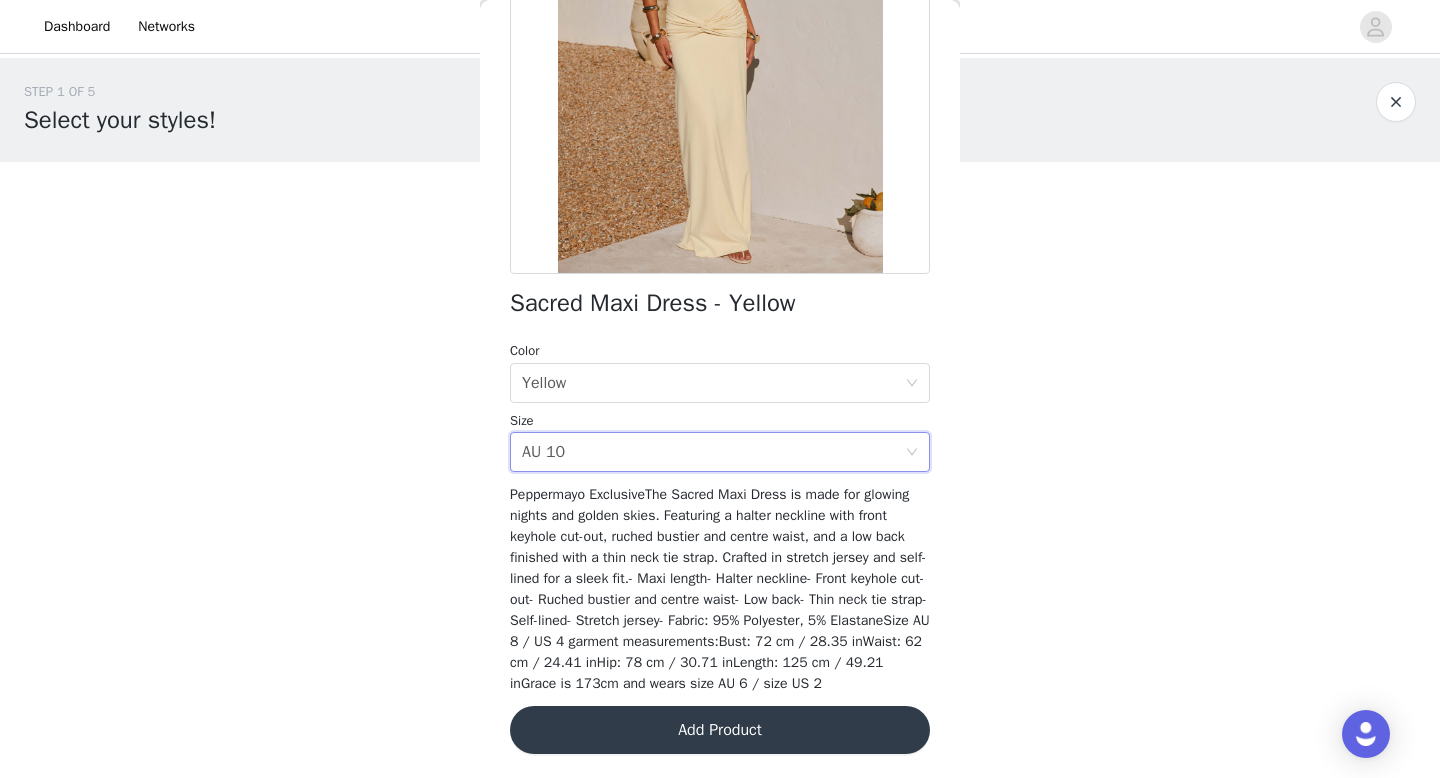 click on "Add Product" at bounding box center [720, 730] 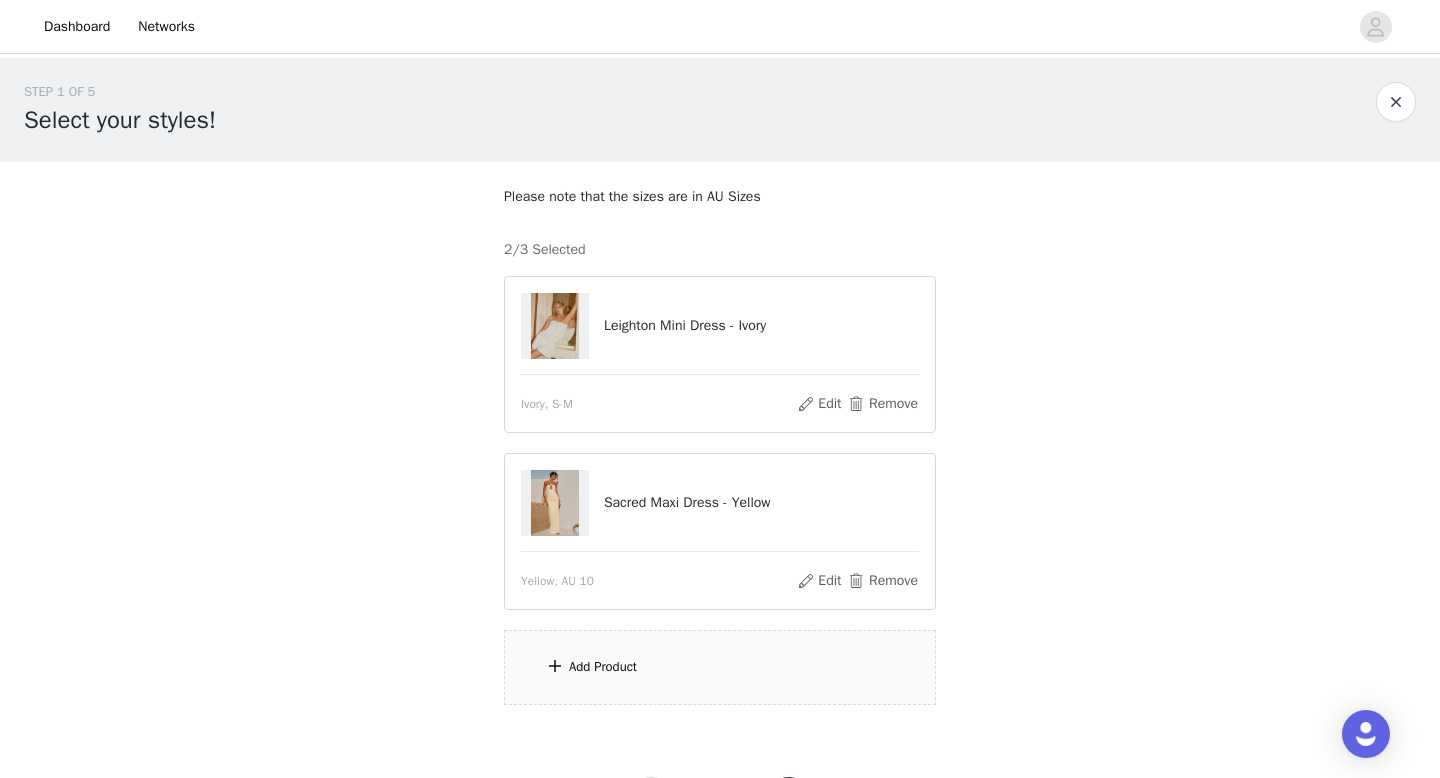 click on "Add Product" at bounding box center (720, 667) 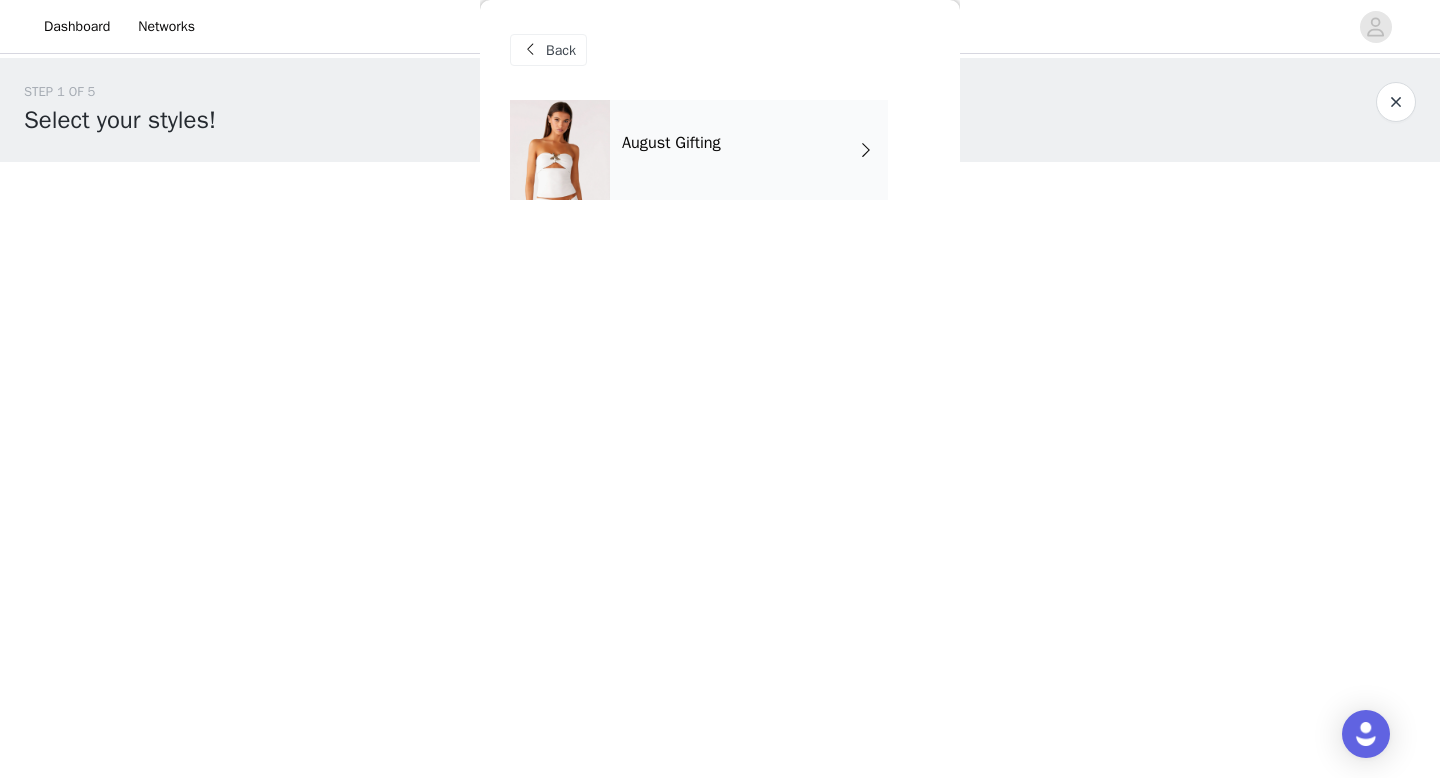 click on "August Gifting" at bounding box center [749, 150] 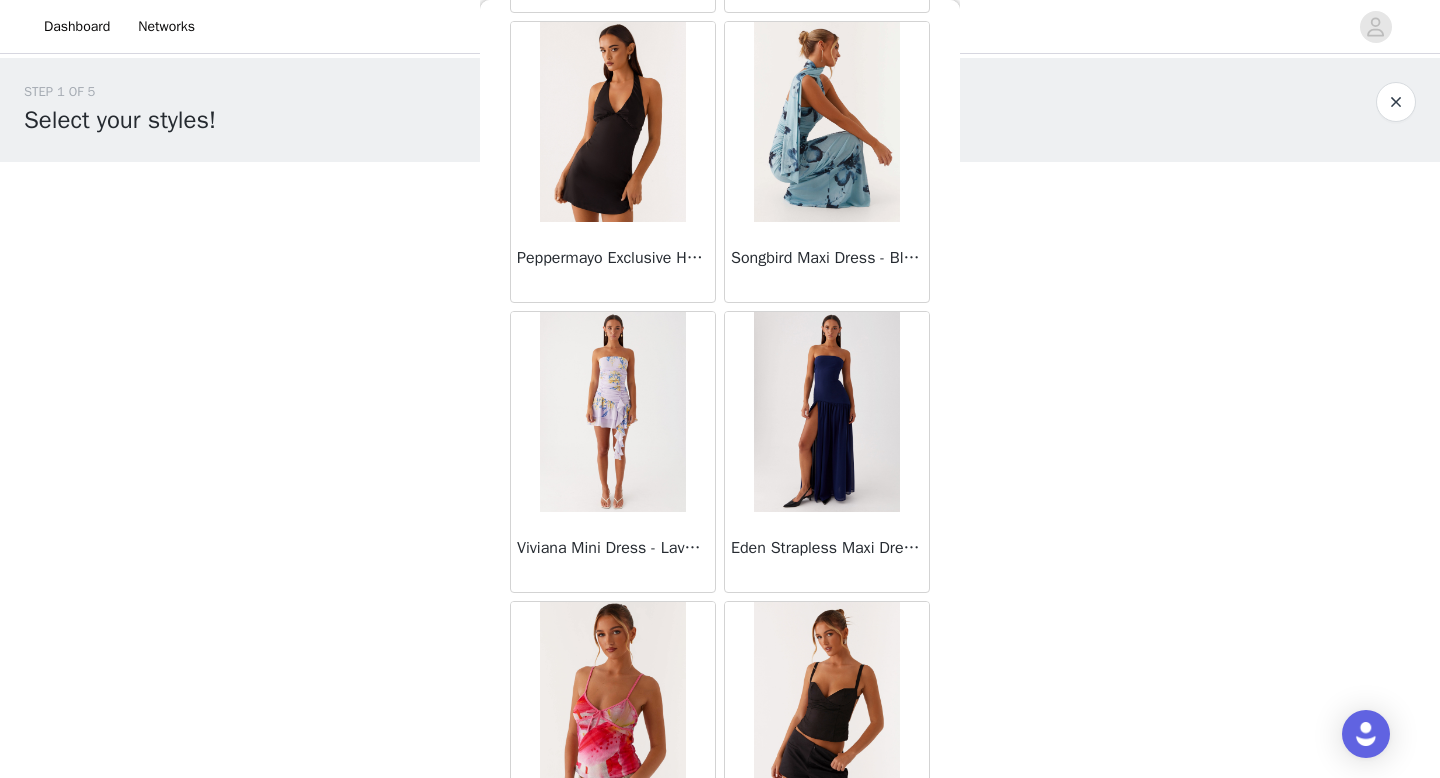 scroll, scrollTop: 2282, scrollLeft: 0, axis: vertical 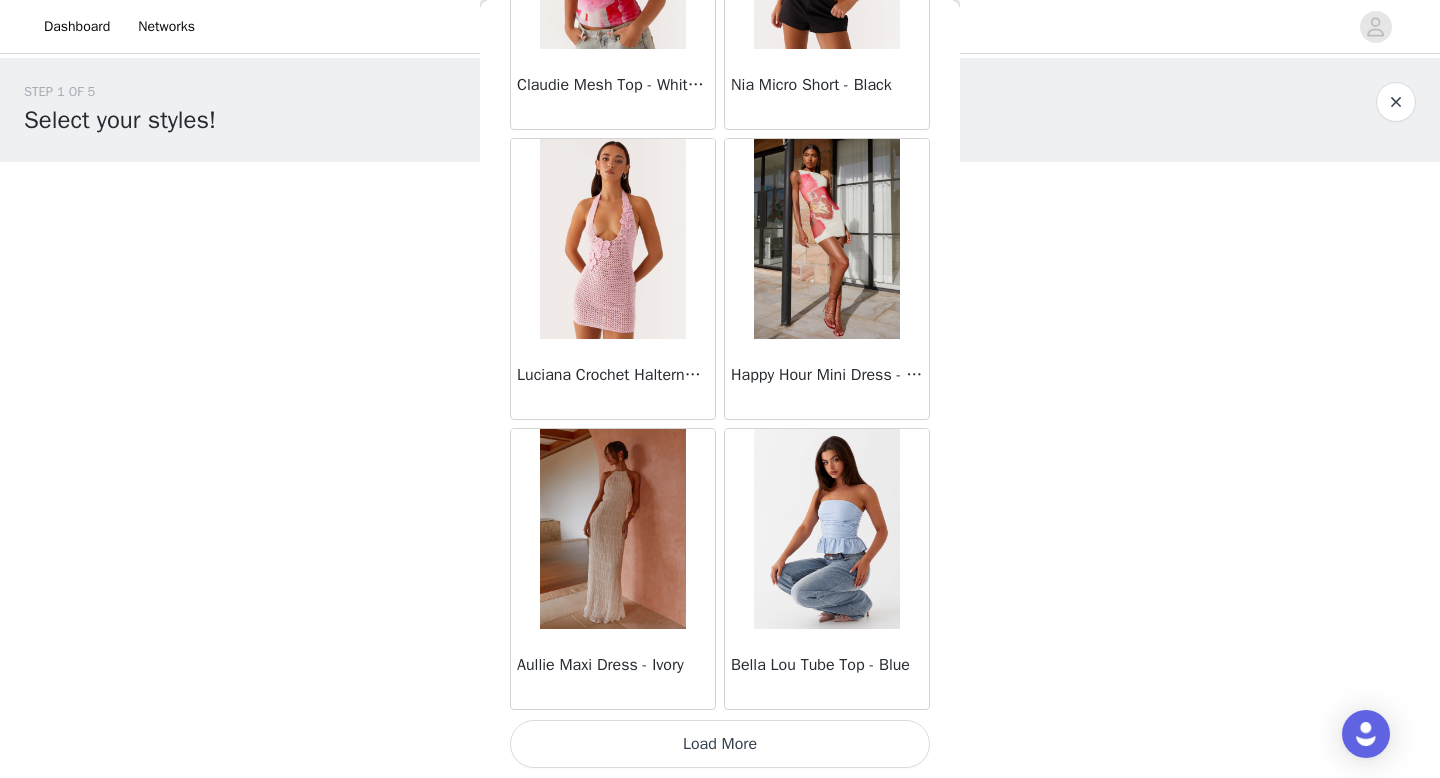 click on "Load More" at bounding box center [720, 744] 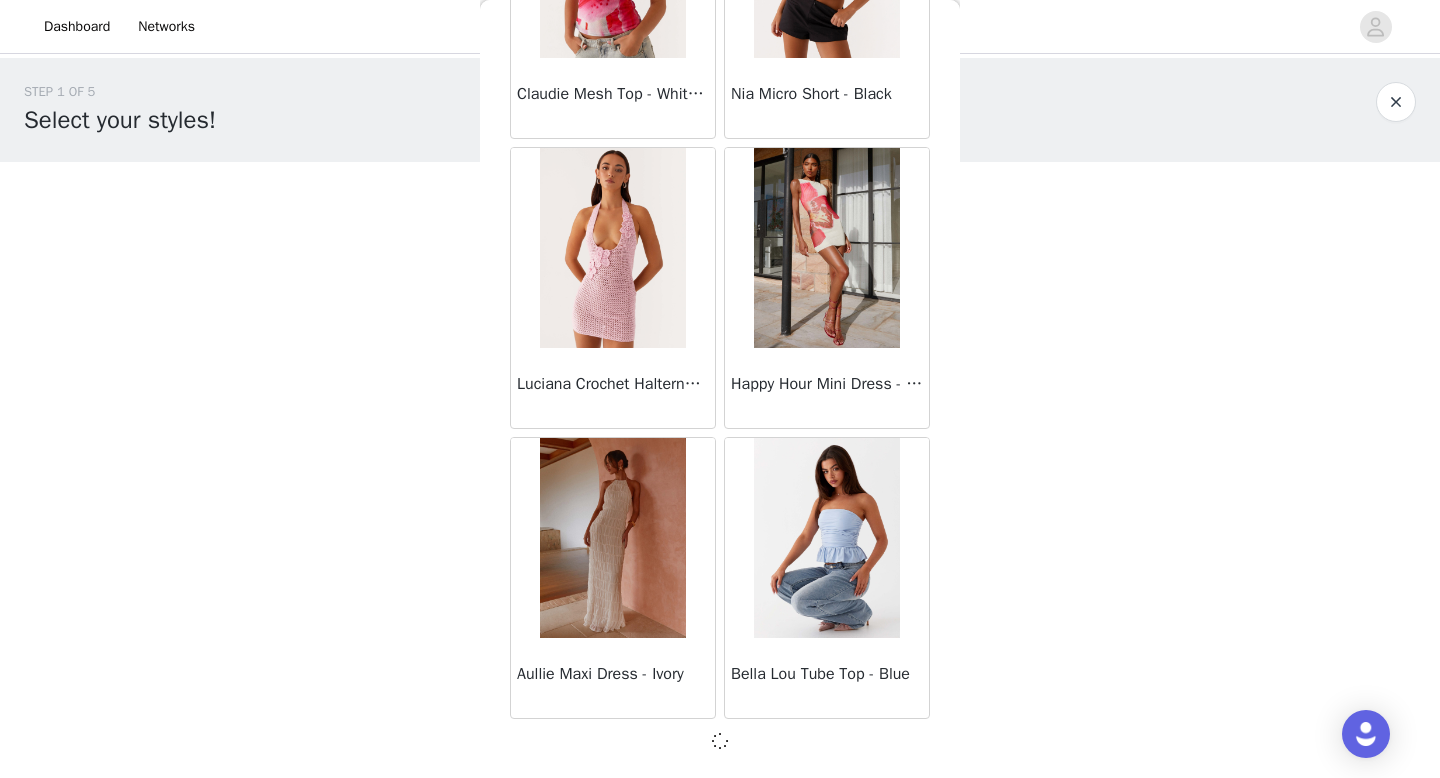scroll, scrollTop: 94, scrollLeft: 0, axis: vertical 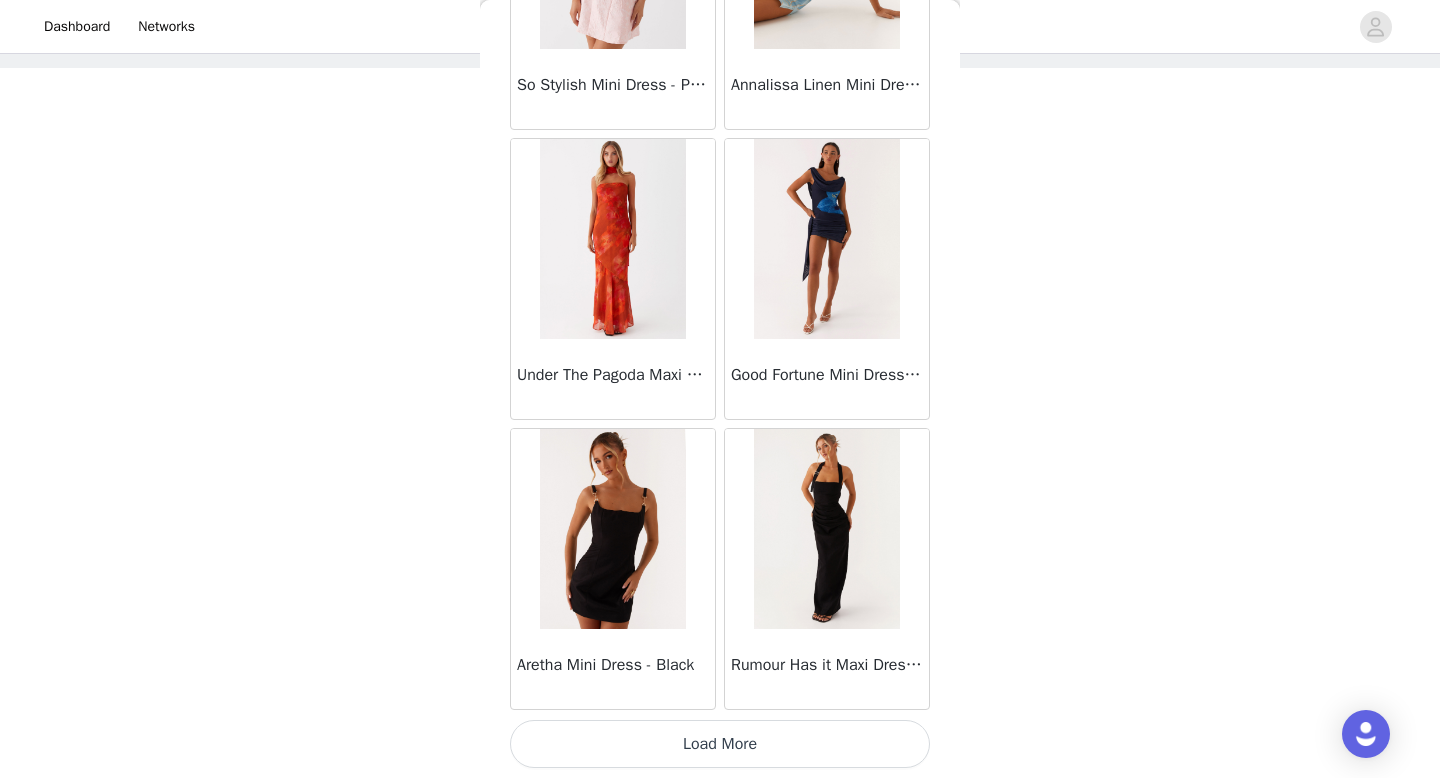 click on "Load More" at bounding box center [720, 744] 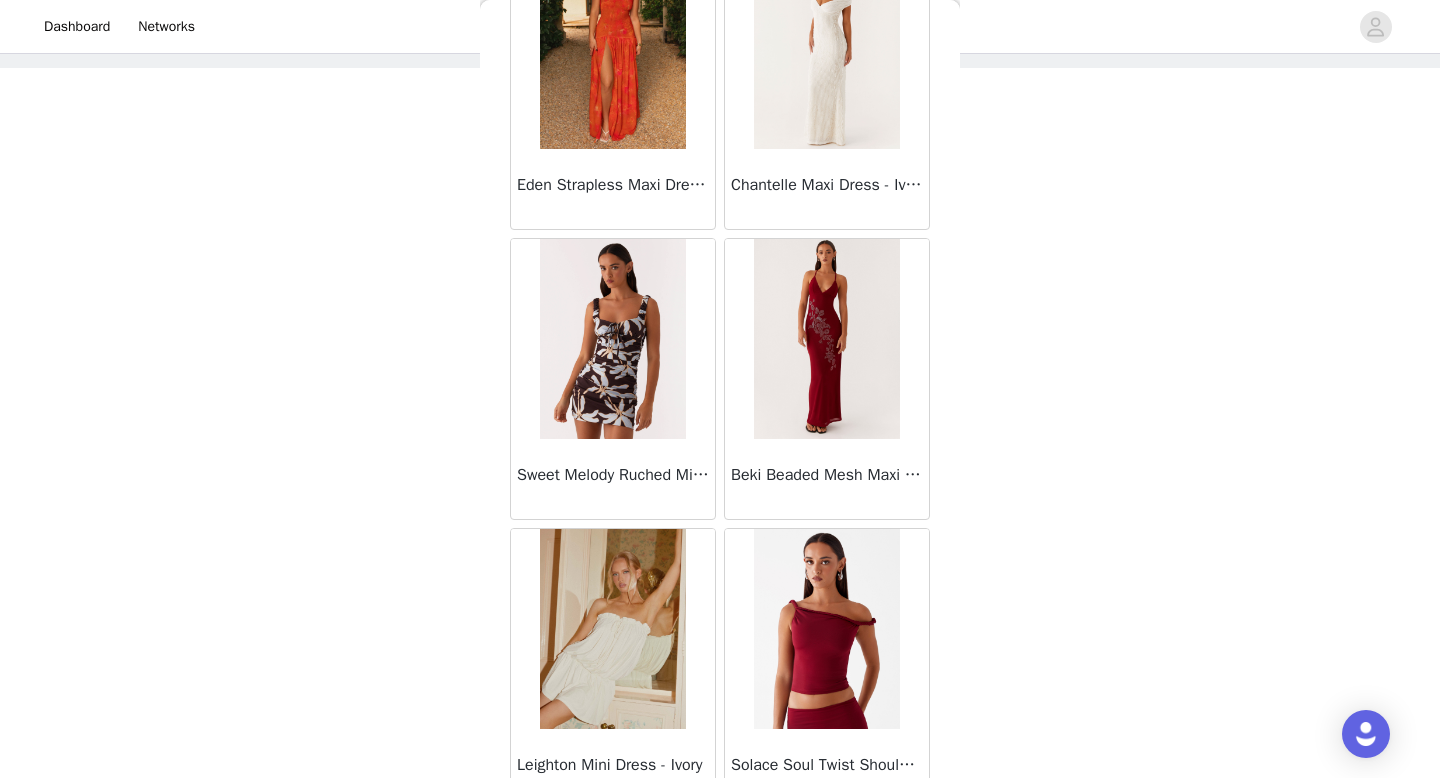 scroll, scrollTop: 8082, scrollLeft: 0, axis: vertical 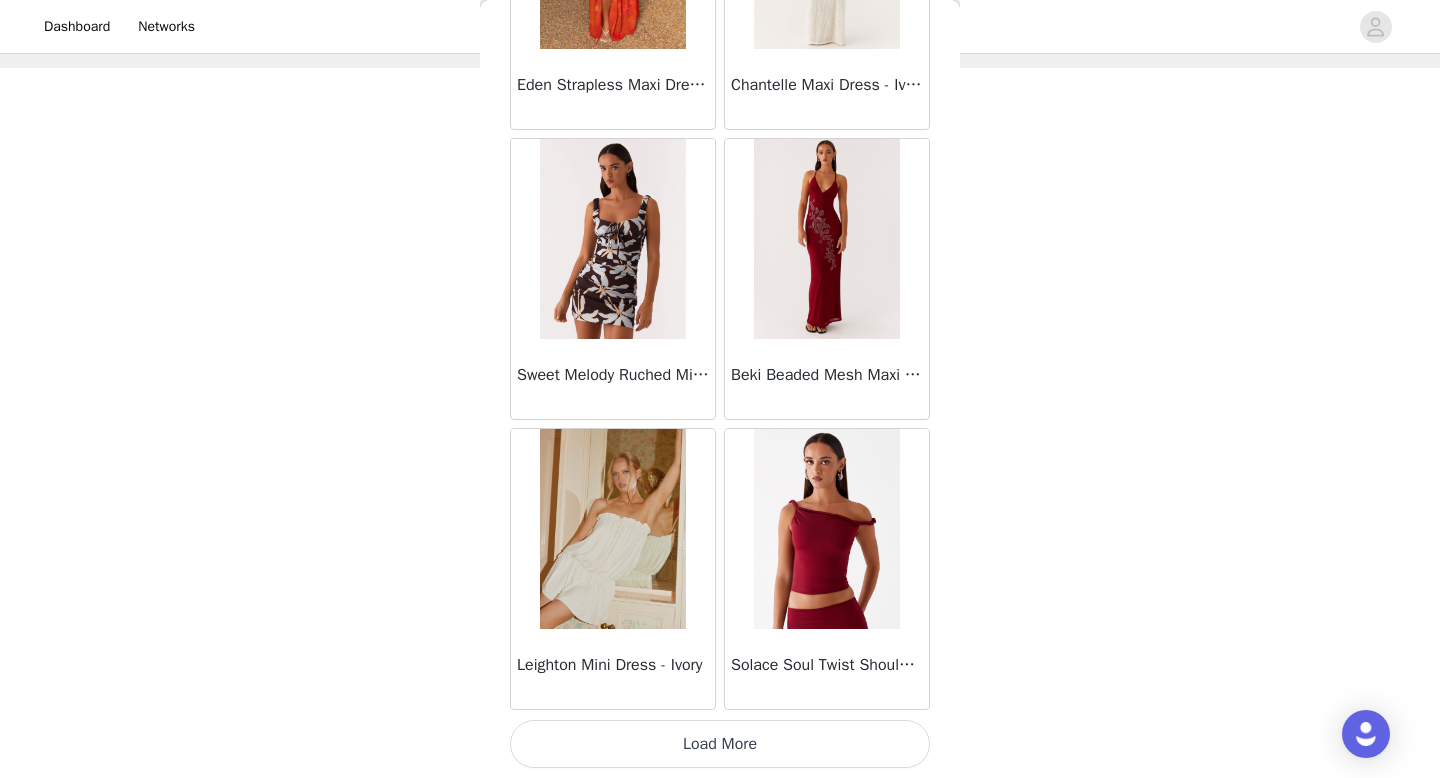 click on "Load More" at bounding box center [720, 744] 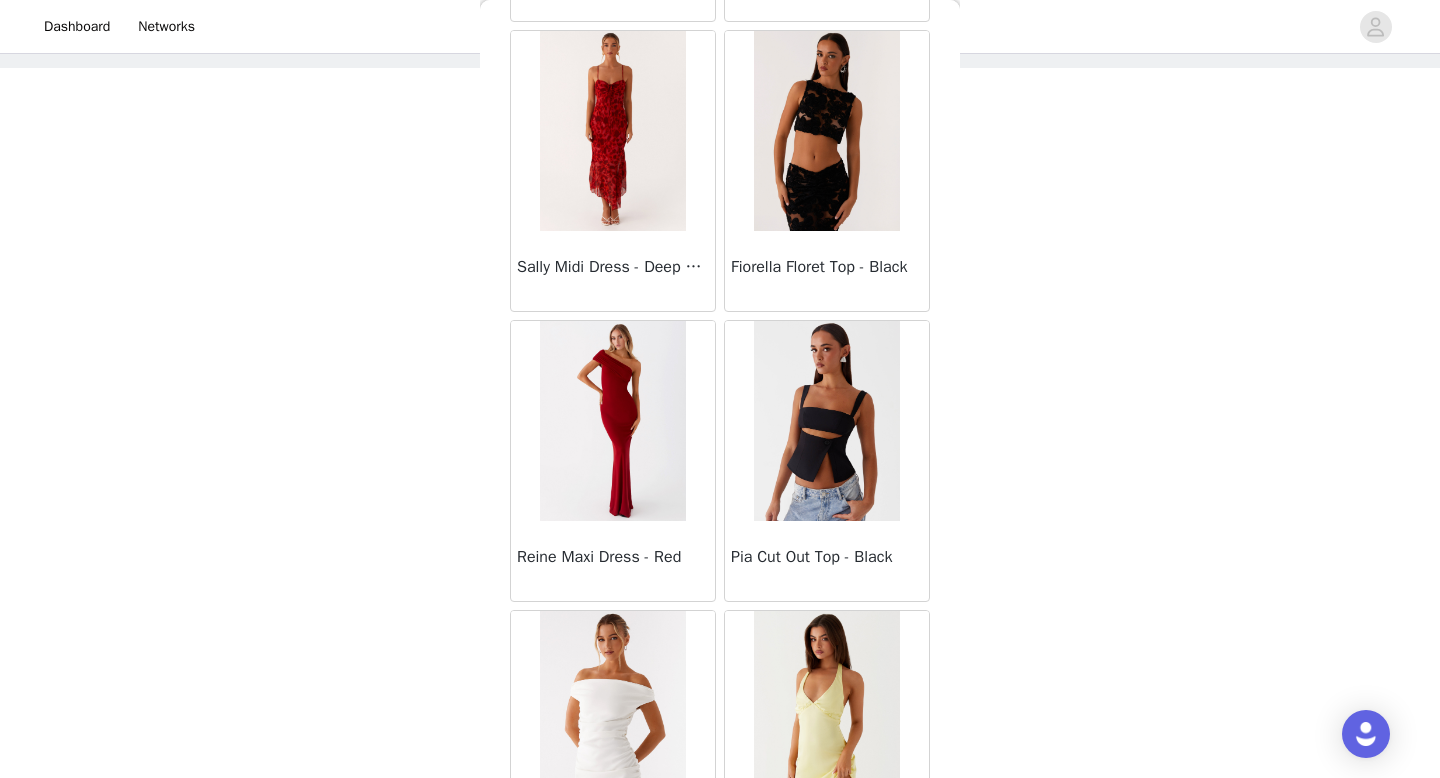 scroll, scrollTop: 10982, scrollLeft: 0, axis: vertical 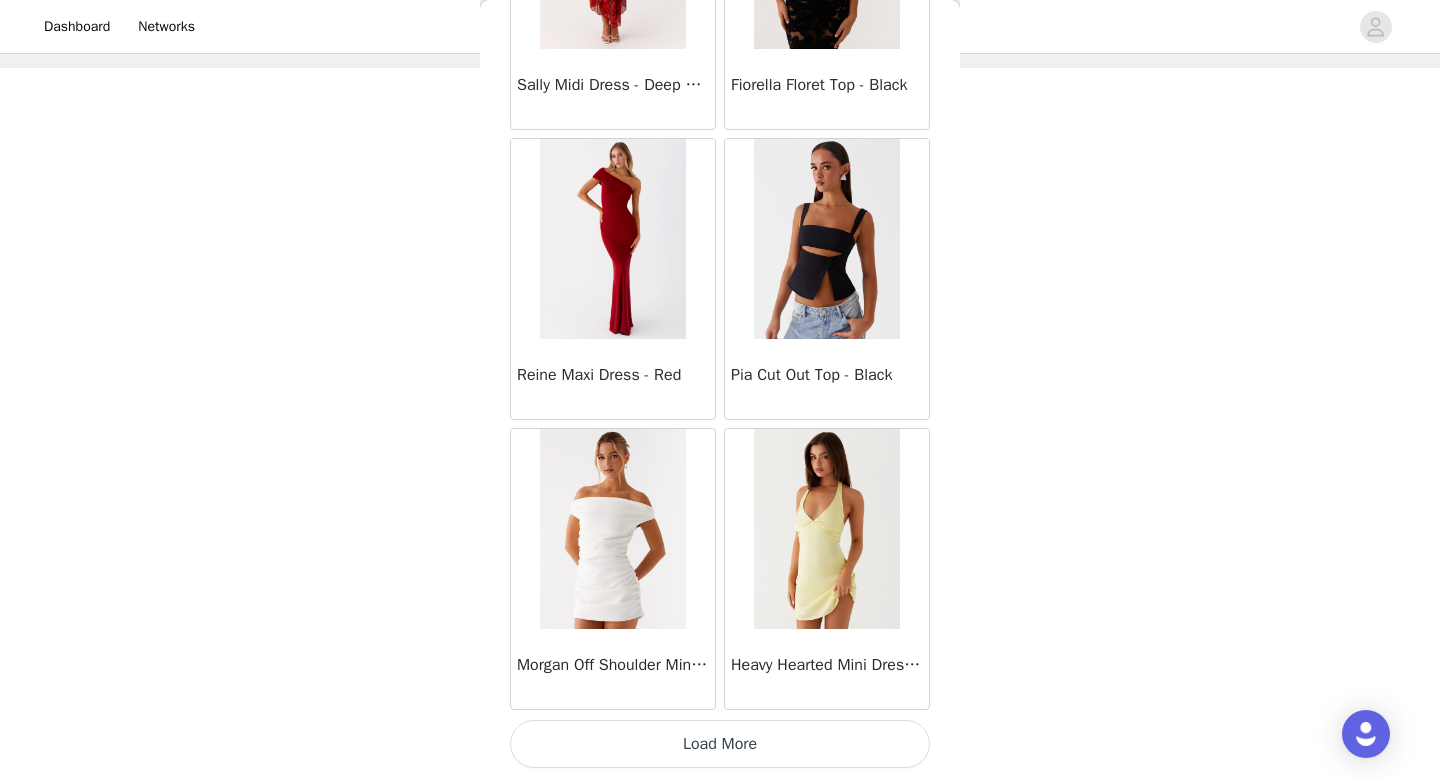 click on "Load More" at bounding box center (720, 744) 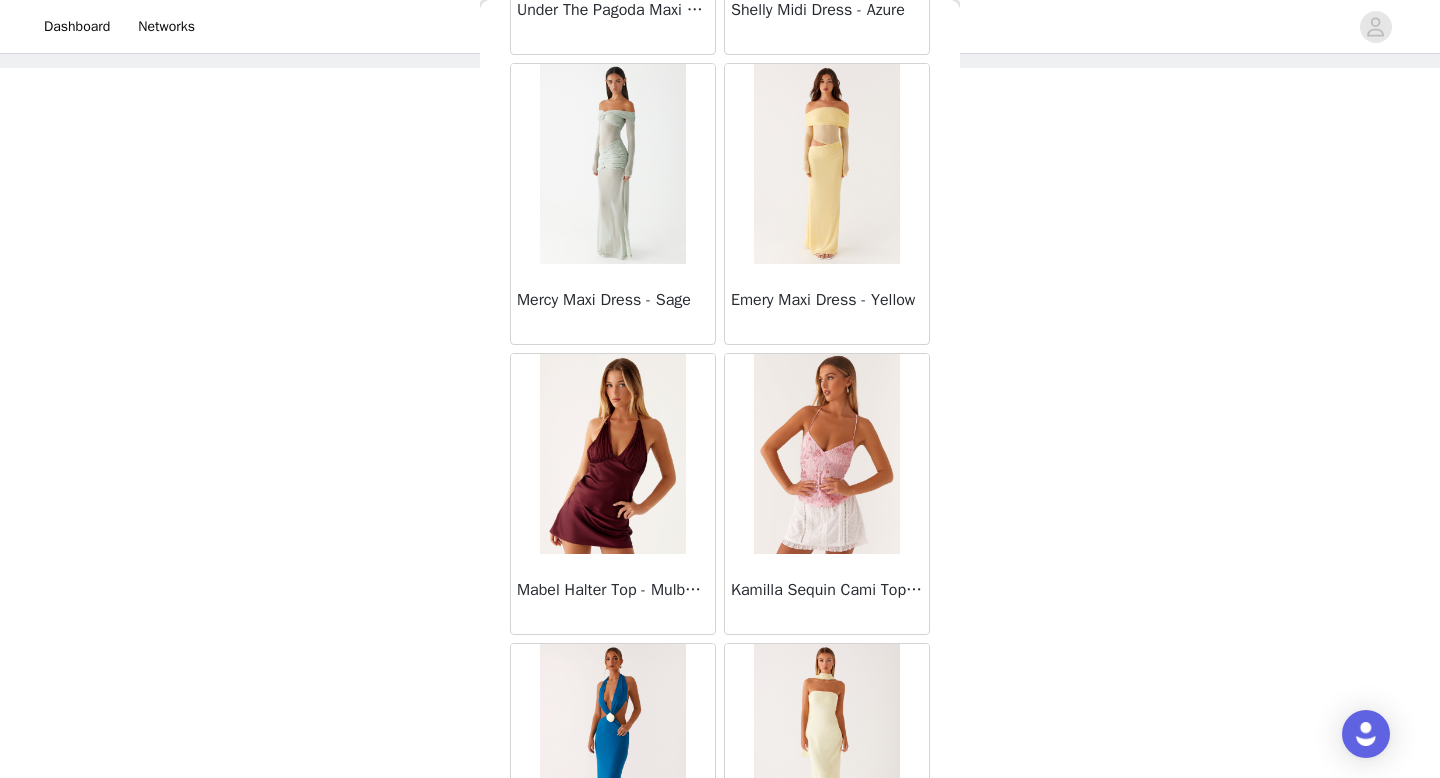 scroll, scrollTop: 13882, scrollLeft: 0, axis: vertical 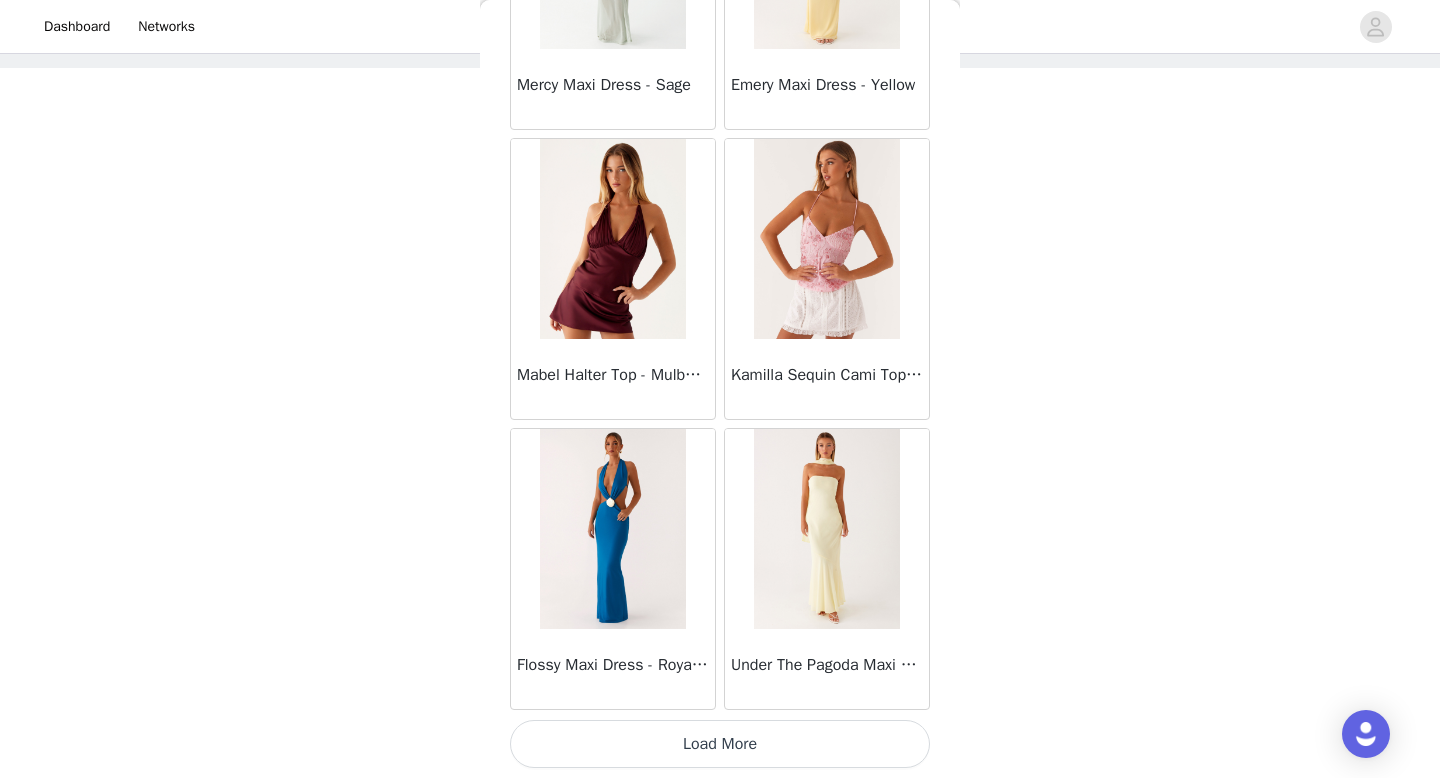 click on "Load More" at bounding box center (720, 744) 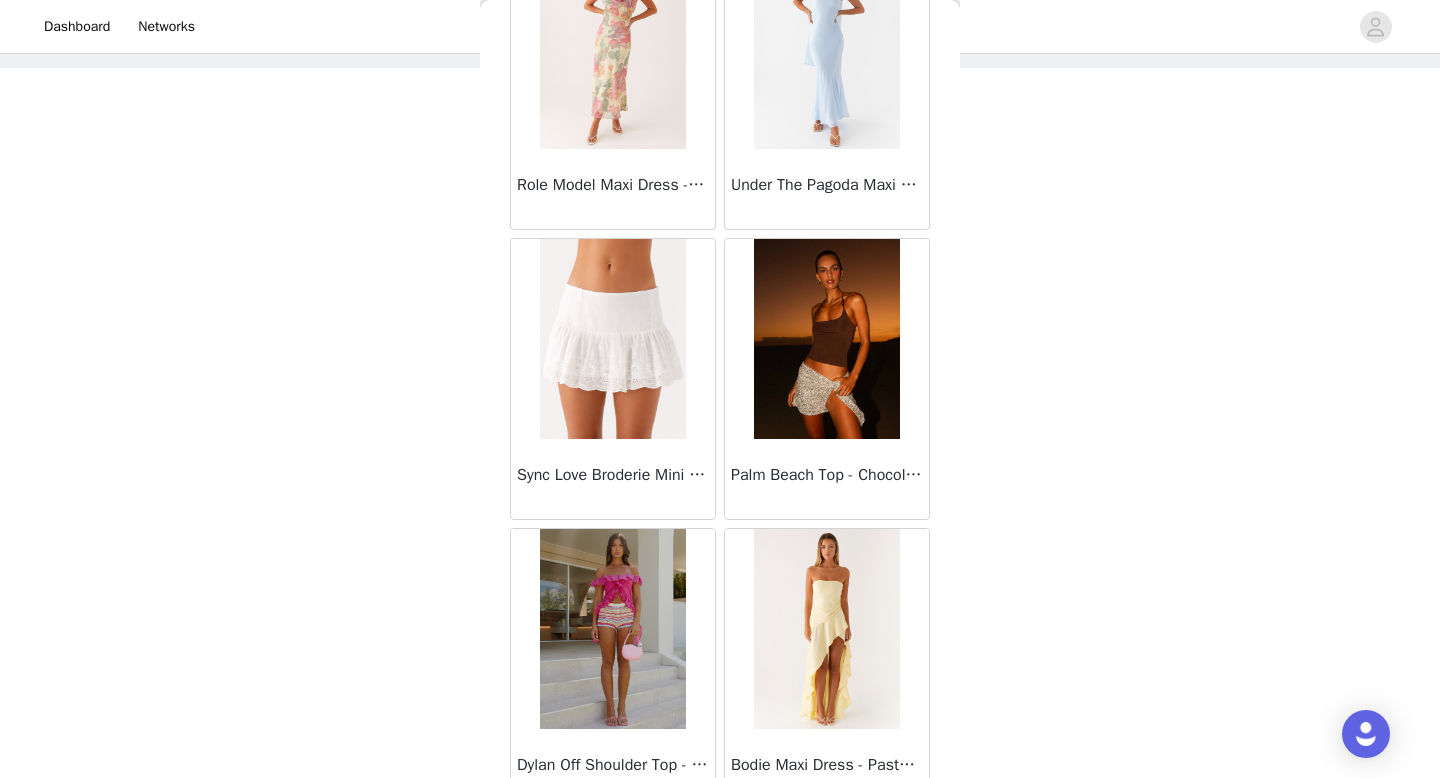 scroll, scrollTop: 16782, scrollLeft: 0, axis: vertical 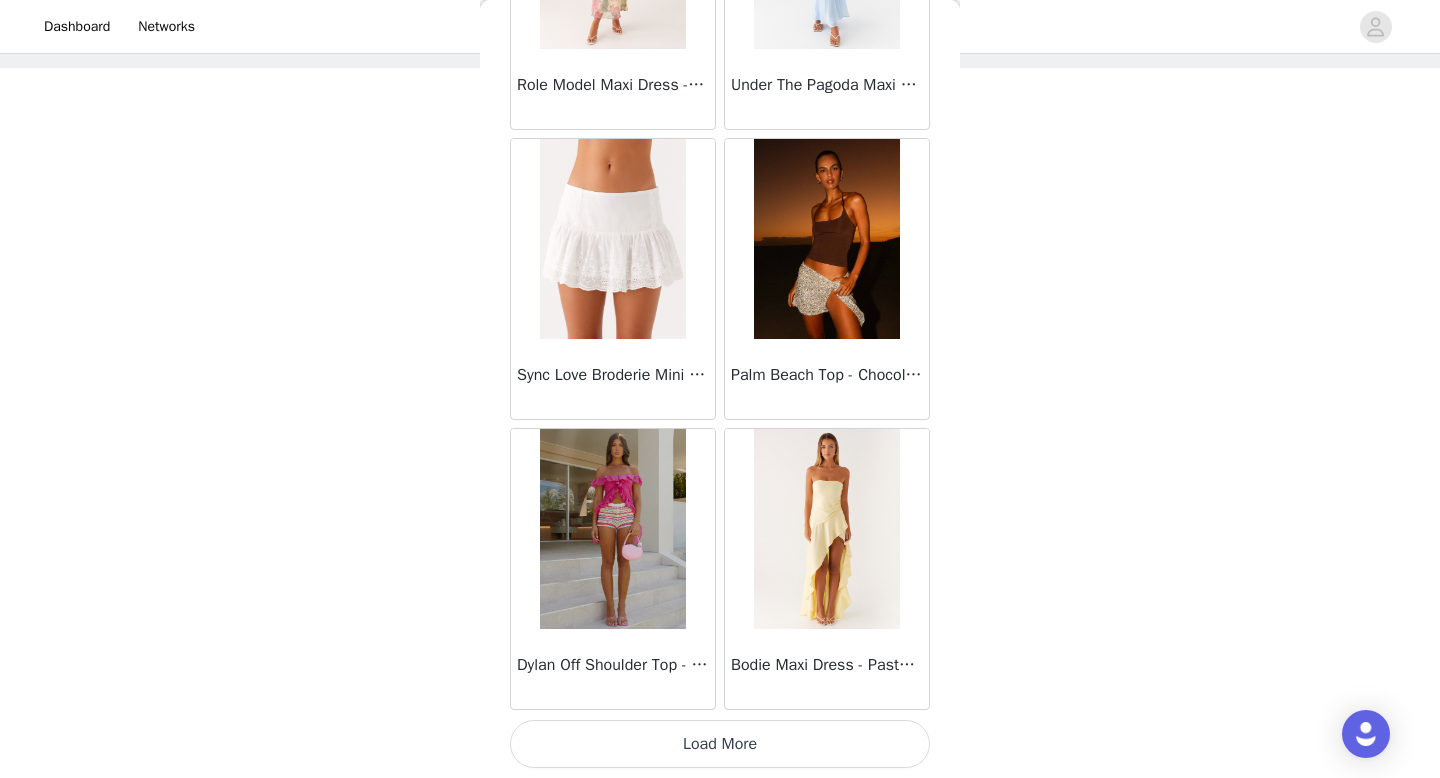 click on "Load More" at bounding box center [720, 744] 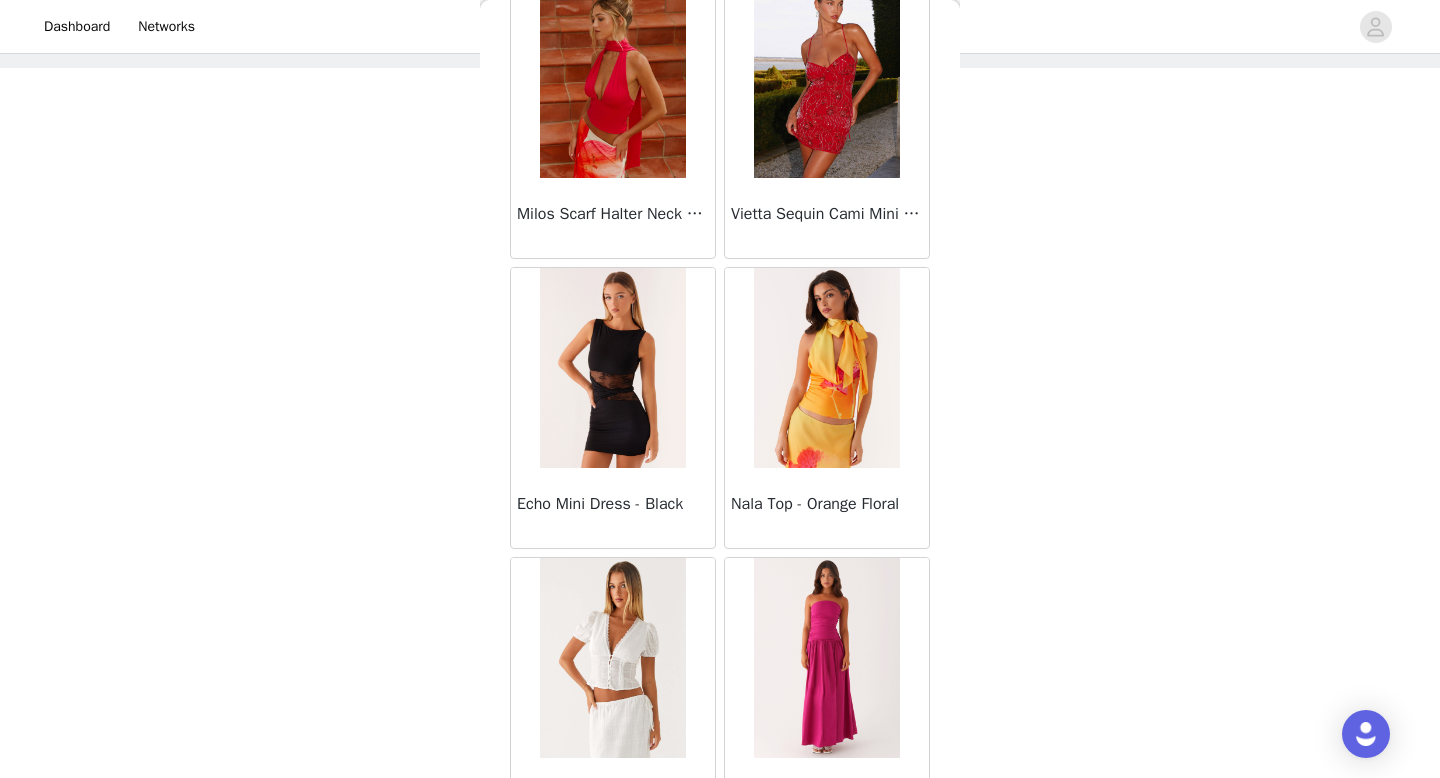 scroll, scrollTop: 19682, scrollLeft: 0, axis: vertical 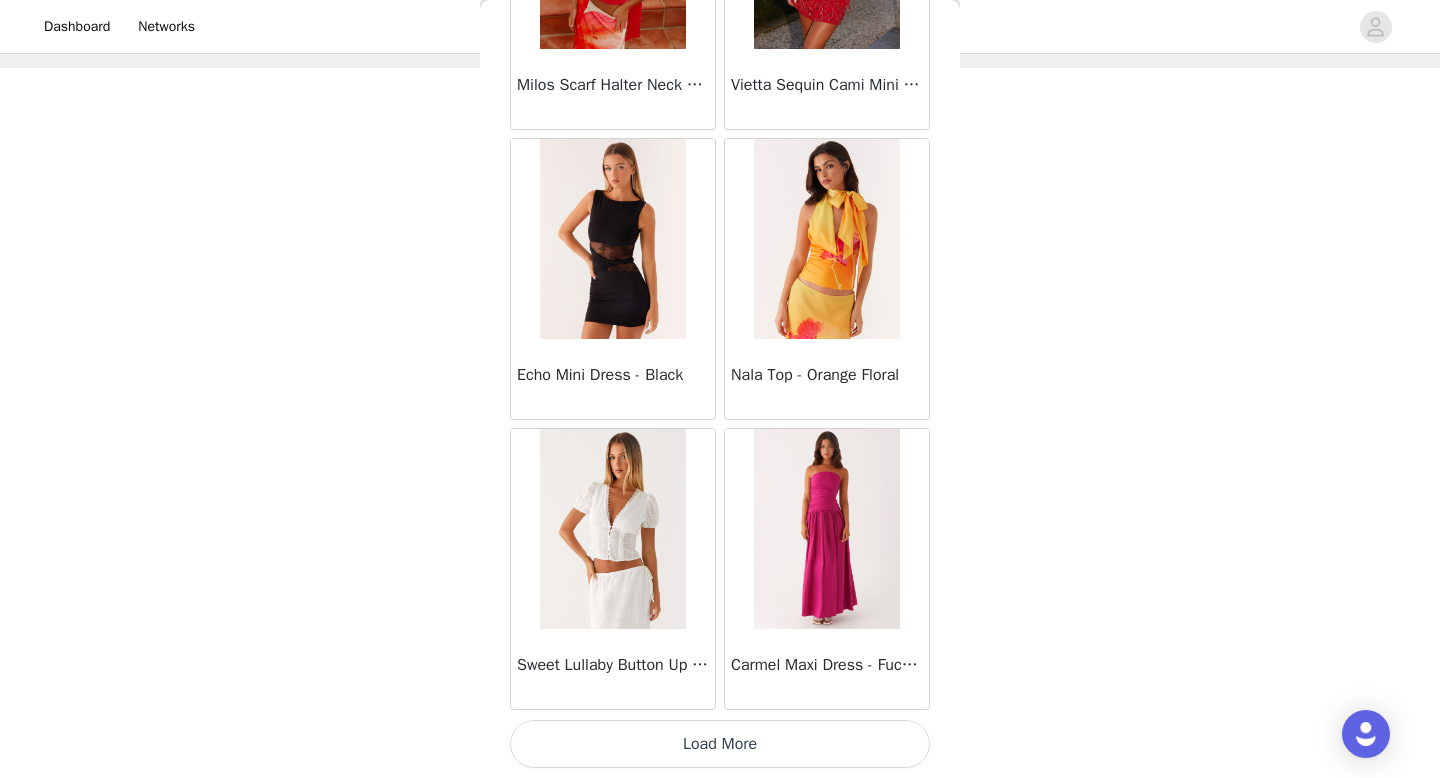 click on "Load More" at bounding box center (720, 744) 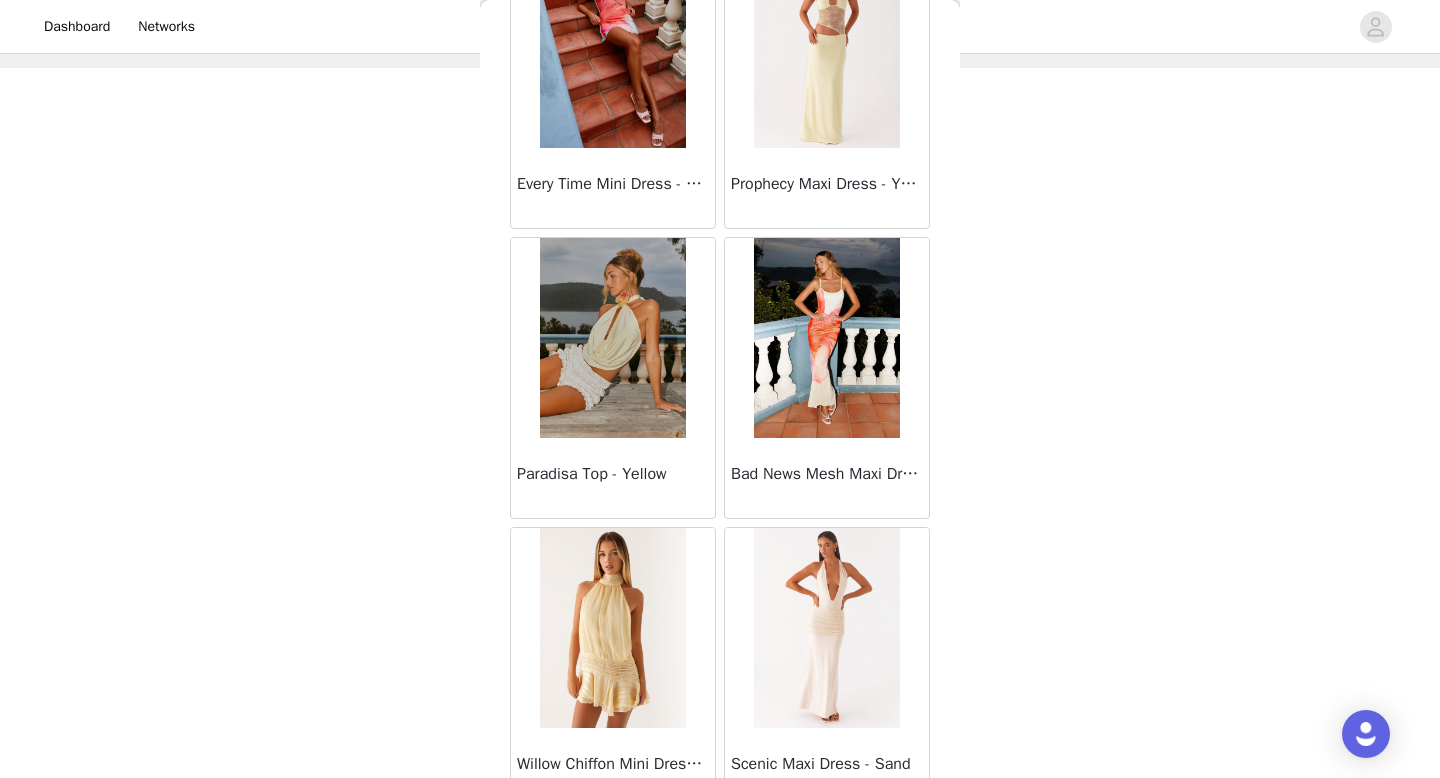 scroll, scrollTop: 22582, scrollLeft: 0, axis: vertical 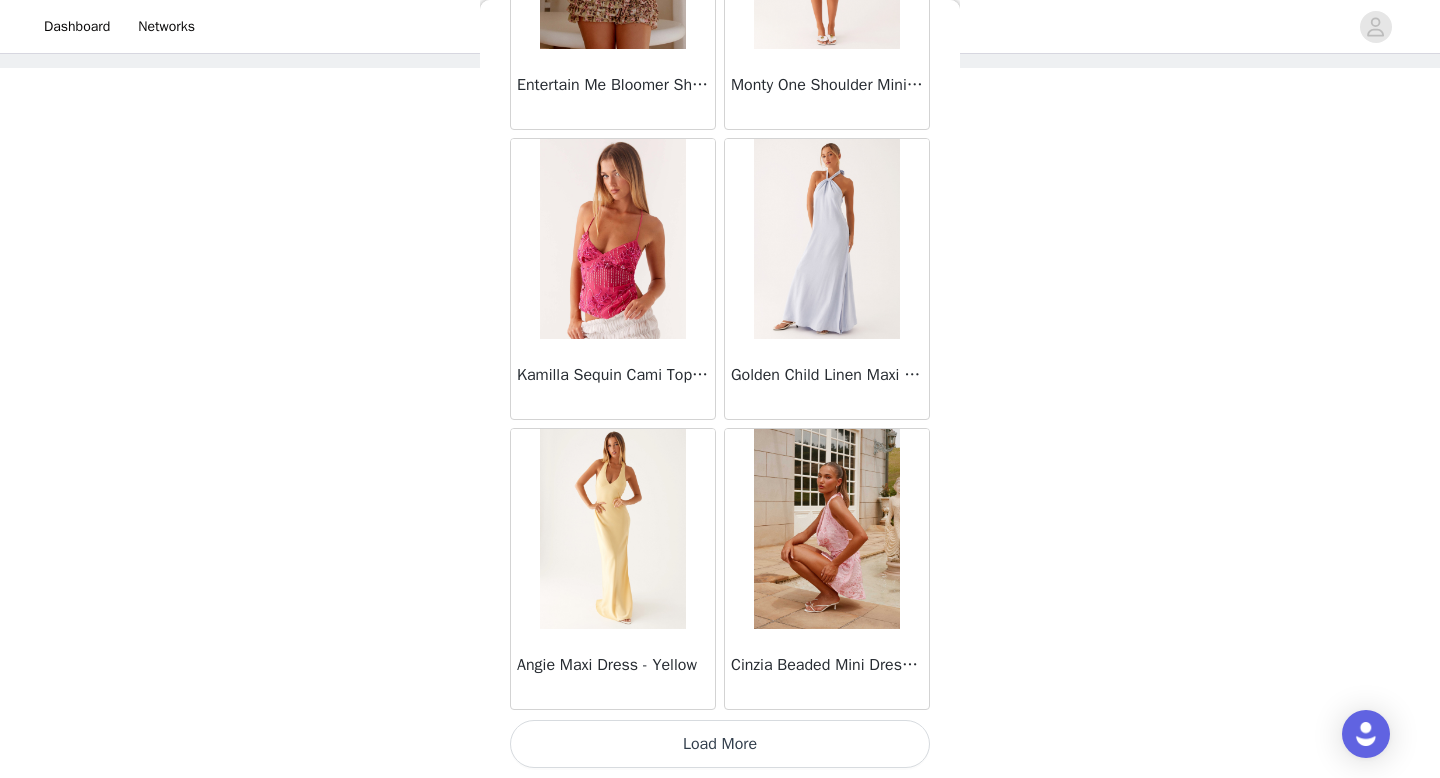 click on "Load More" at bounding box center (720, 744) 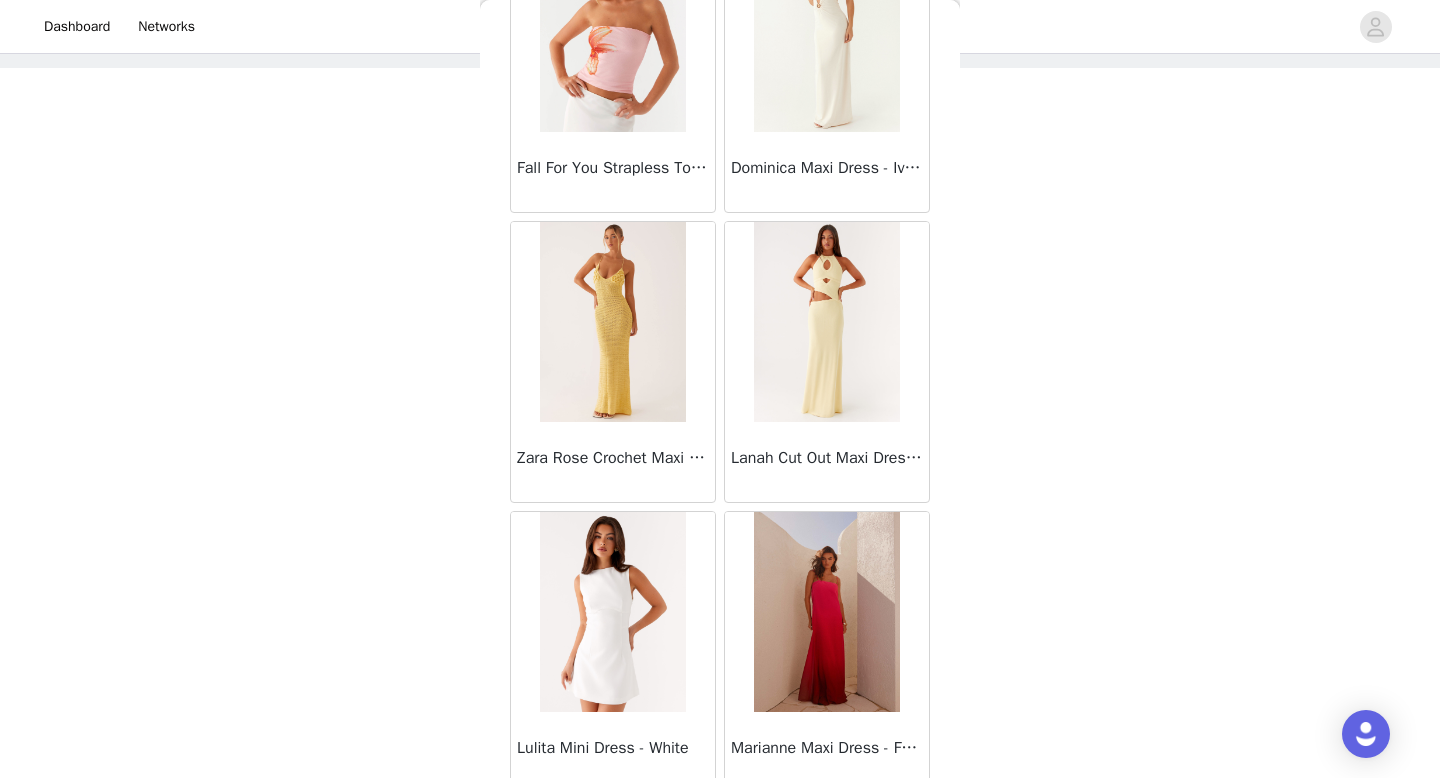 scroll, scrollTop: 25482, scrollLeft: 0, axis: vertical 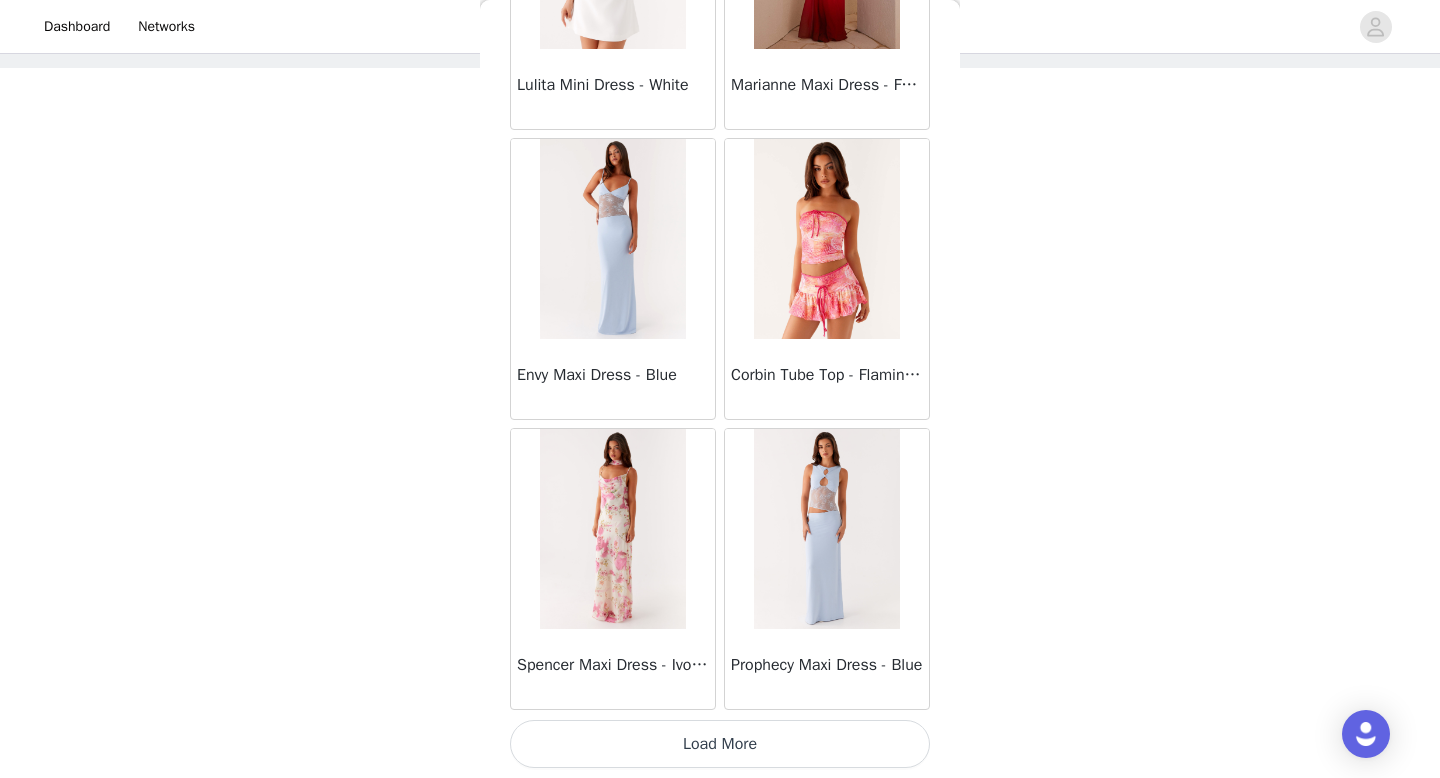 click on "Load More" at bounding box center (720, 744) 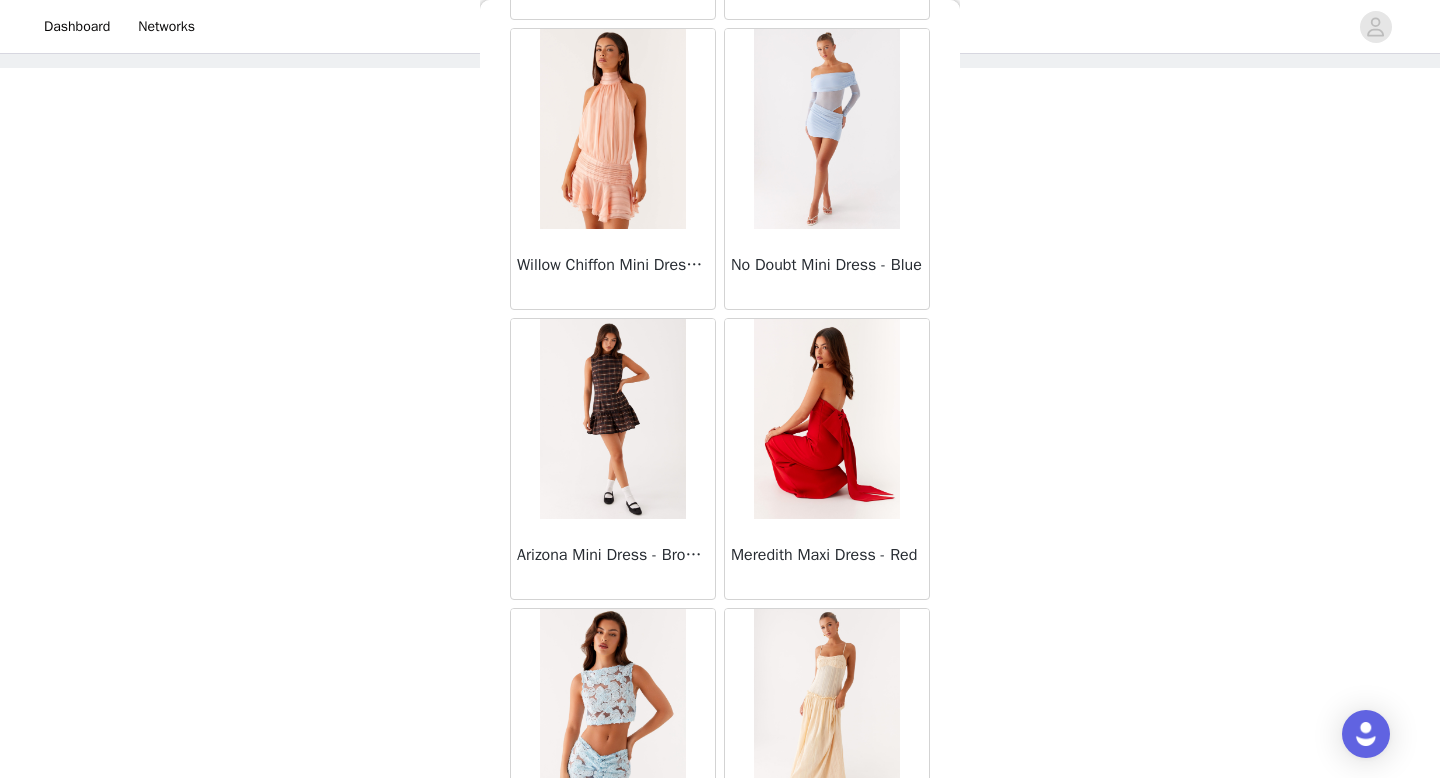 scroll, scrollTop: 28382, scrollLeft: 0, axis: vertical 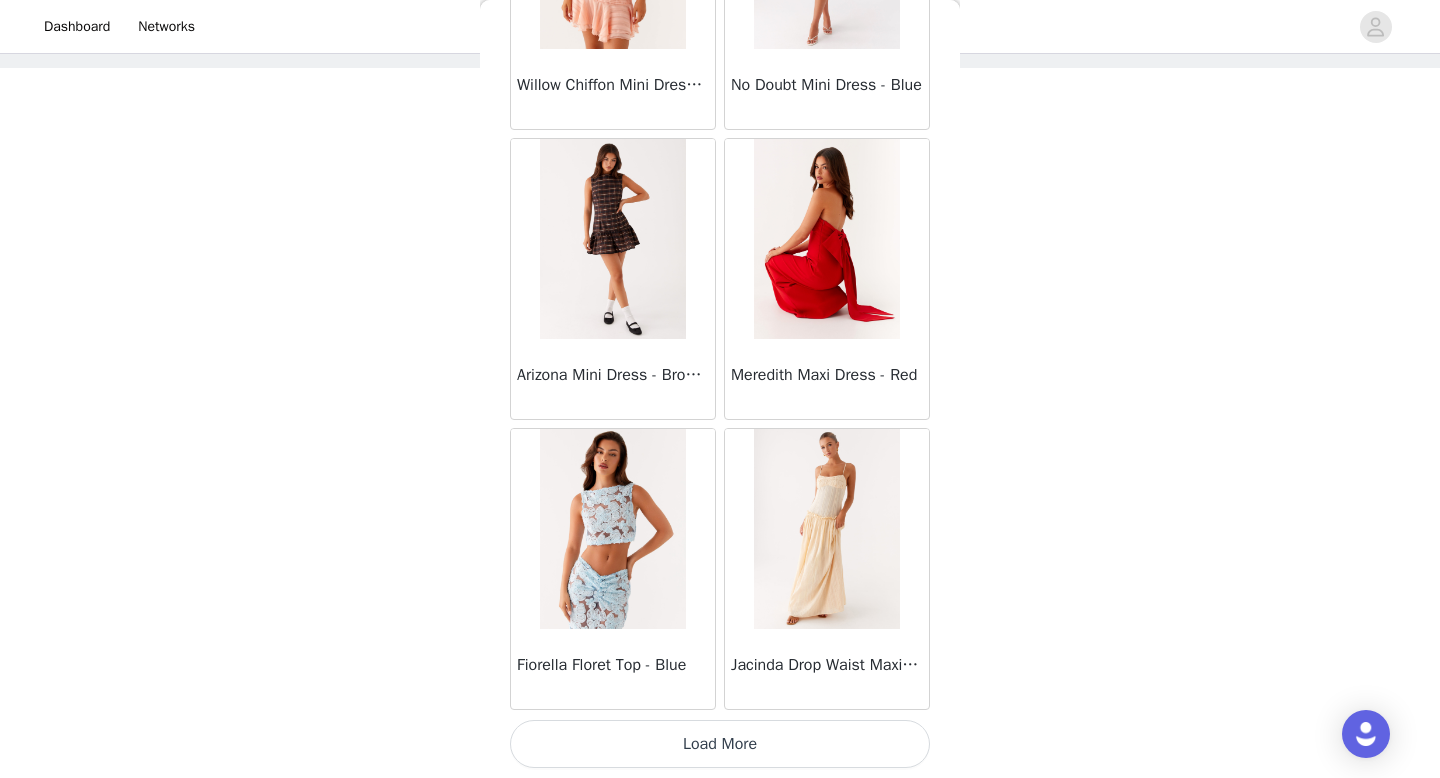 click on "Load More" at bounding box center (720, 744) 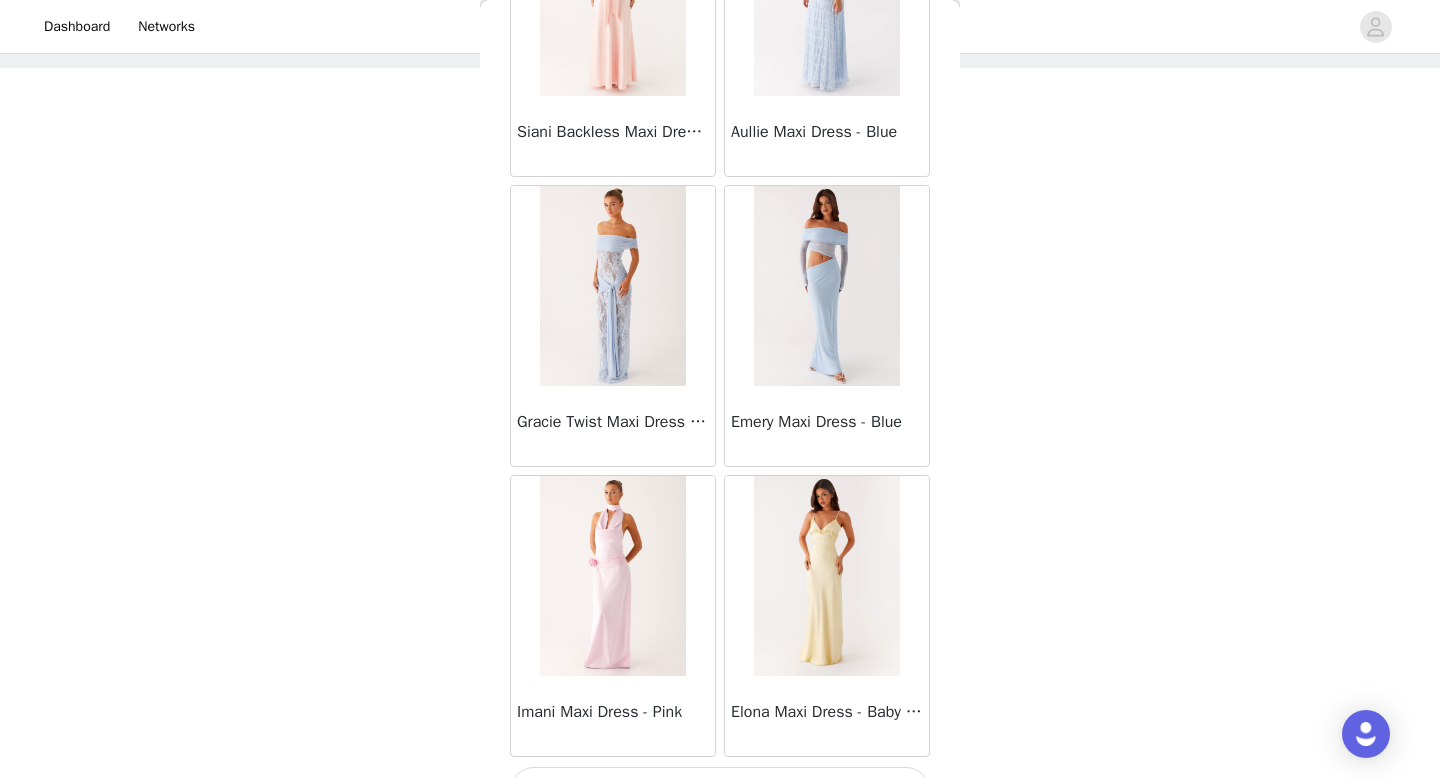 scroll, scrollTop: 31282, scrollLeft: 0, axis: vertical 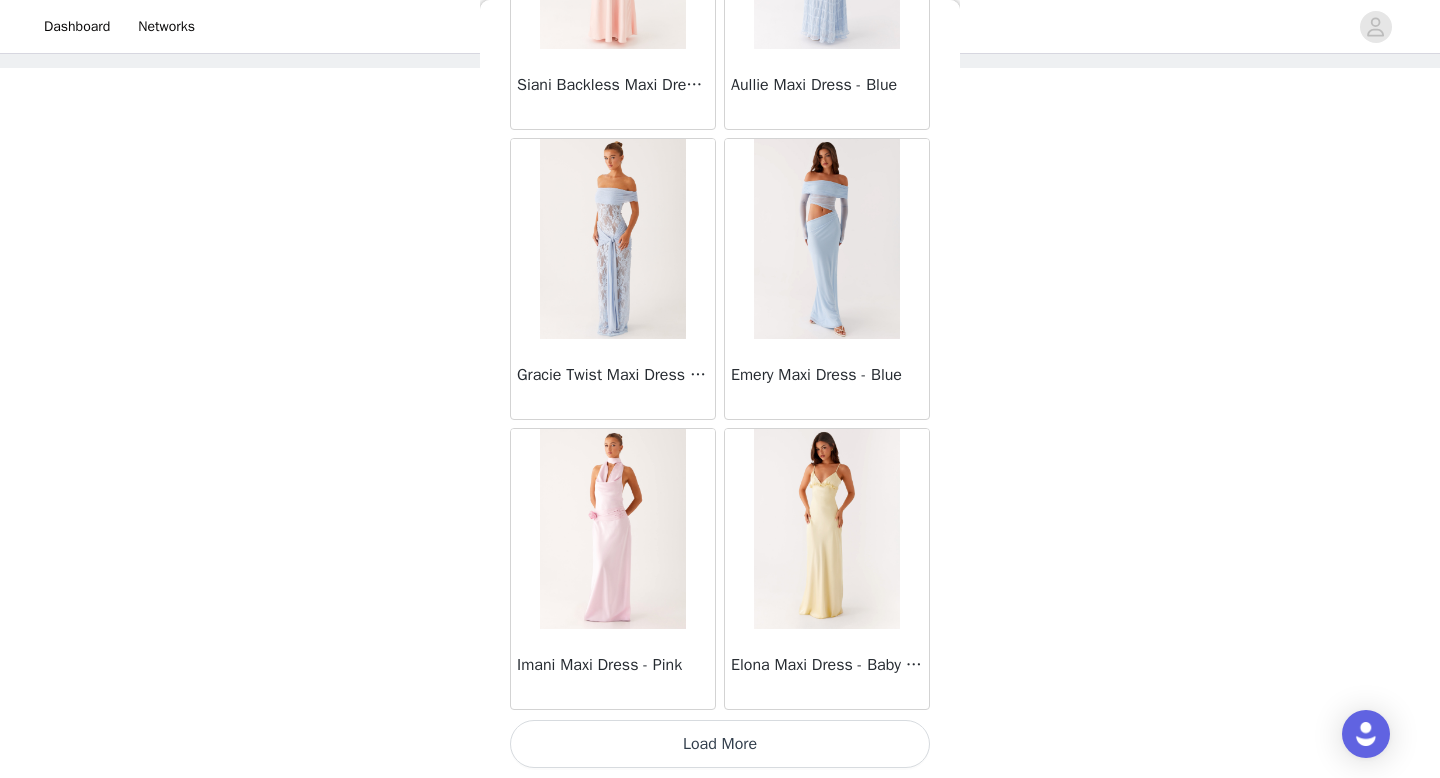 click on "Load More" at bounding box center (720, 744) 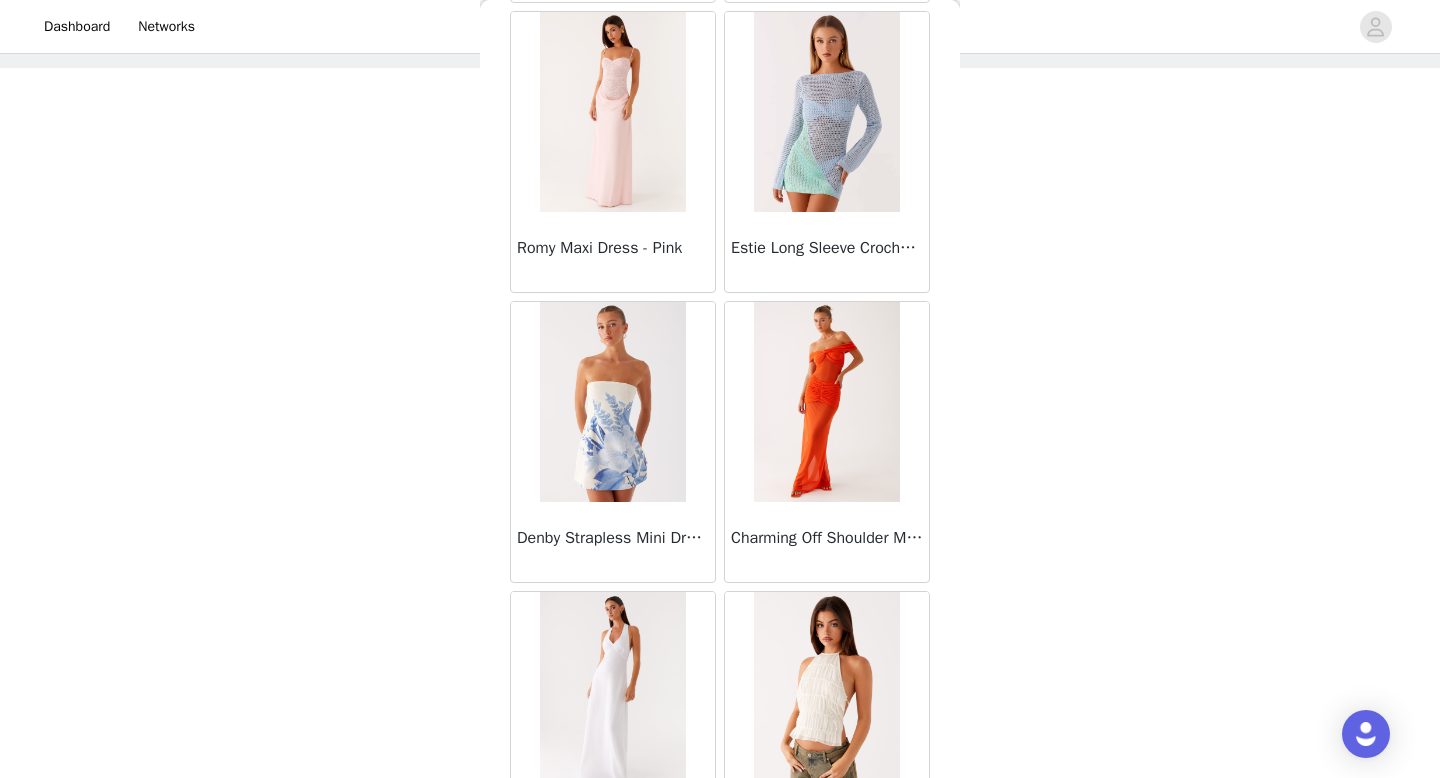 scroll, scrollTop: 34182, scrollLeft: 0, axis: vertical 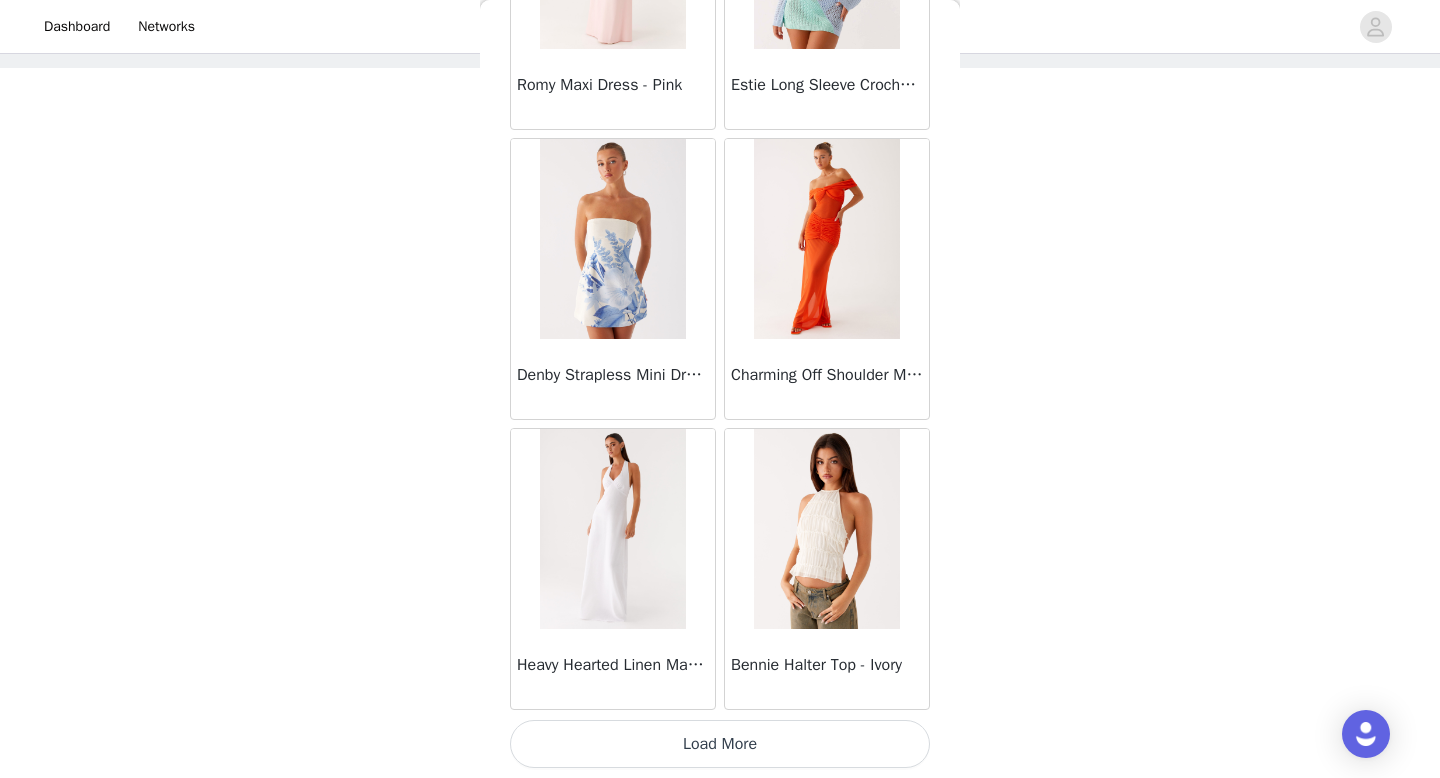 click on "Load More" at bounding box center [720, 744] 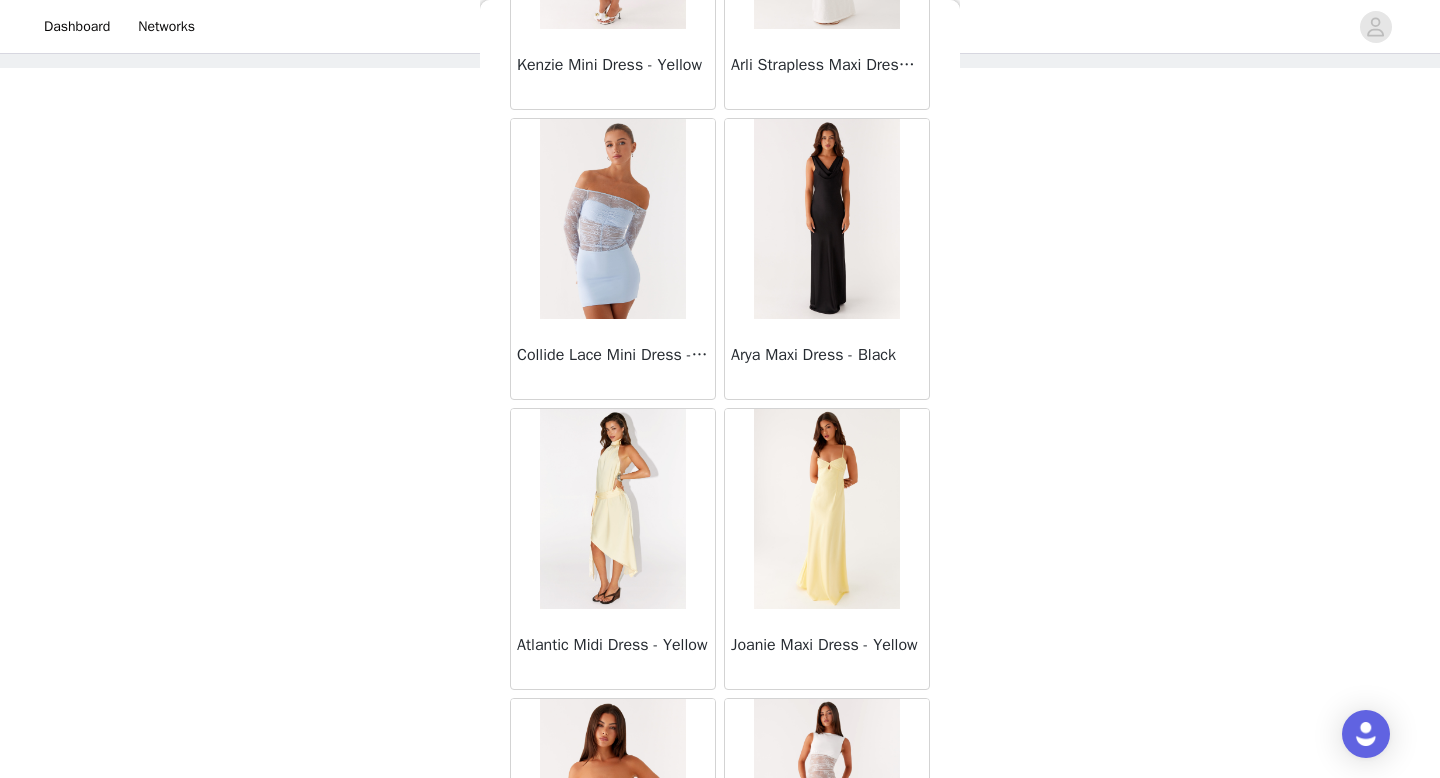 scroll, scrollTop: 37082, scrollLeft: 0, axis: vertical 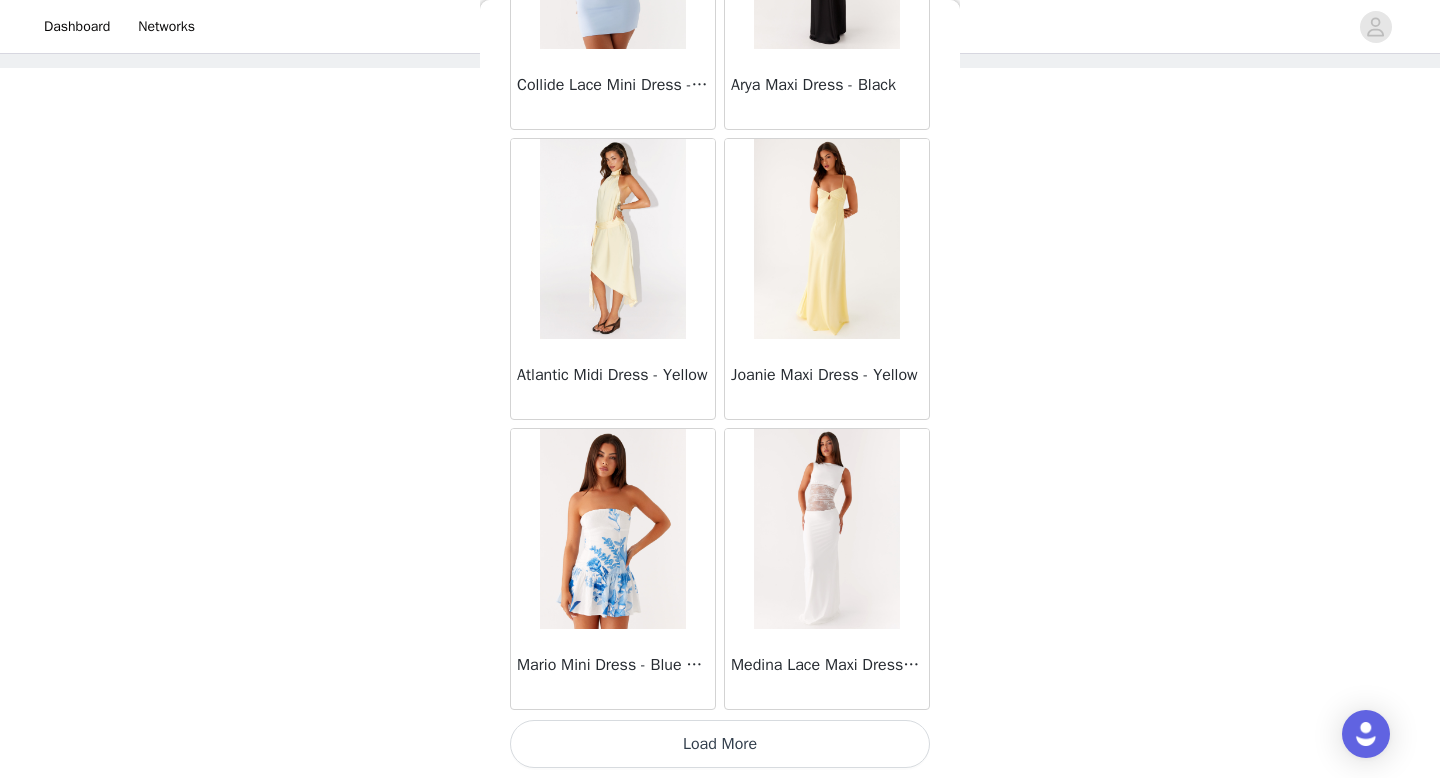 click on "Load More" at bounding box center (720, 744) 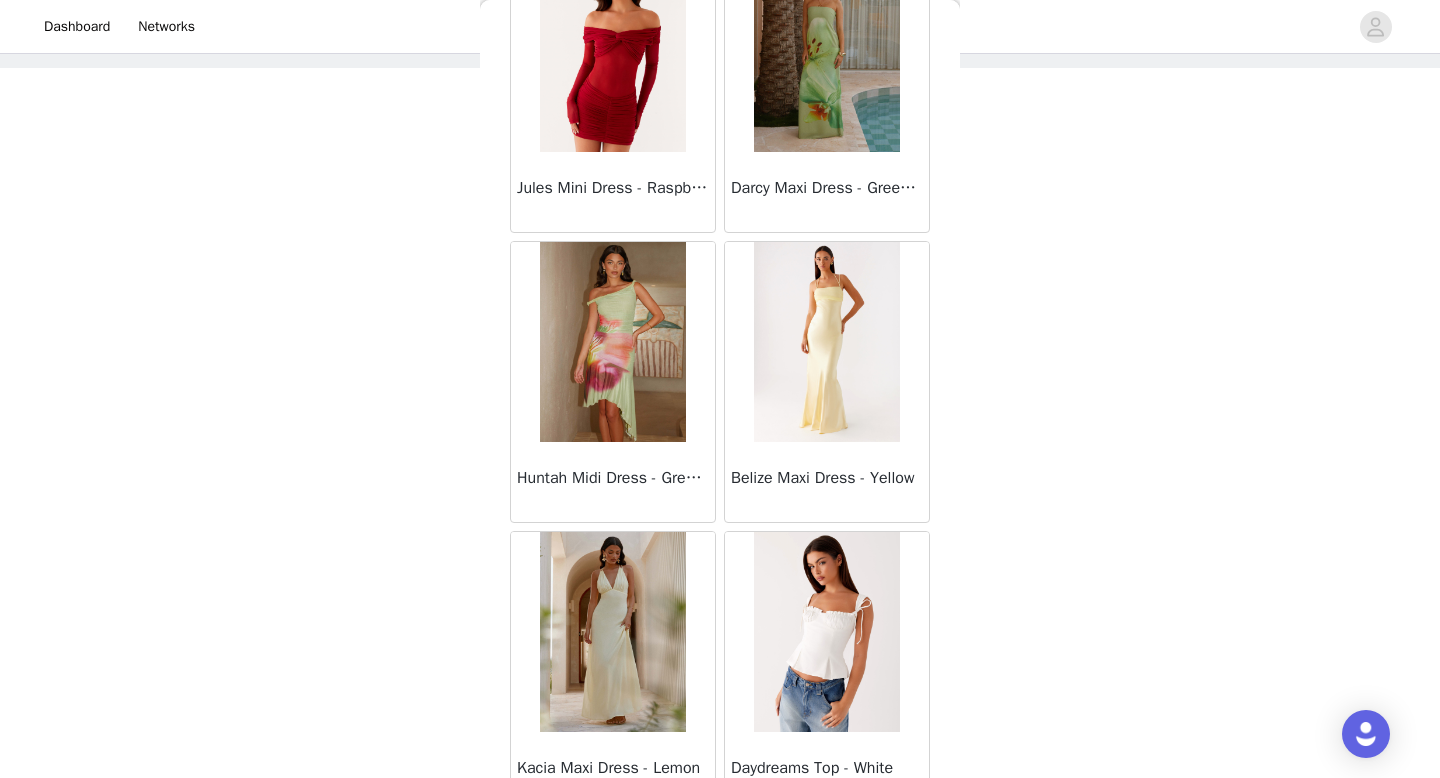 scroll, scrollTop: 39982, scrollLeft: 0, axis: vertical 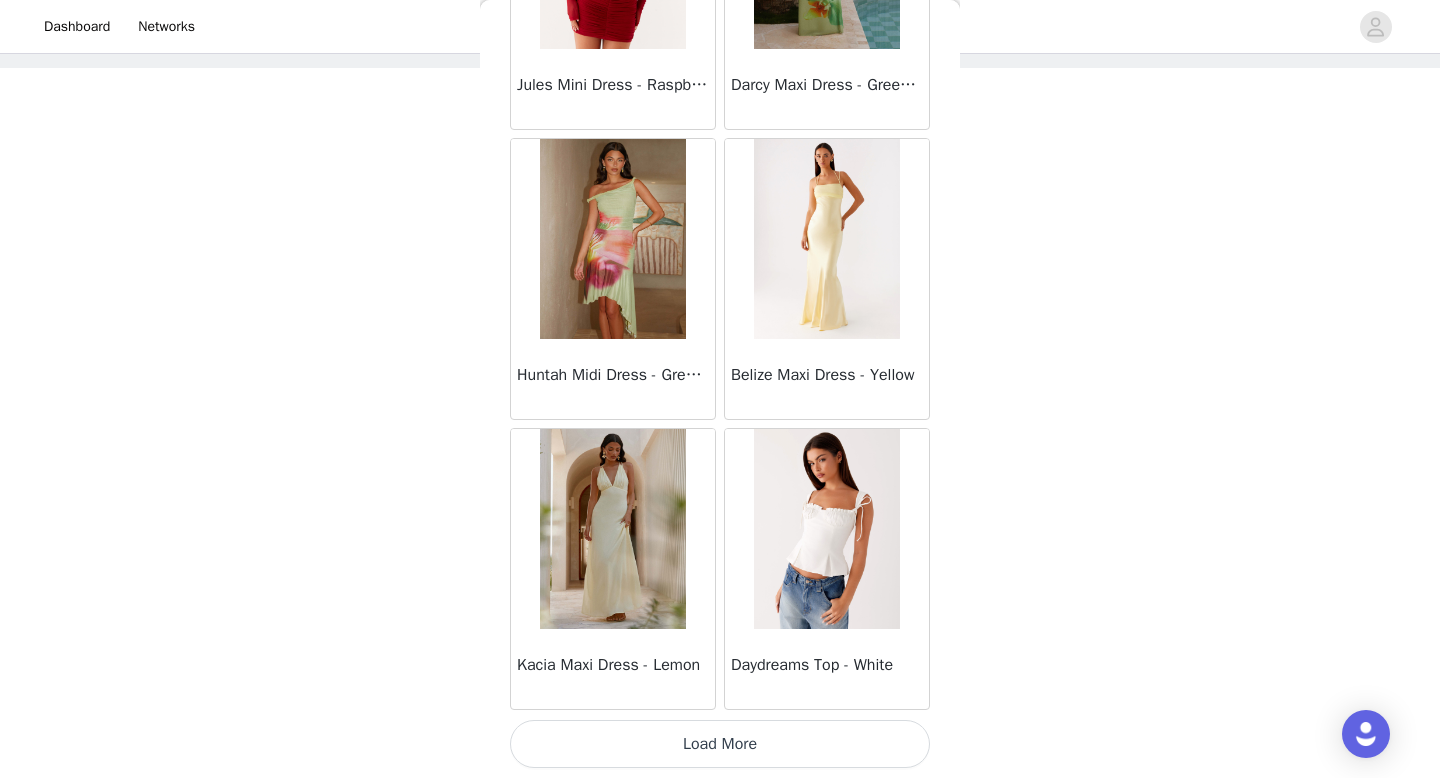 click on "Load More" at bounding box center [720, 744] 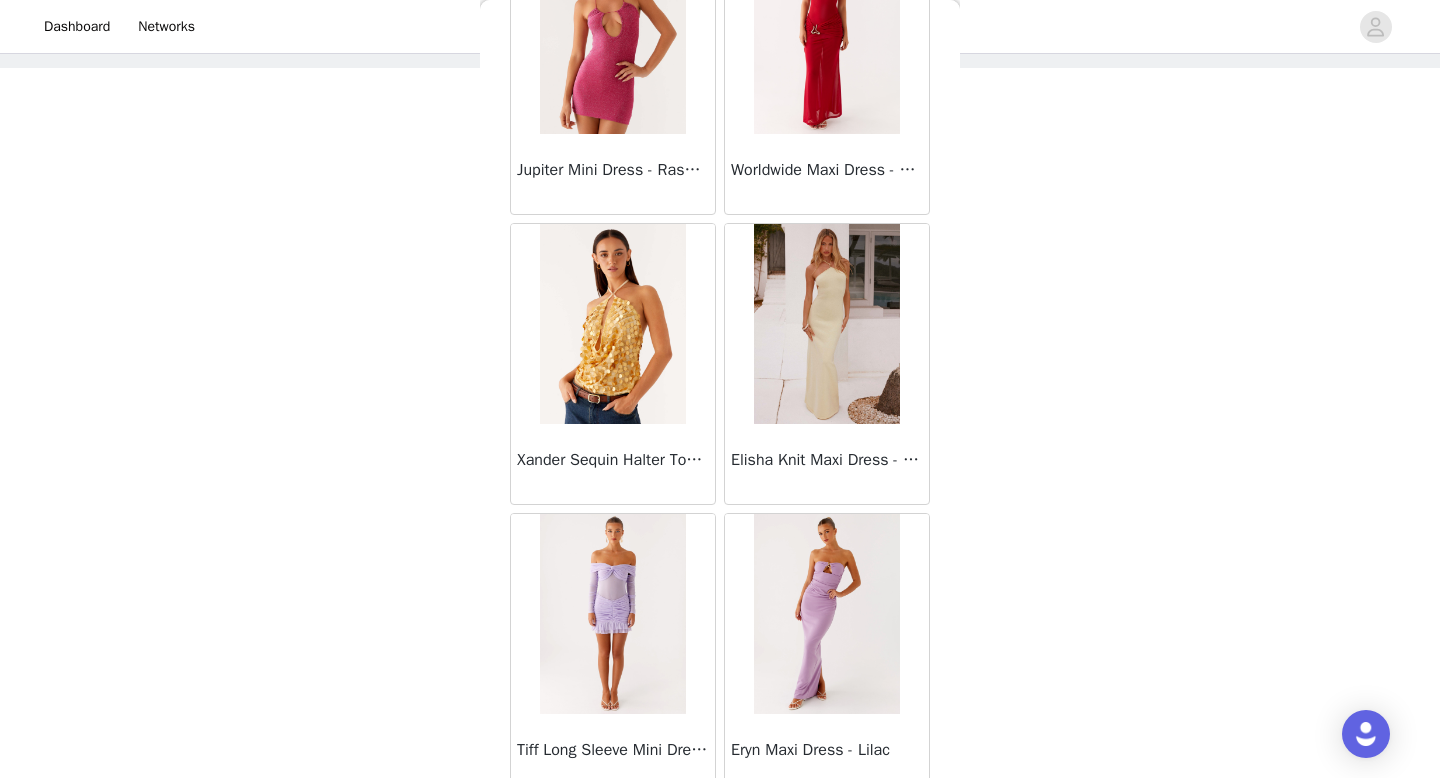 scroll, scrollTop: 42882, scrollLeft: 0, axis: vertical 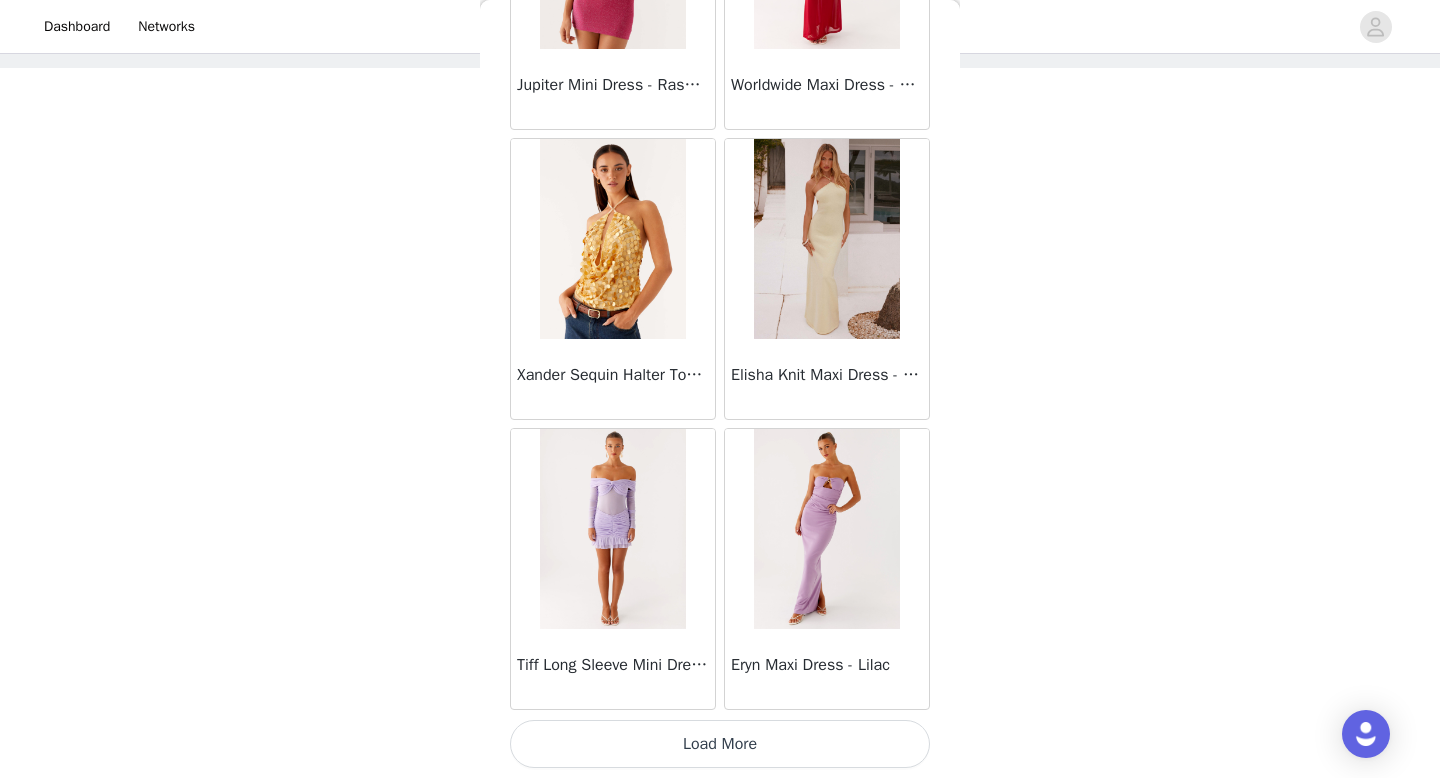 click on "Load More" at bounding box center (720, 744) 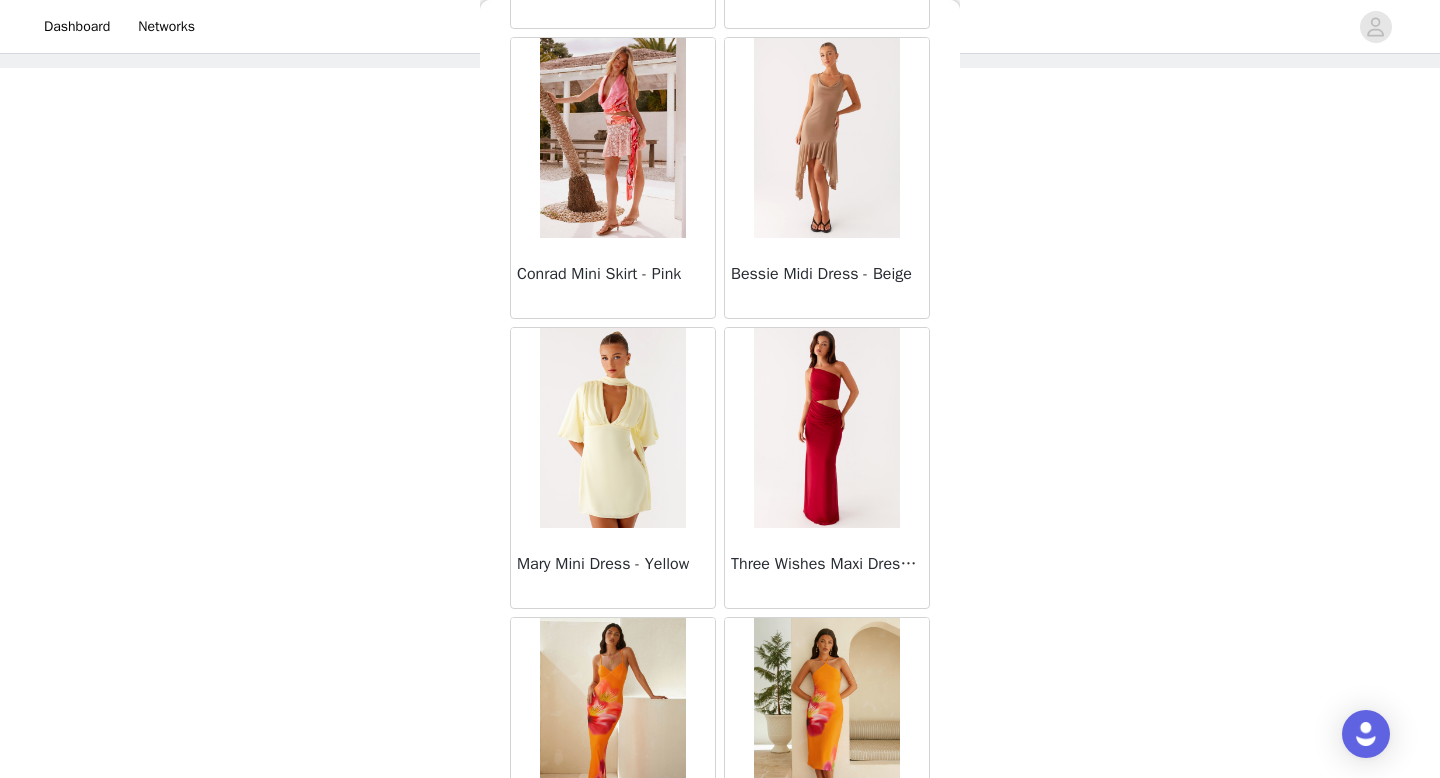 scroll, scrollTop: 45782, scrollLeft: 0, axis: vertical 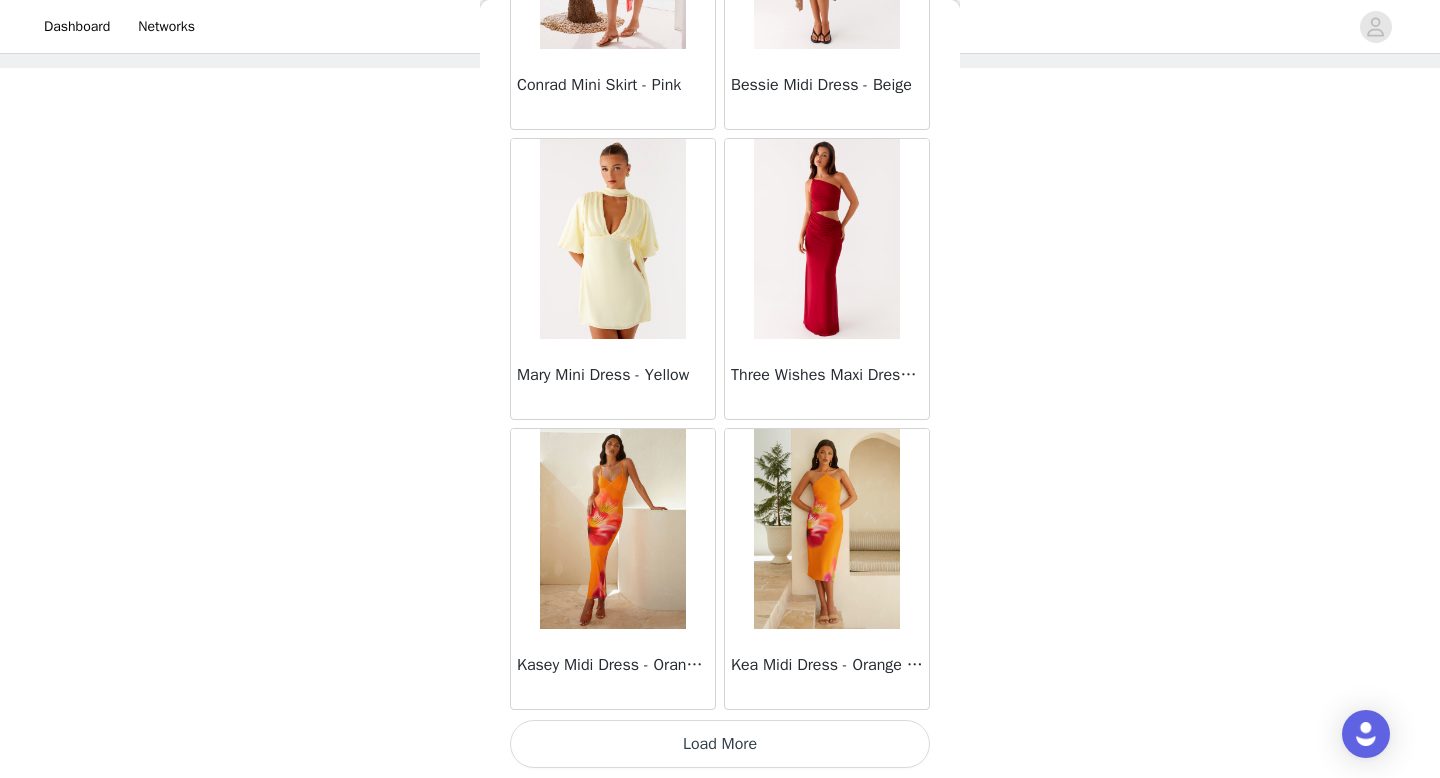 click on "Load More" at bounding box center [720, 744] 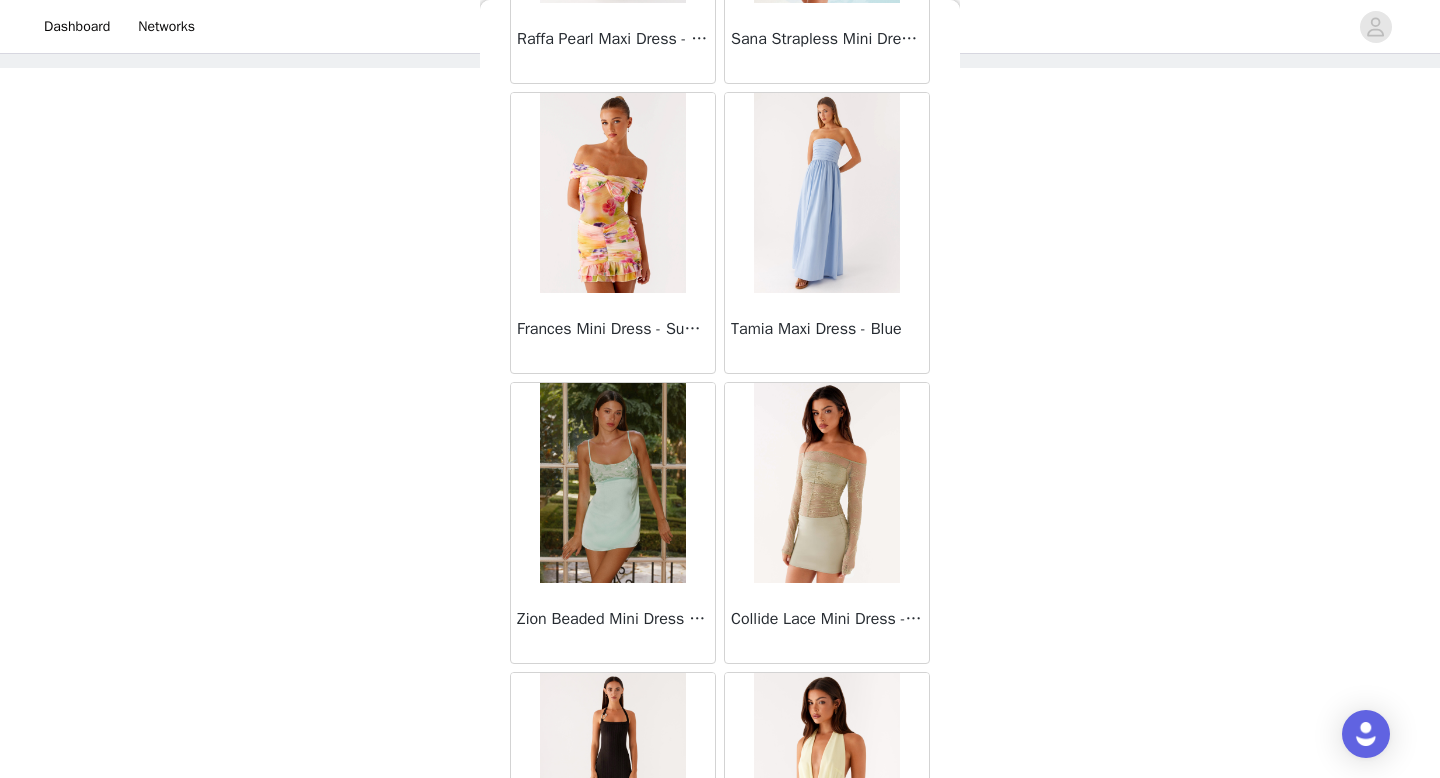 scroll, scrollTop: 48682, scrollLeft: 0, axis: vertical 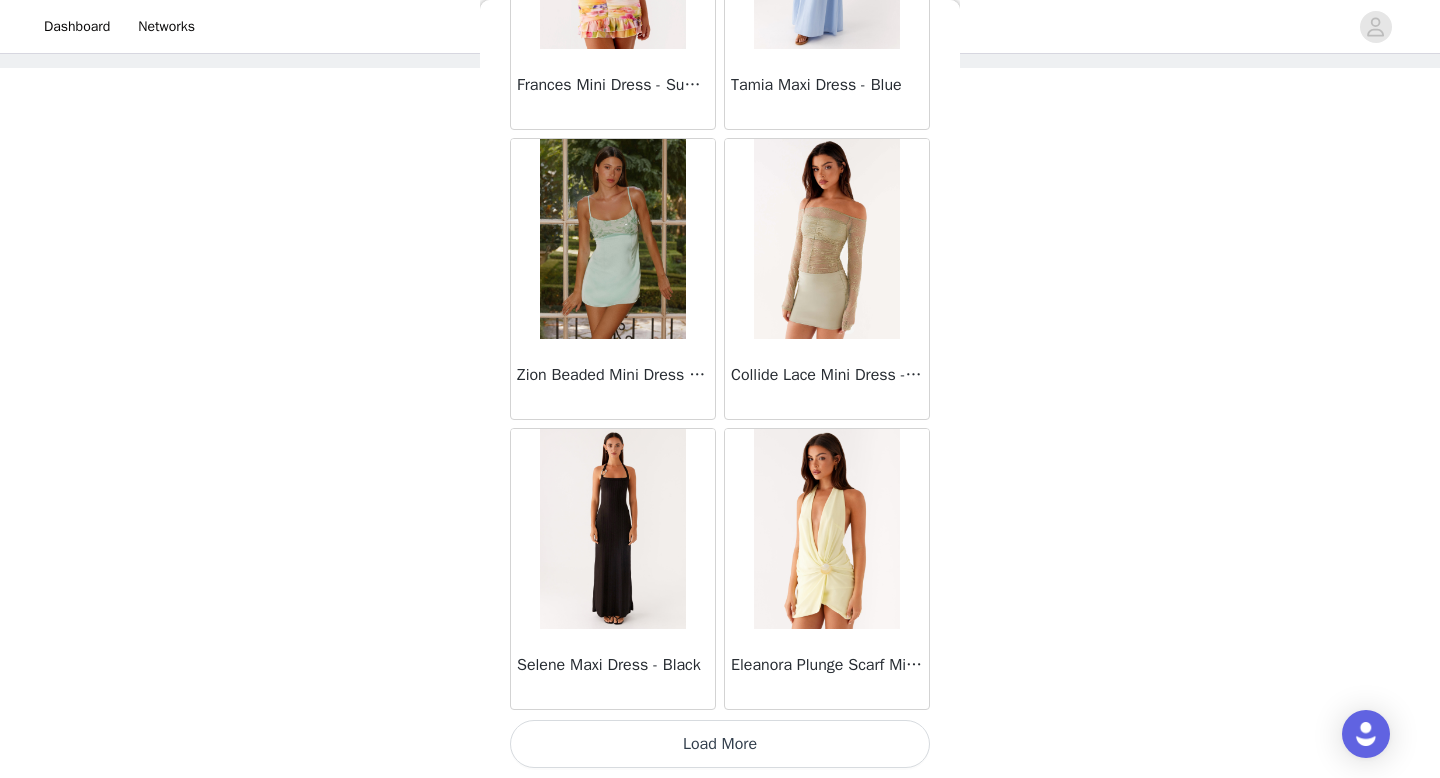 click on "Load More" at bounding box center [720, 744] 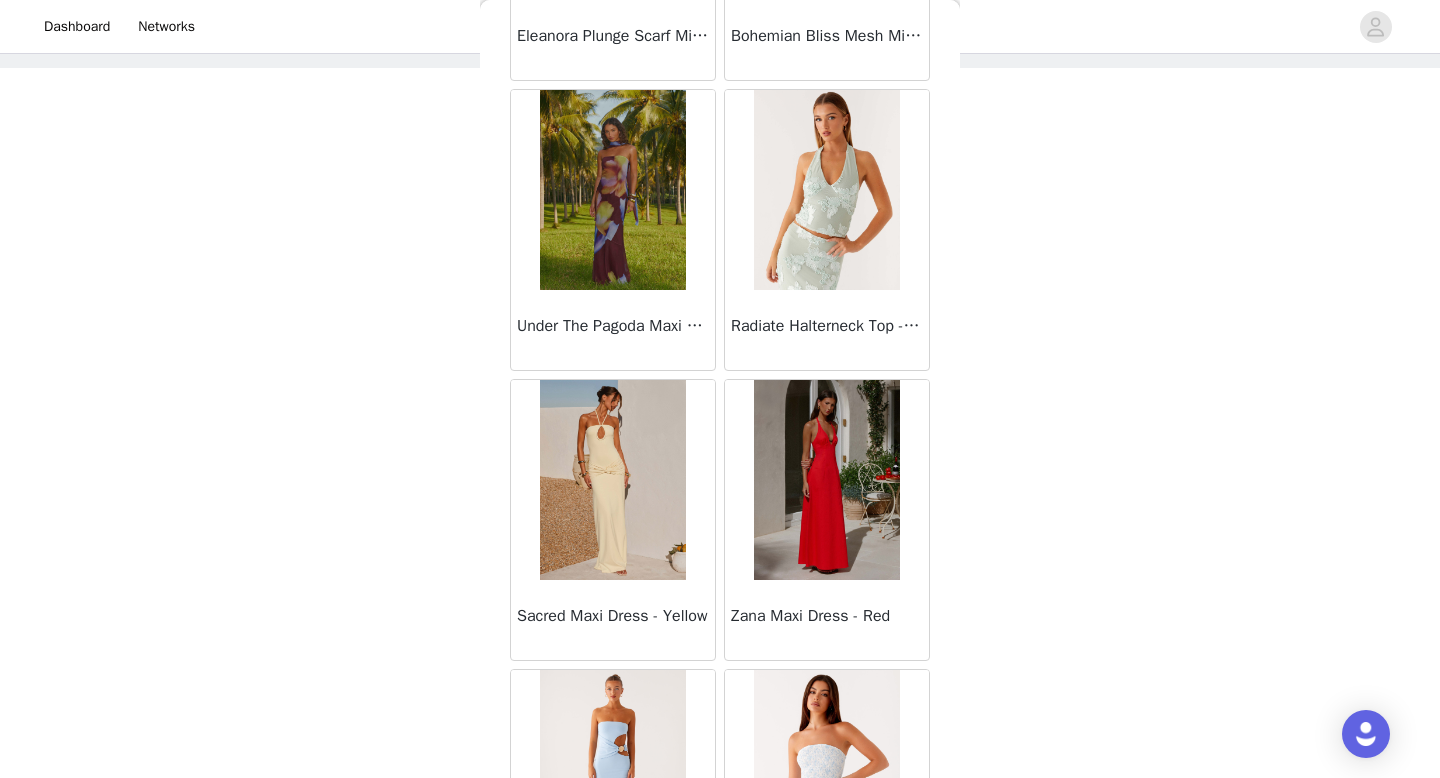 scroll, scrollTop: 51582, scrollLeft: 0, axis: vertical 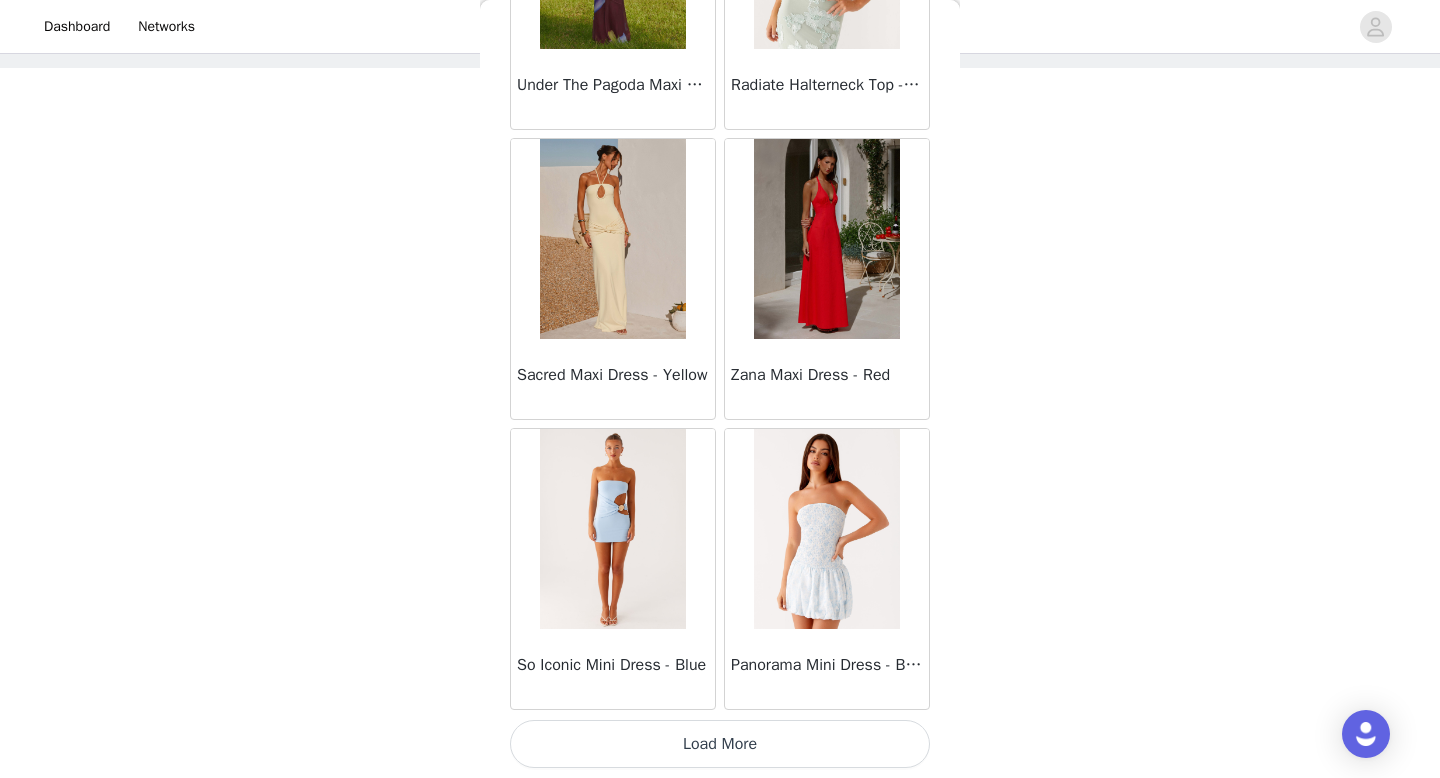click on "Load More" at bounding box center (720, 744) 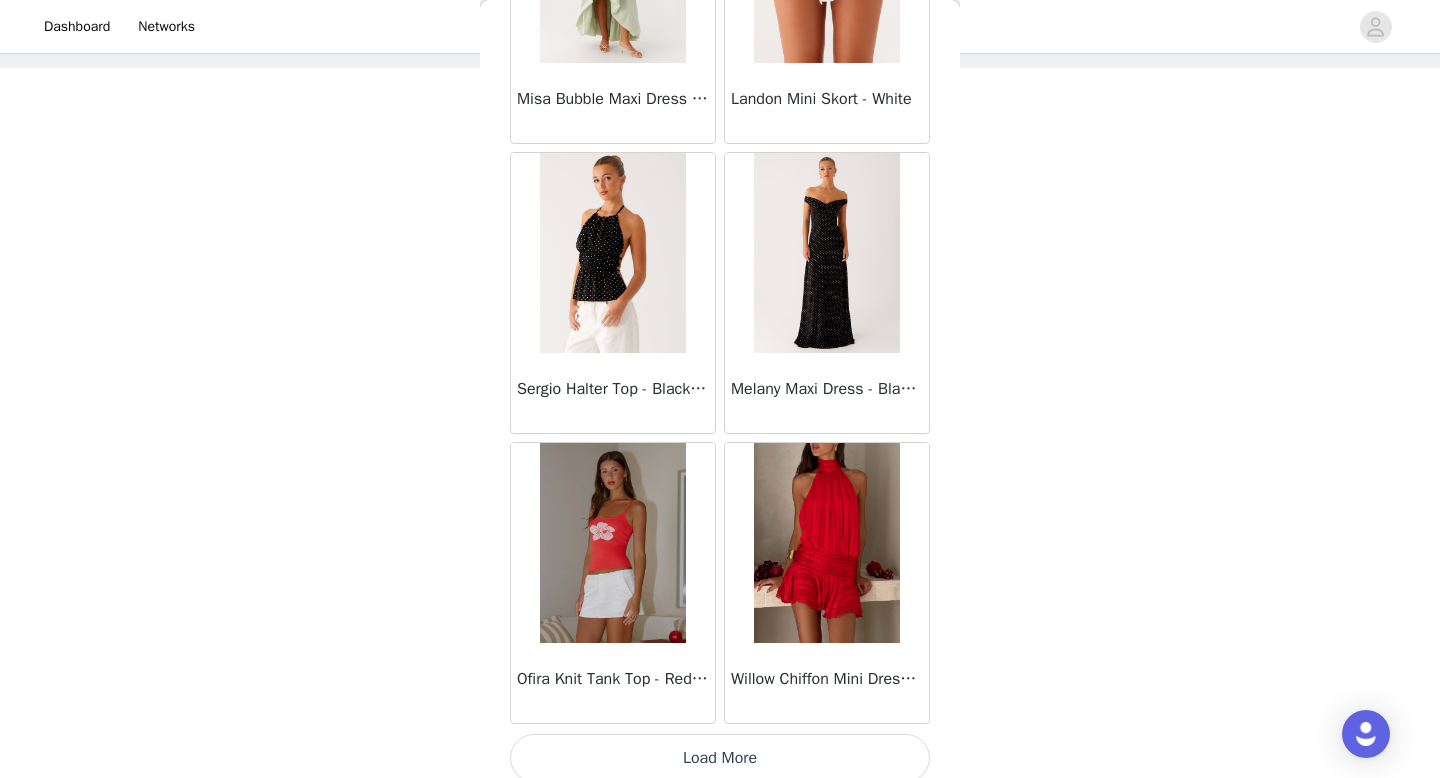 scroll, scrollTop: 54482, scrollLeft: 0, axis: vertical 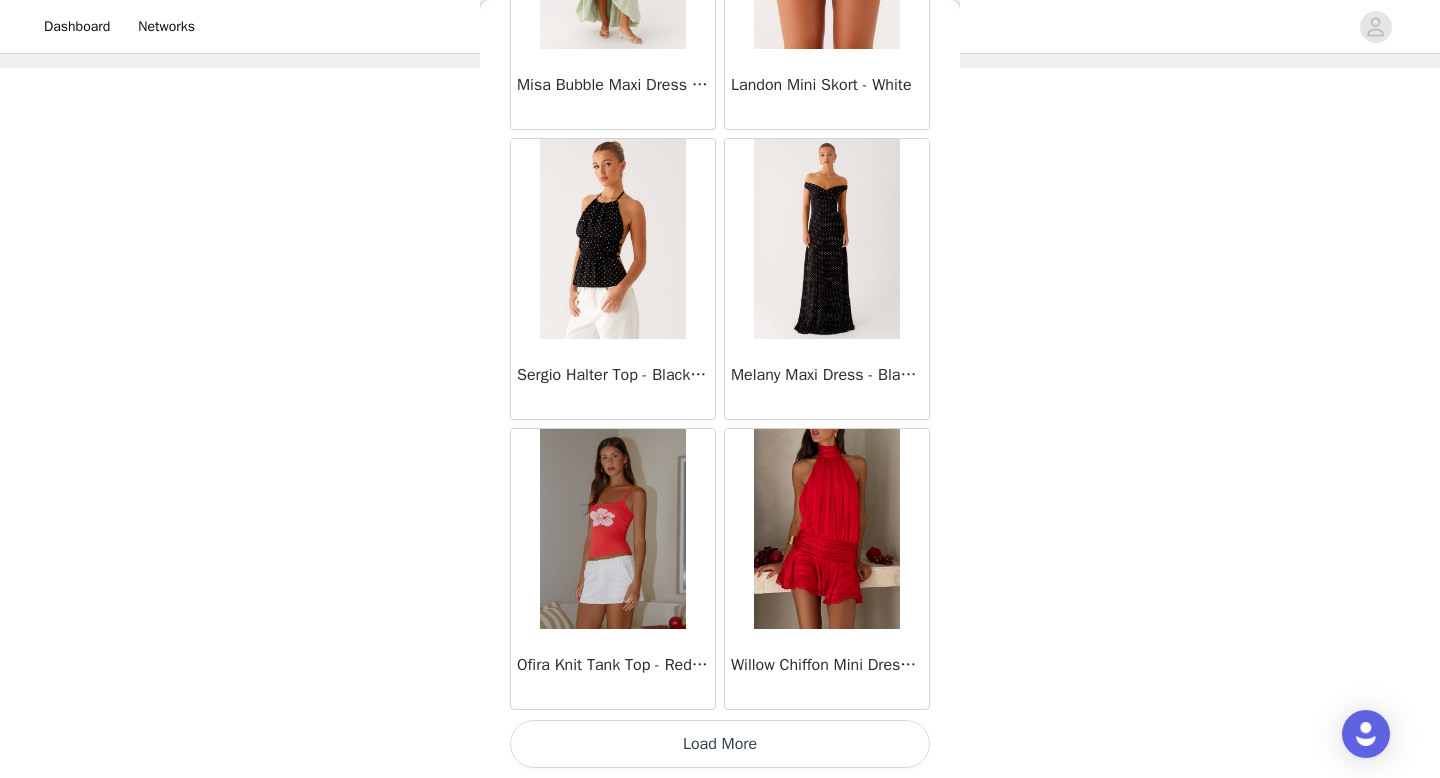 click on "Load More" at bounding box center (720, 744) 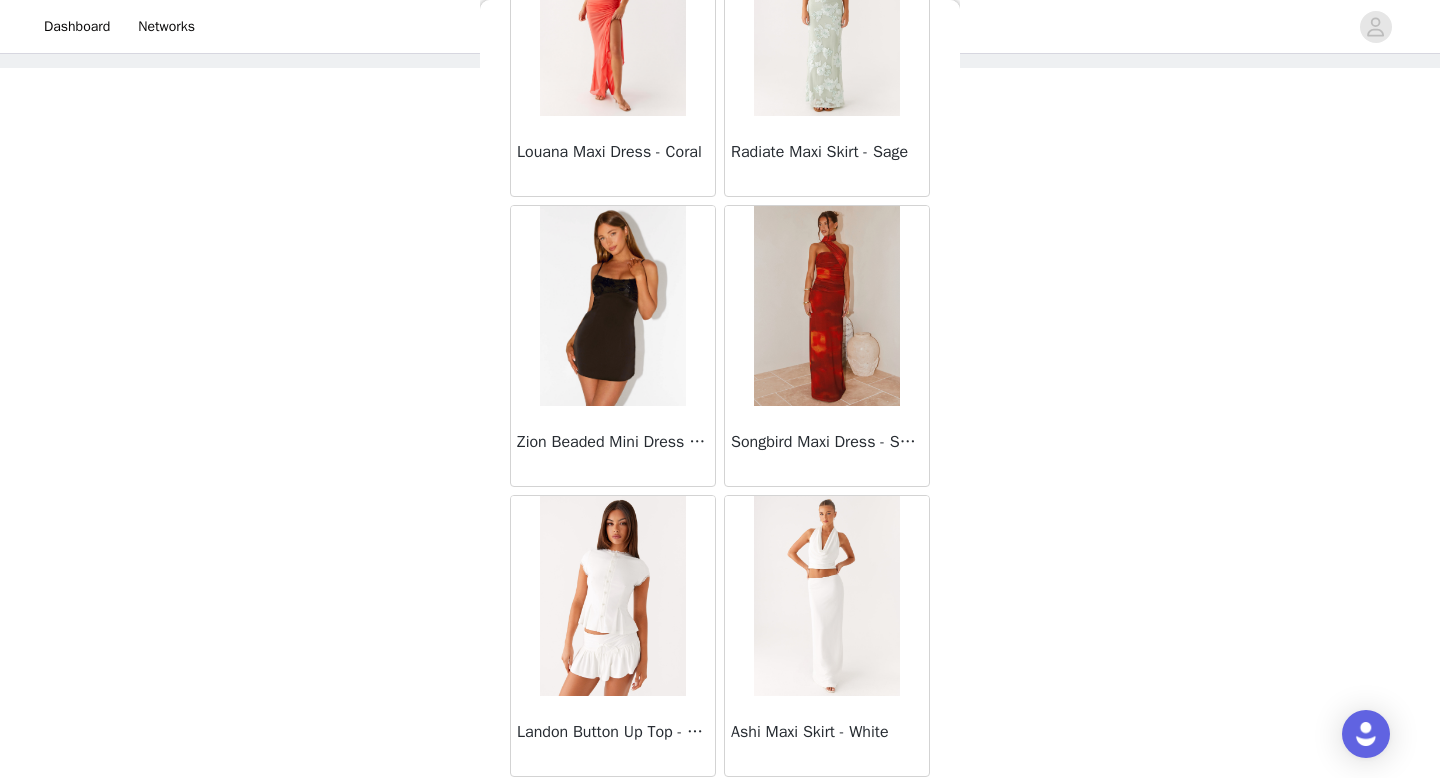 scroll, scrollTop: 57382, scrollLeft: 0, axis: vertical 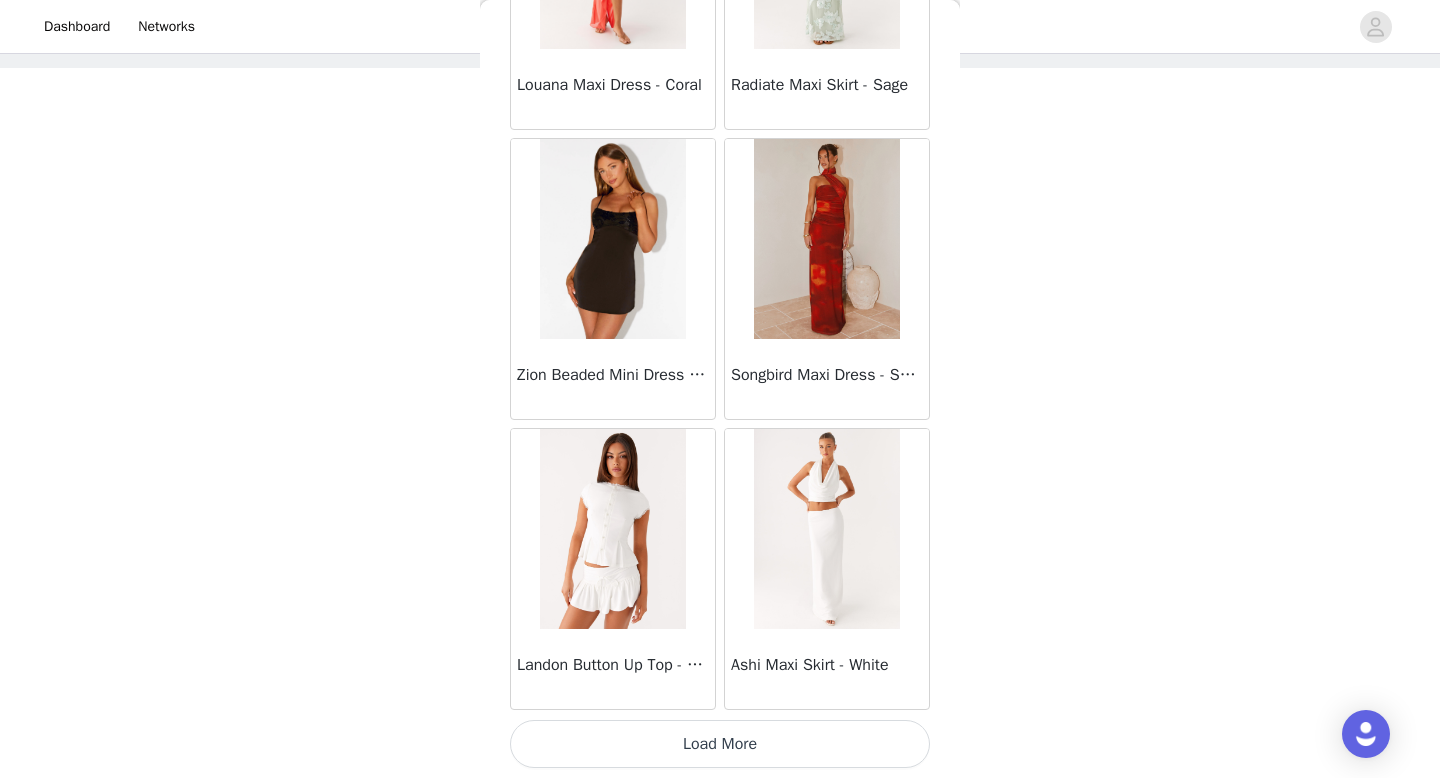 click on "Load More" at bounding box center [720, 744] 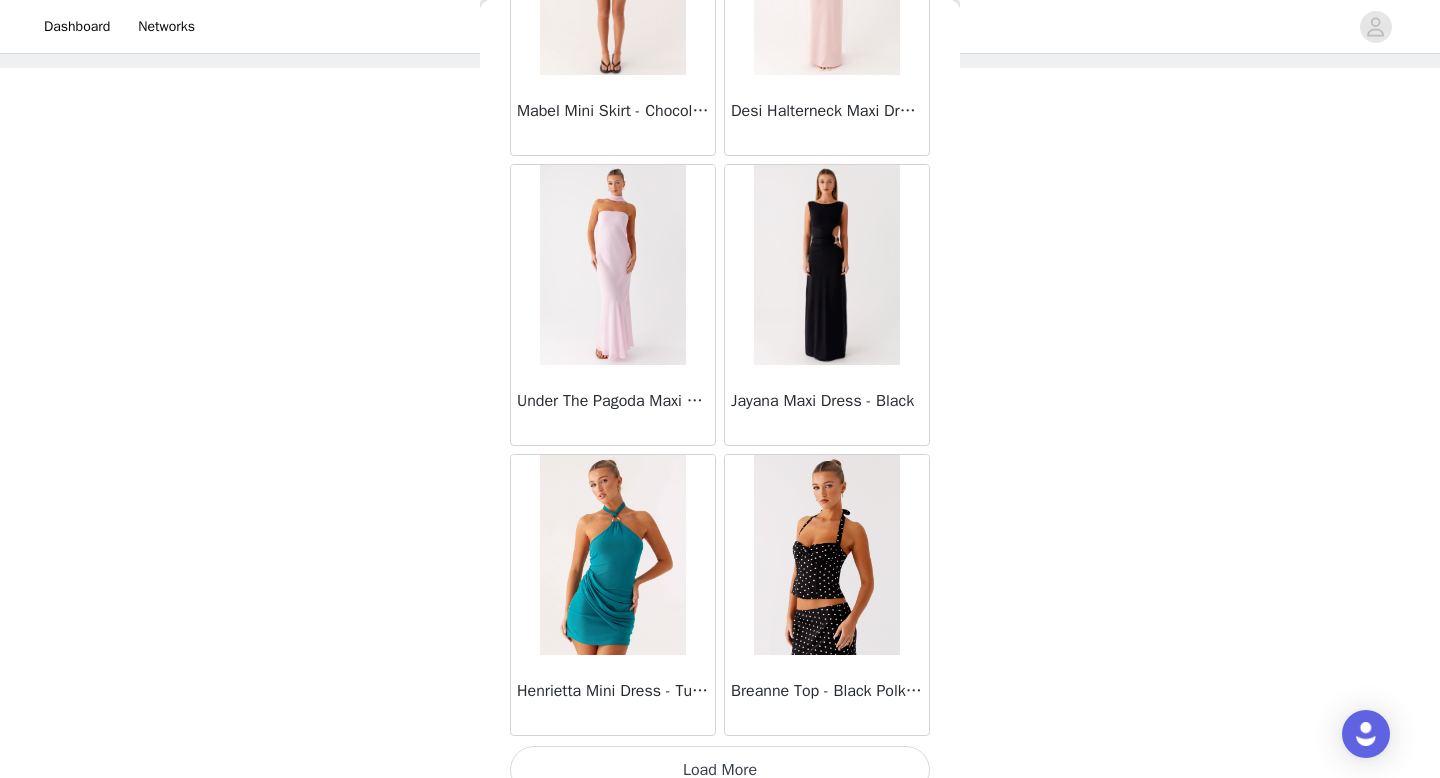 scroll, scrollTop: 60282, scrollLeft: 0, axis: vertical 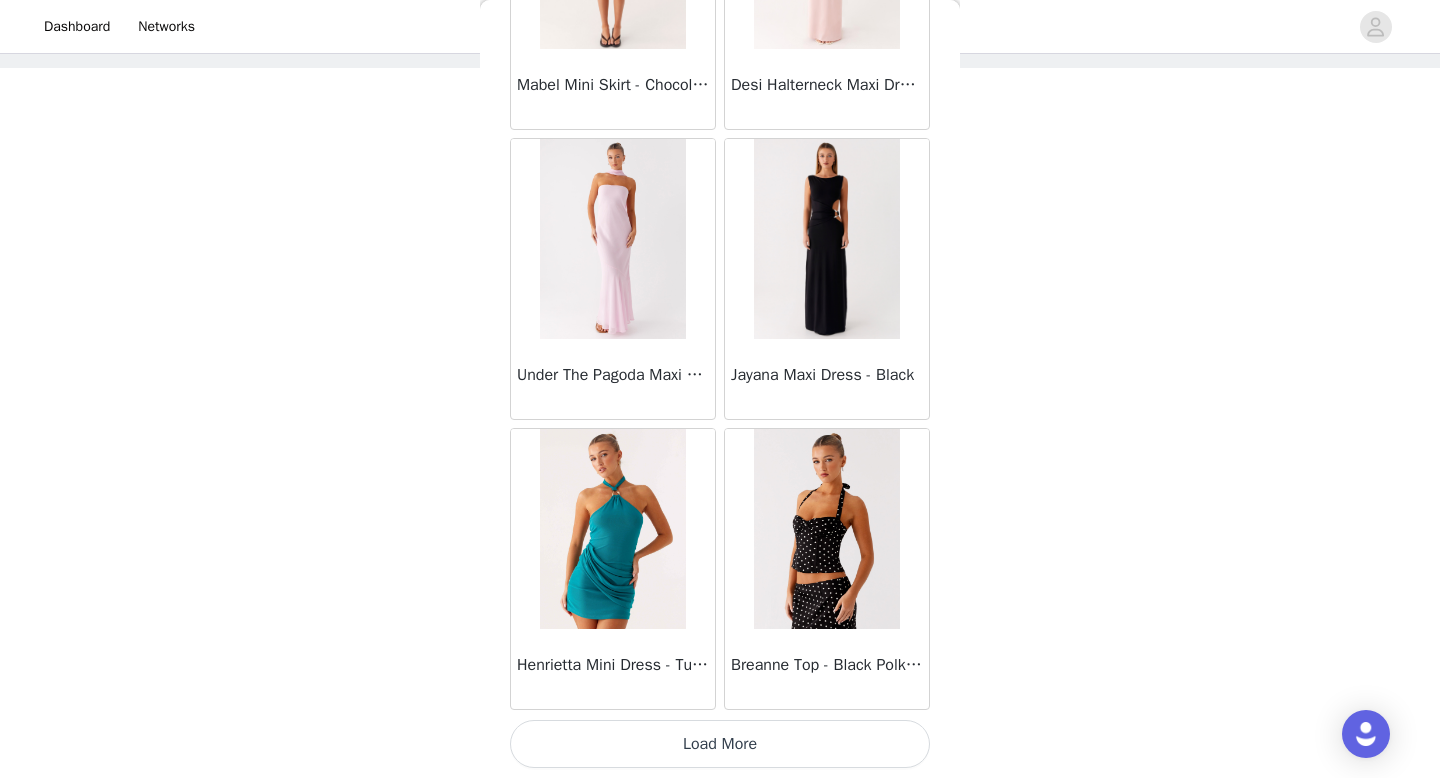 click on "Load More" at bounding box center (720, 744) 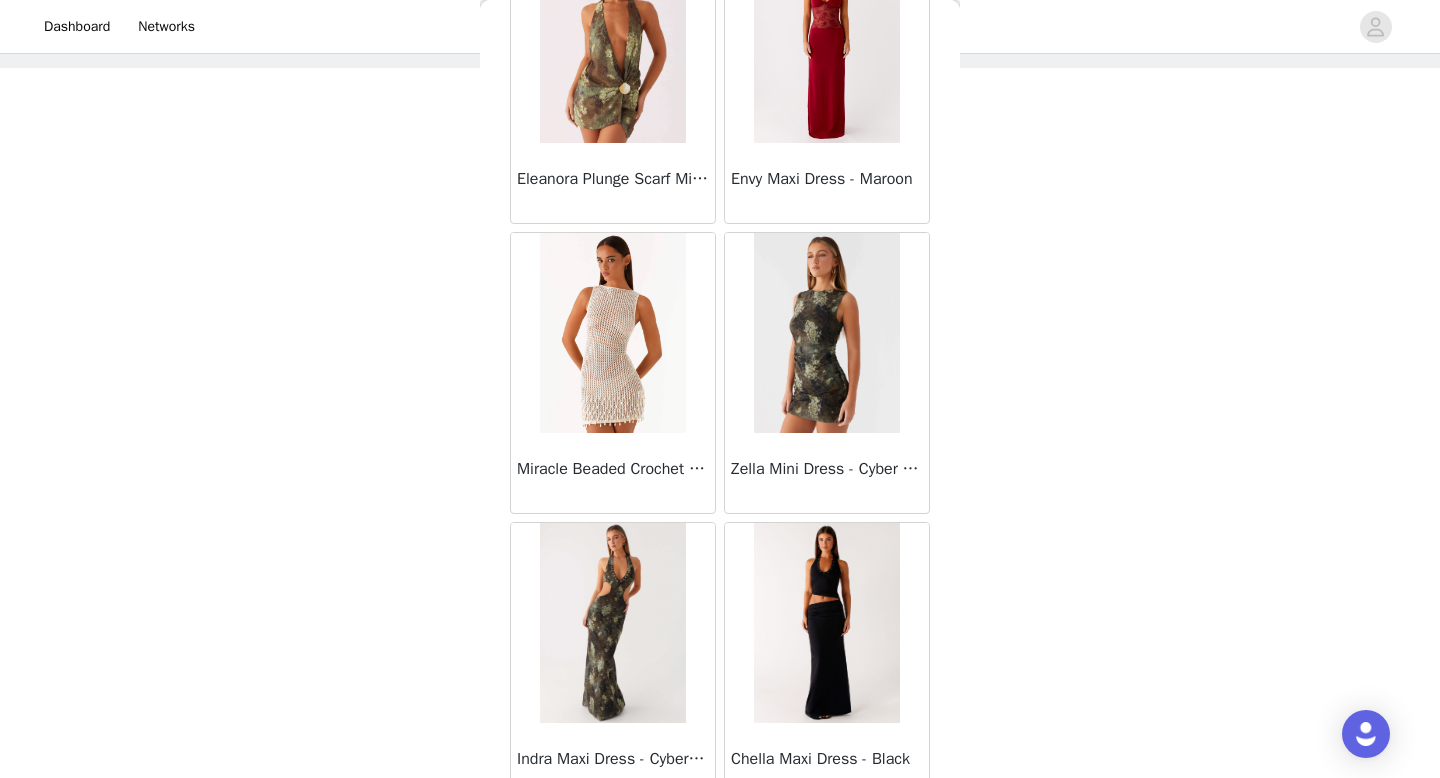 scroll, scrollTop: 63182, scrollLeft: 0, axis: vertical 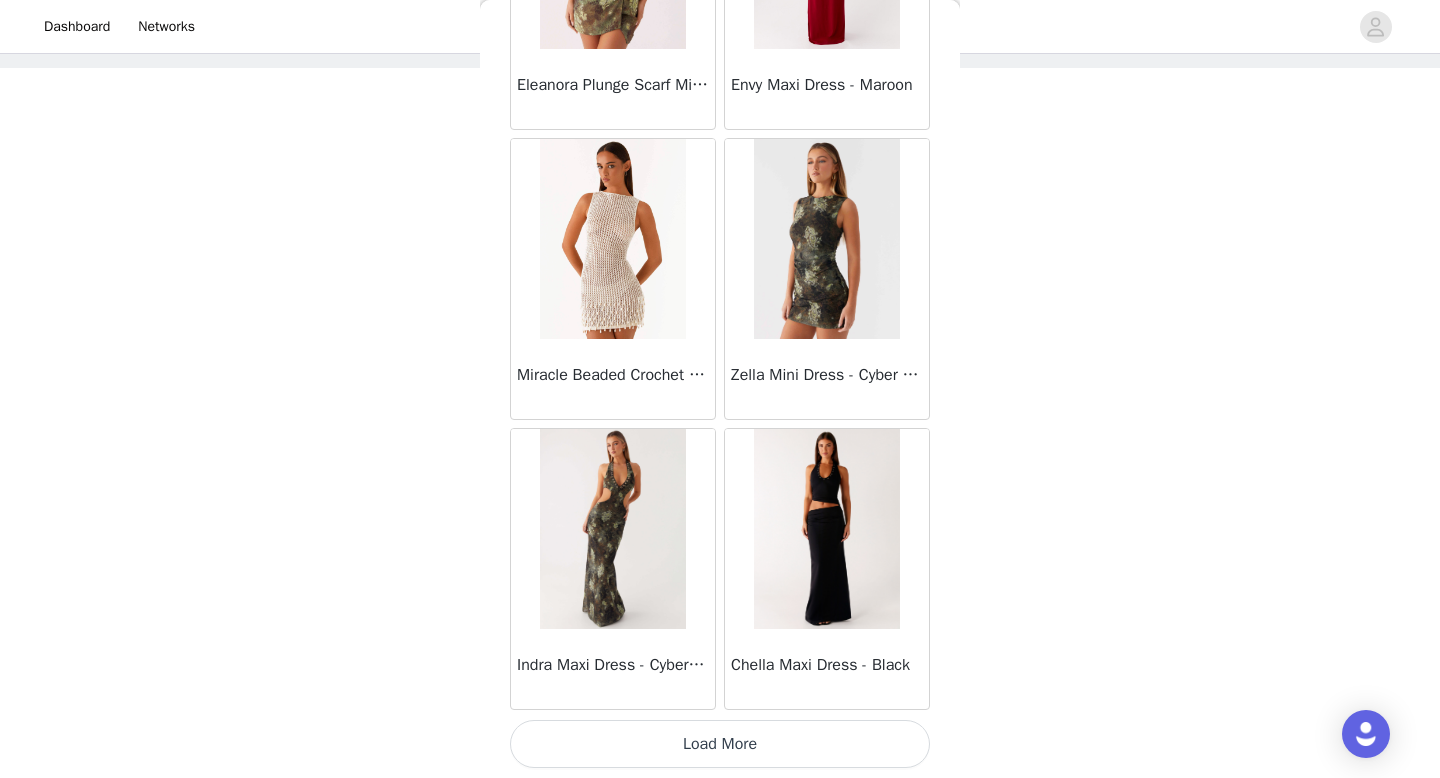click on "Load More" at bounding box center [720, 744] 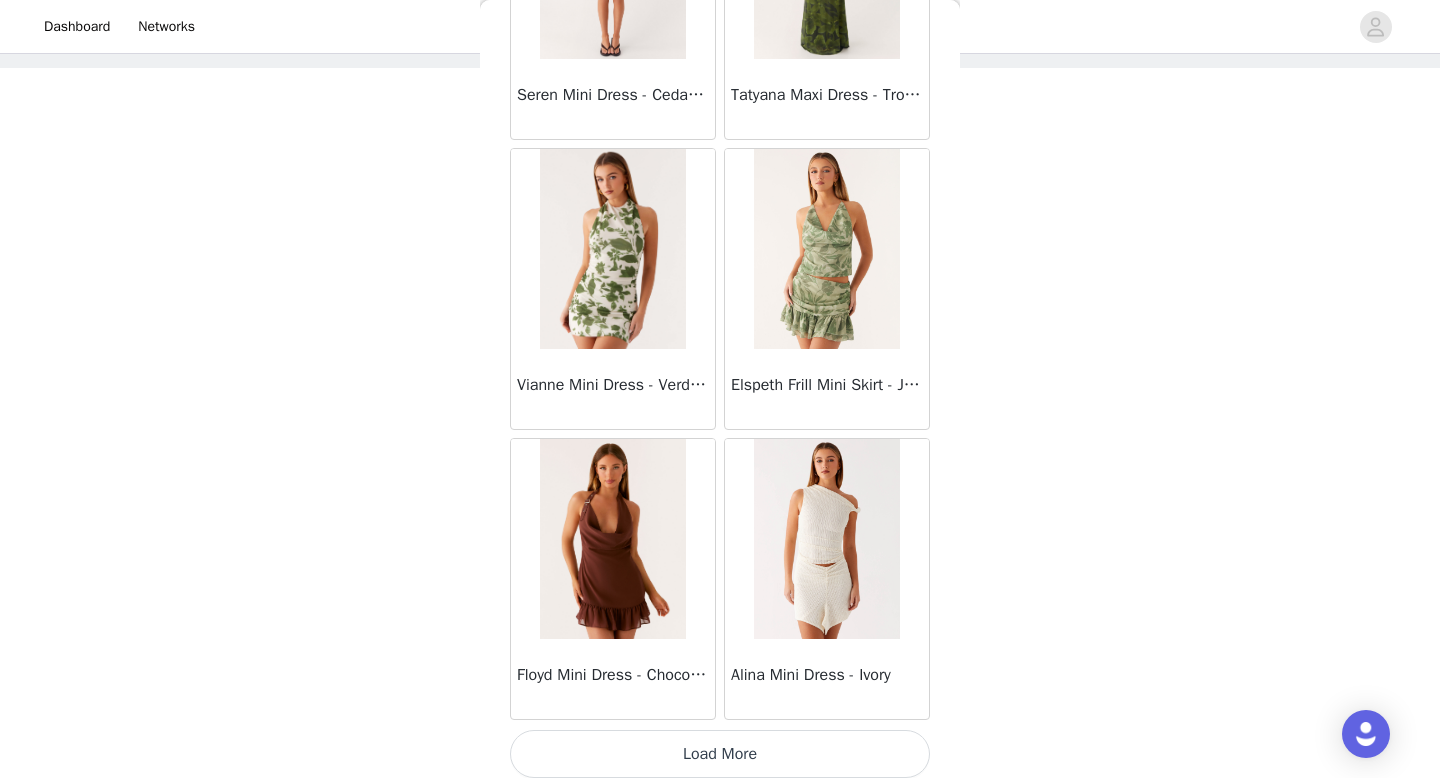 scroll, scrollTop: 66082, scrollLeft: 0, axis: vertical 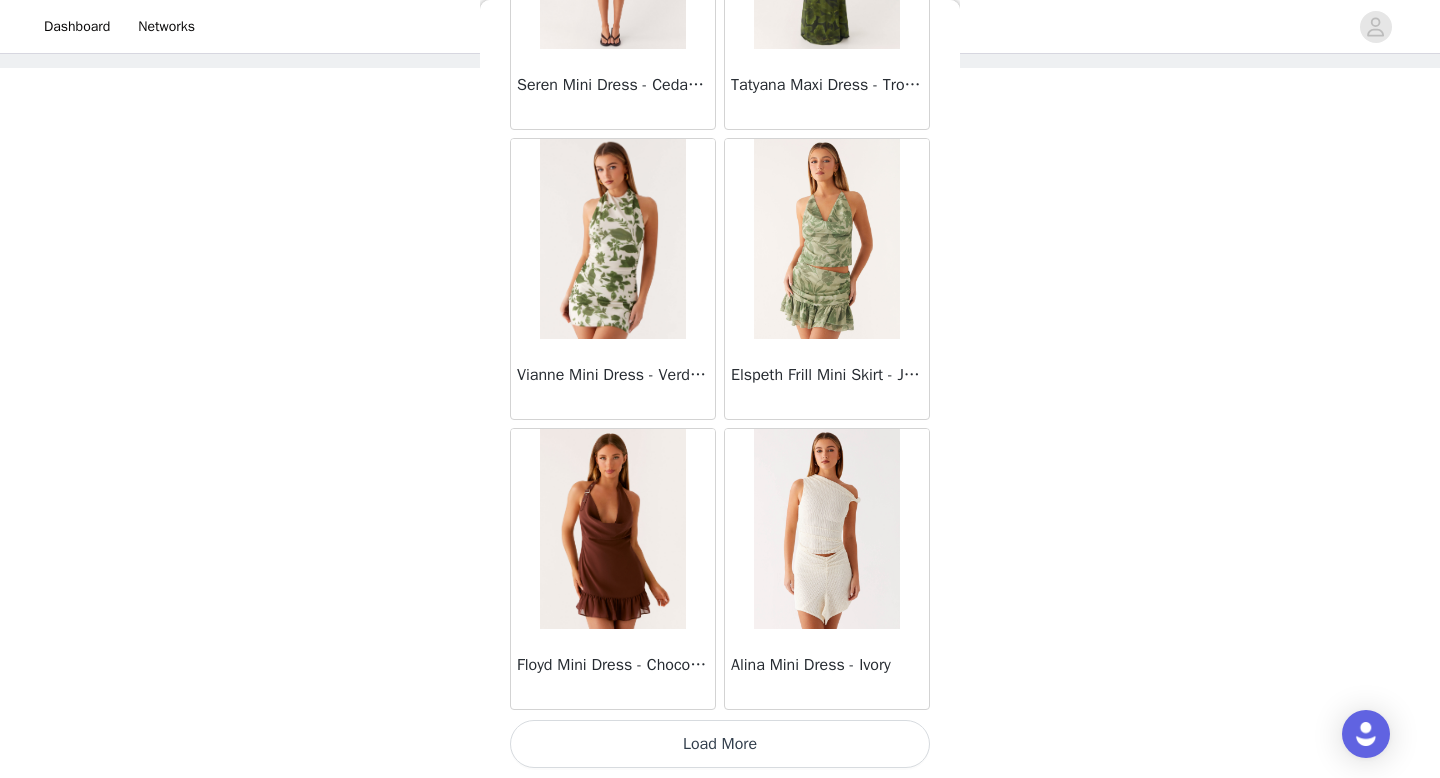 click on "Load More" at bounding box center [720, 744] 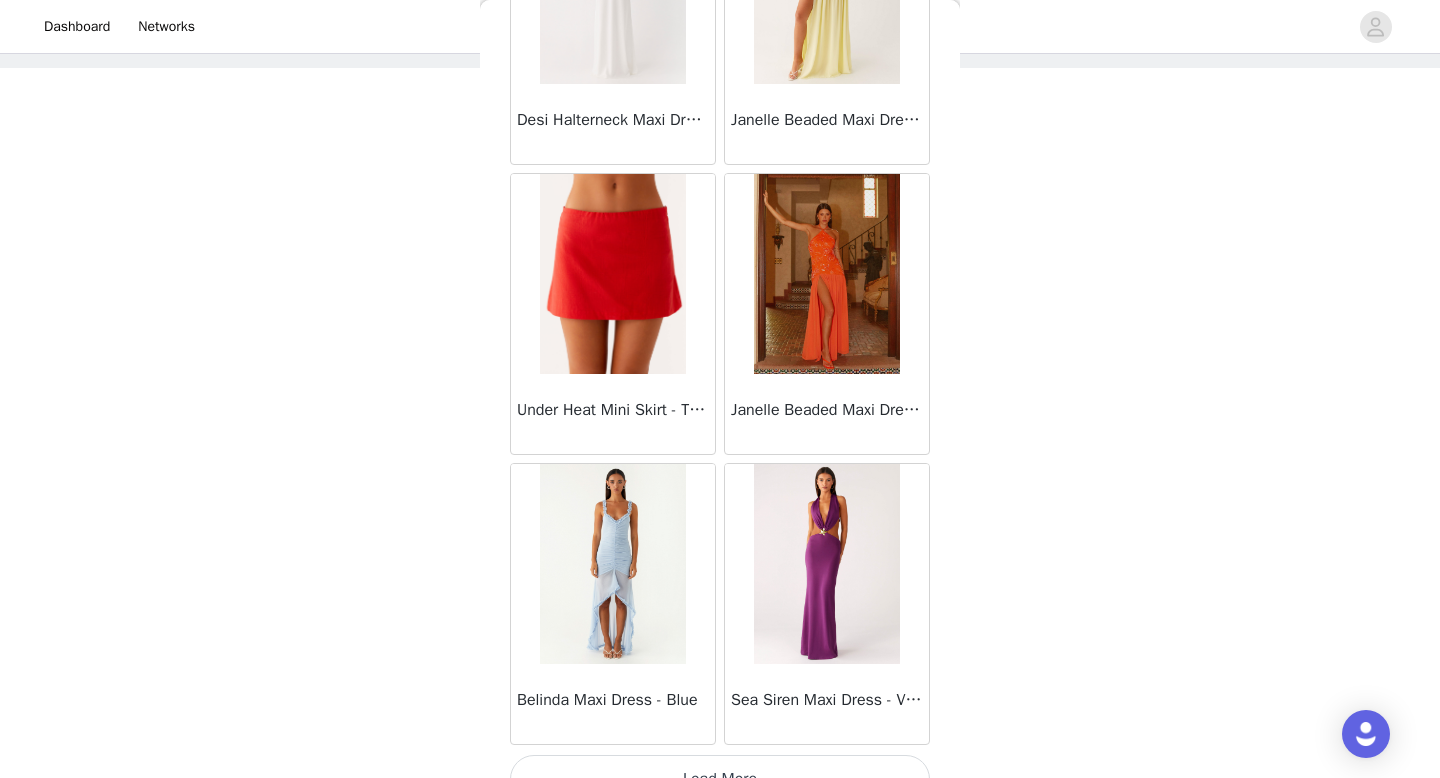 scroll, scrollTop: 68982, scrollLeft: 0, axis: vertical 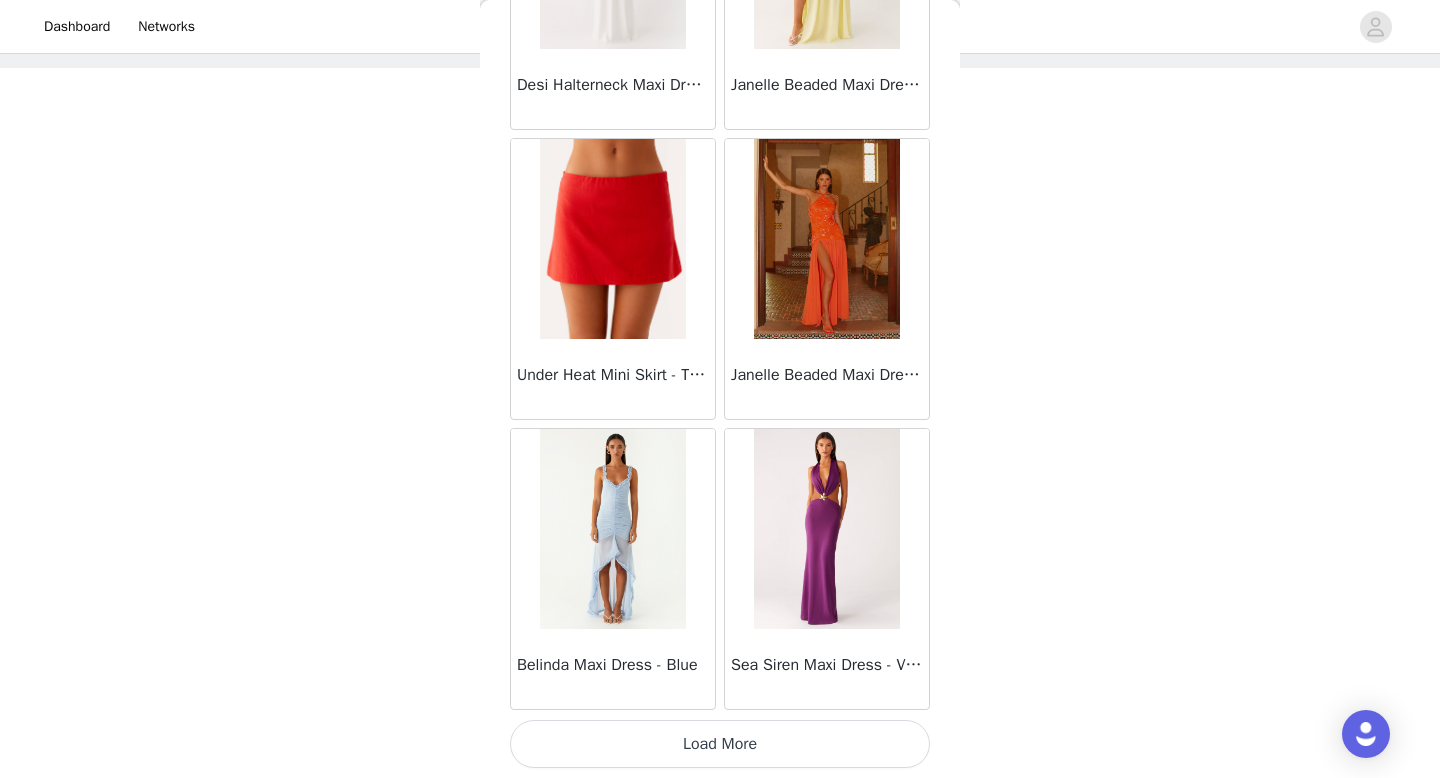 click on "Load More" at bounding box center (720, 744) 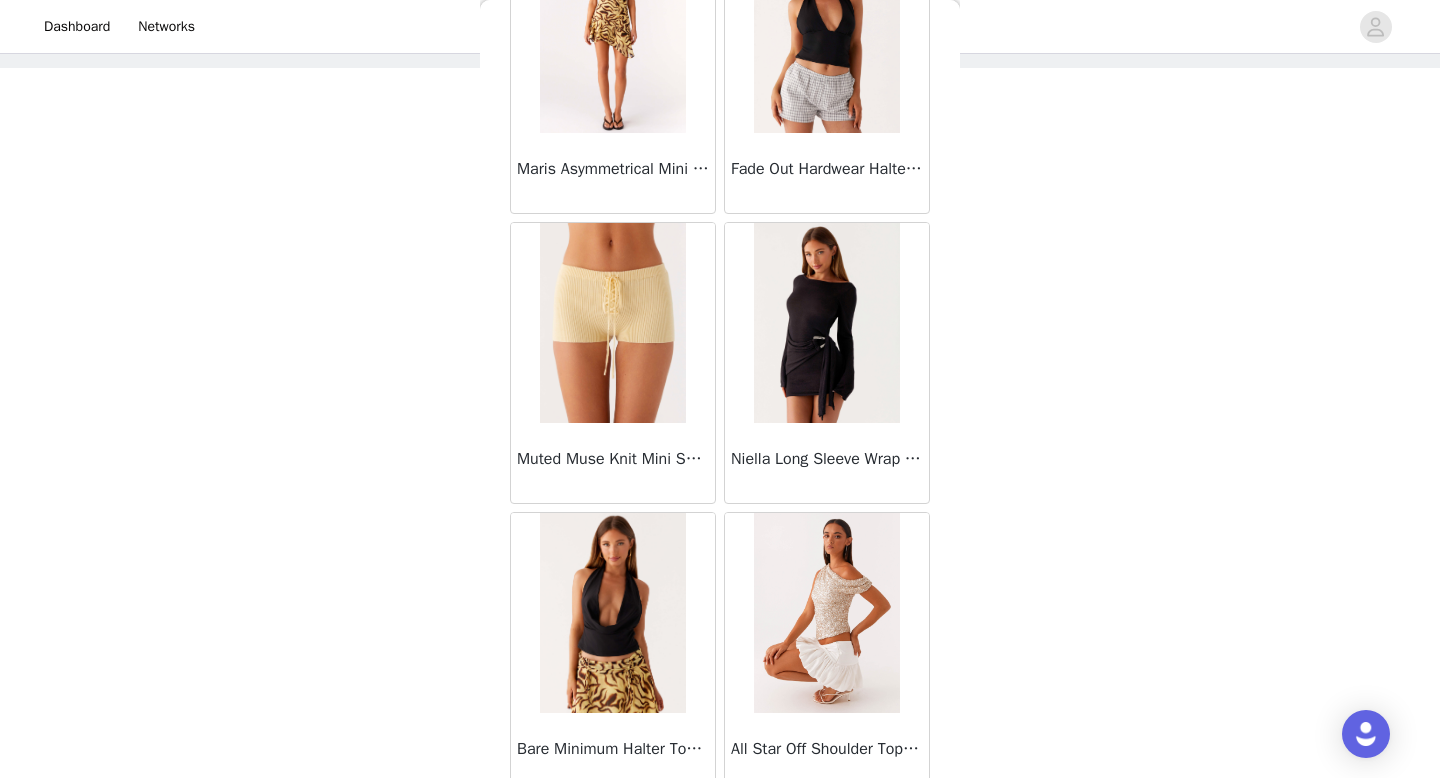 scroll, scrollTop: 71882, scrollLeft: 0, axis: vertical 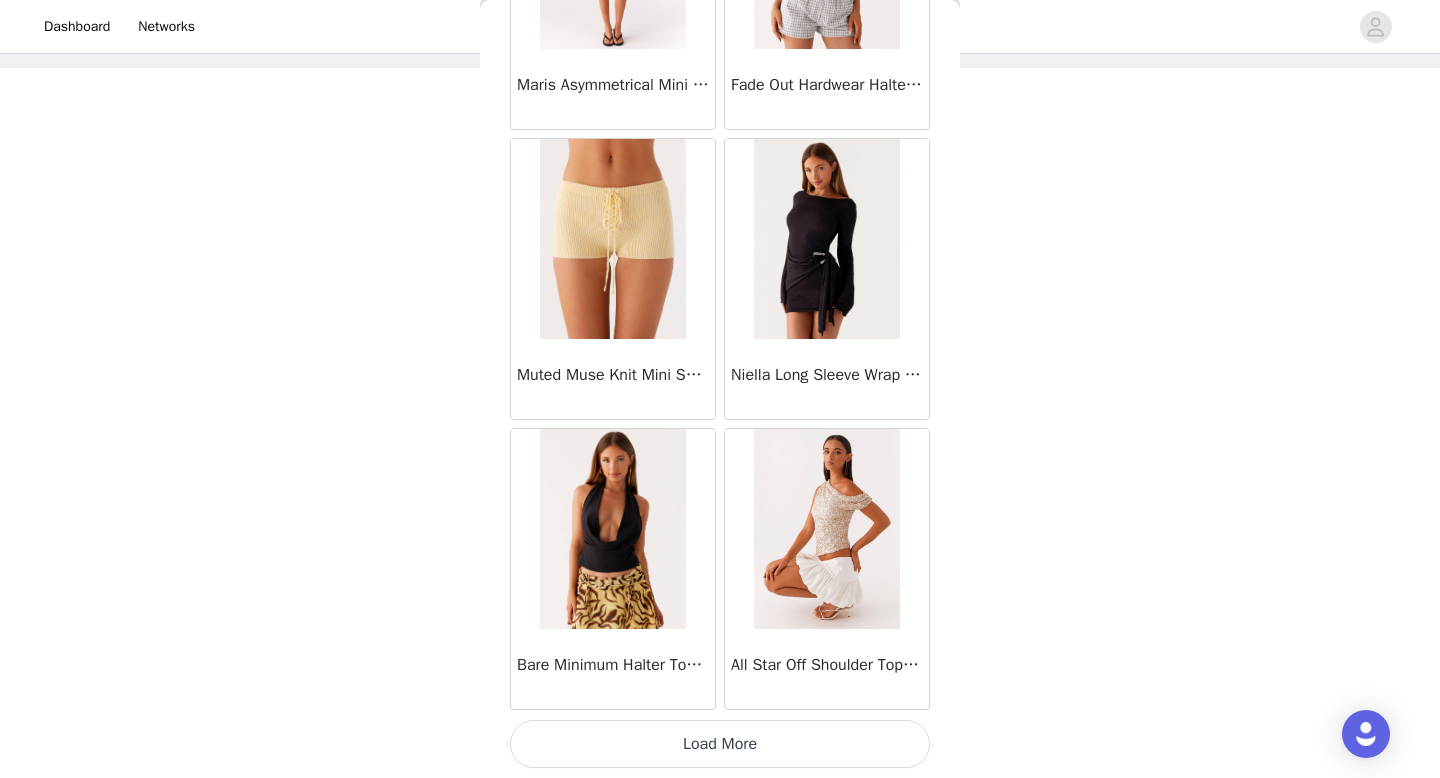 click on "Load More" at bounding box center [720, 744] 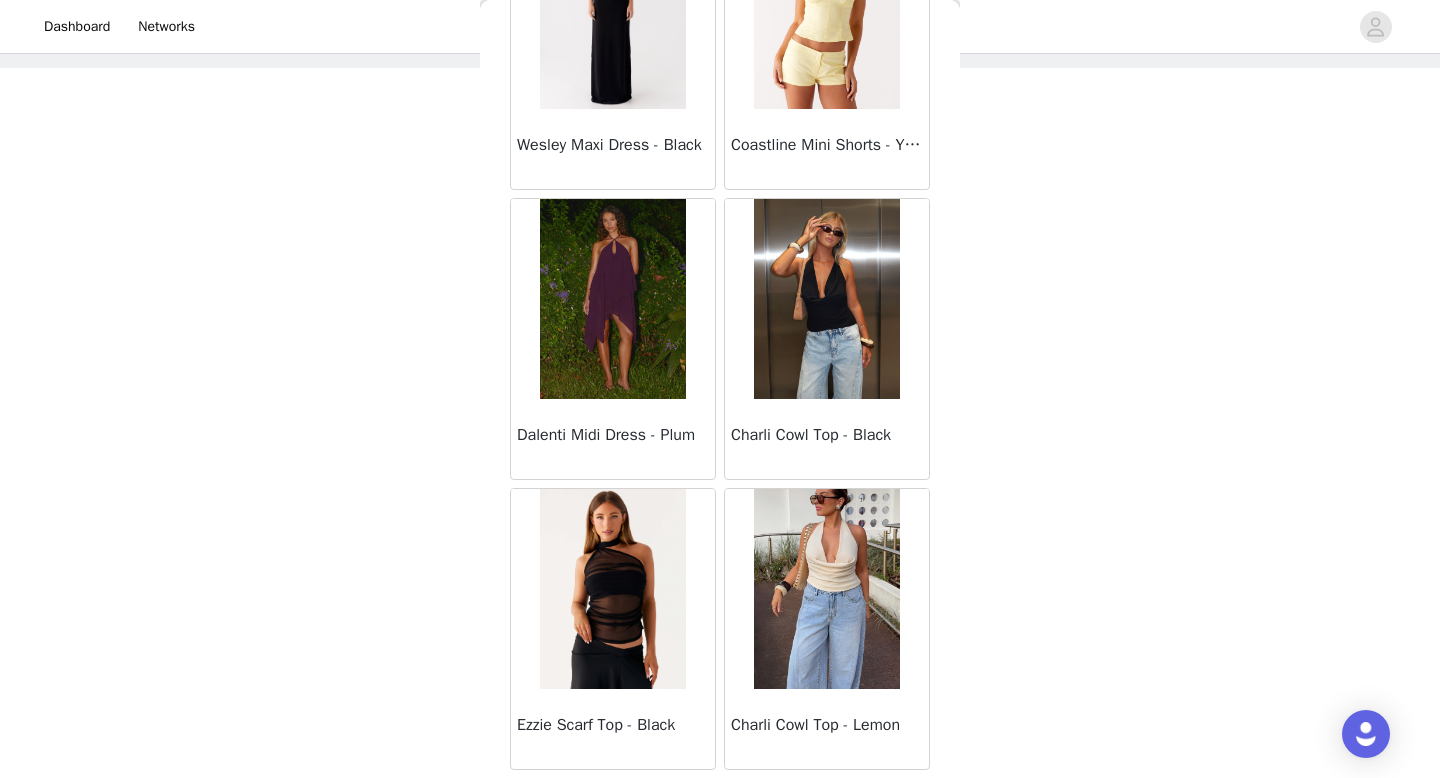 scroll, scrollTop: 74782, scrollLeft: 0, axis: vertical 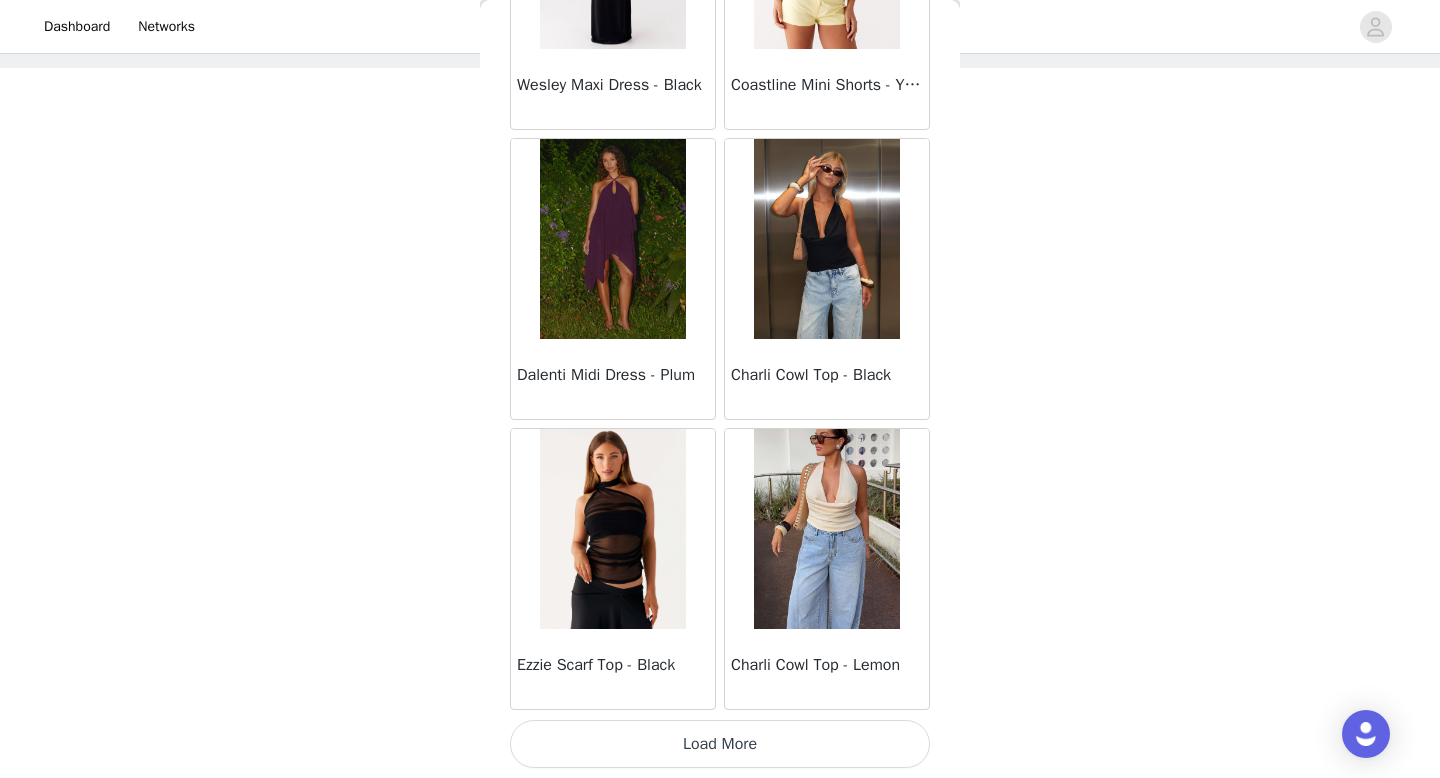 click on "Load More" at bounding box center [720, 744] 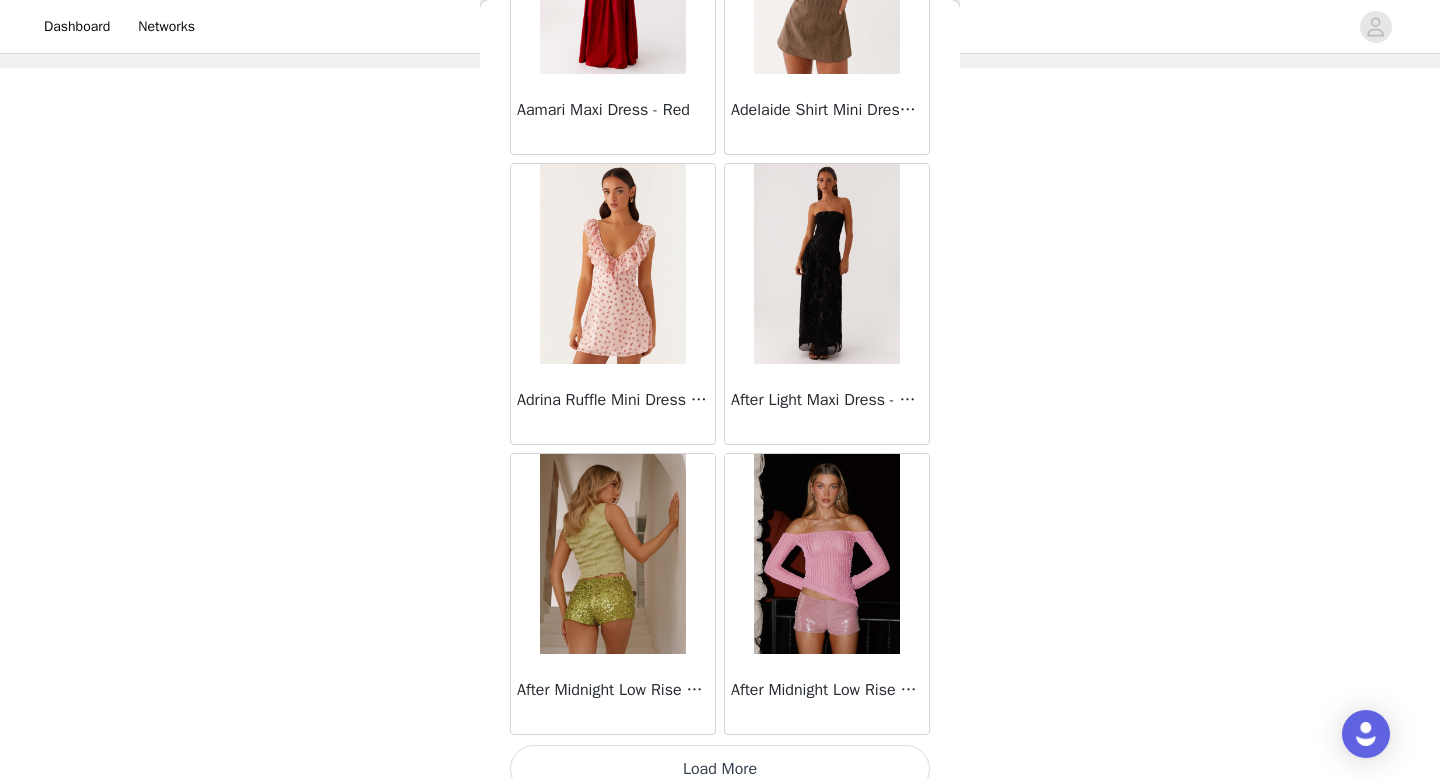 scroll, scrollTop: 77660, scrollLeft: 0, axis: vertical 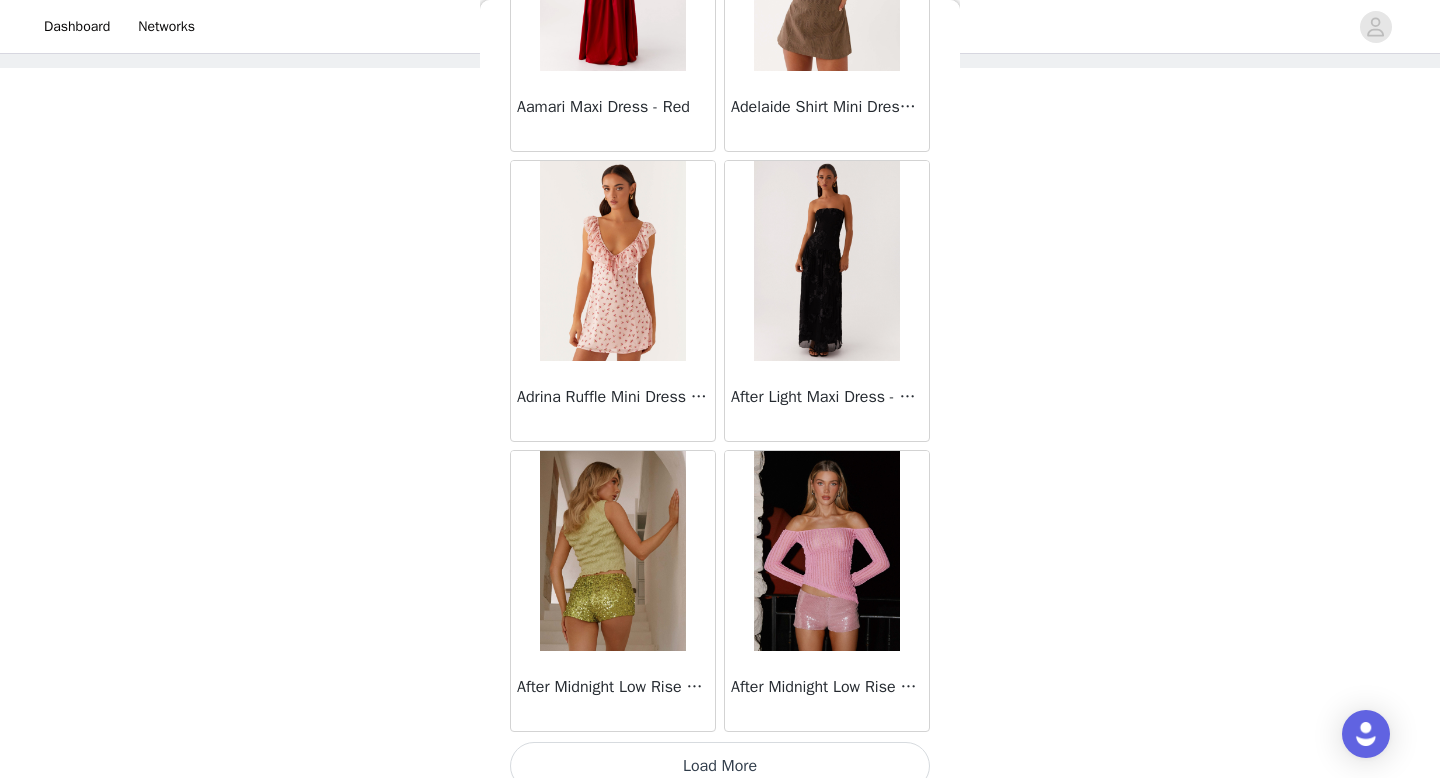 click on "Load More" at bounding box center (720, 766) 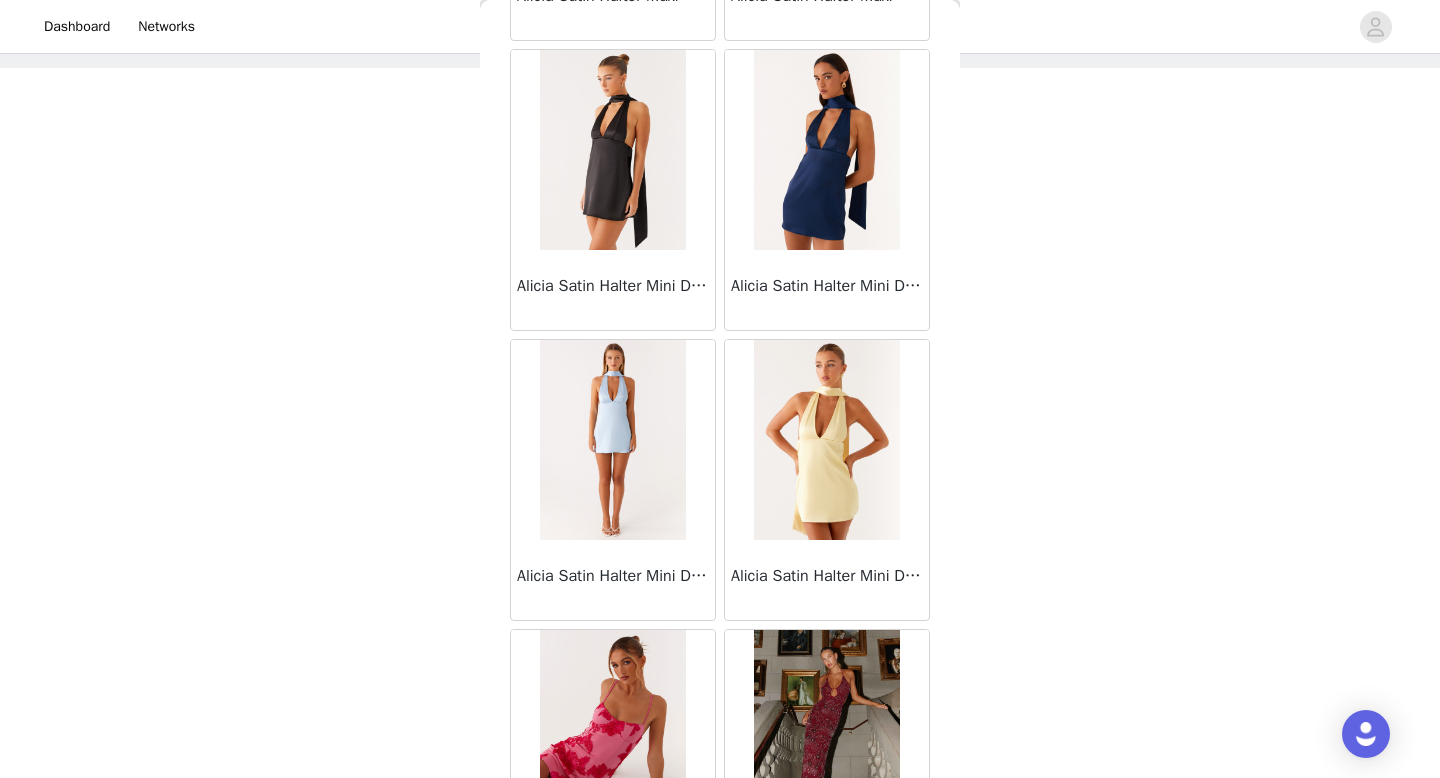 scroll, scrollTop: 80582, scrollLeft: 0, axis: vertical 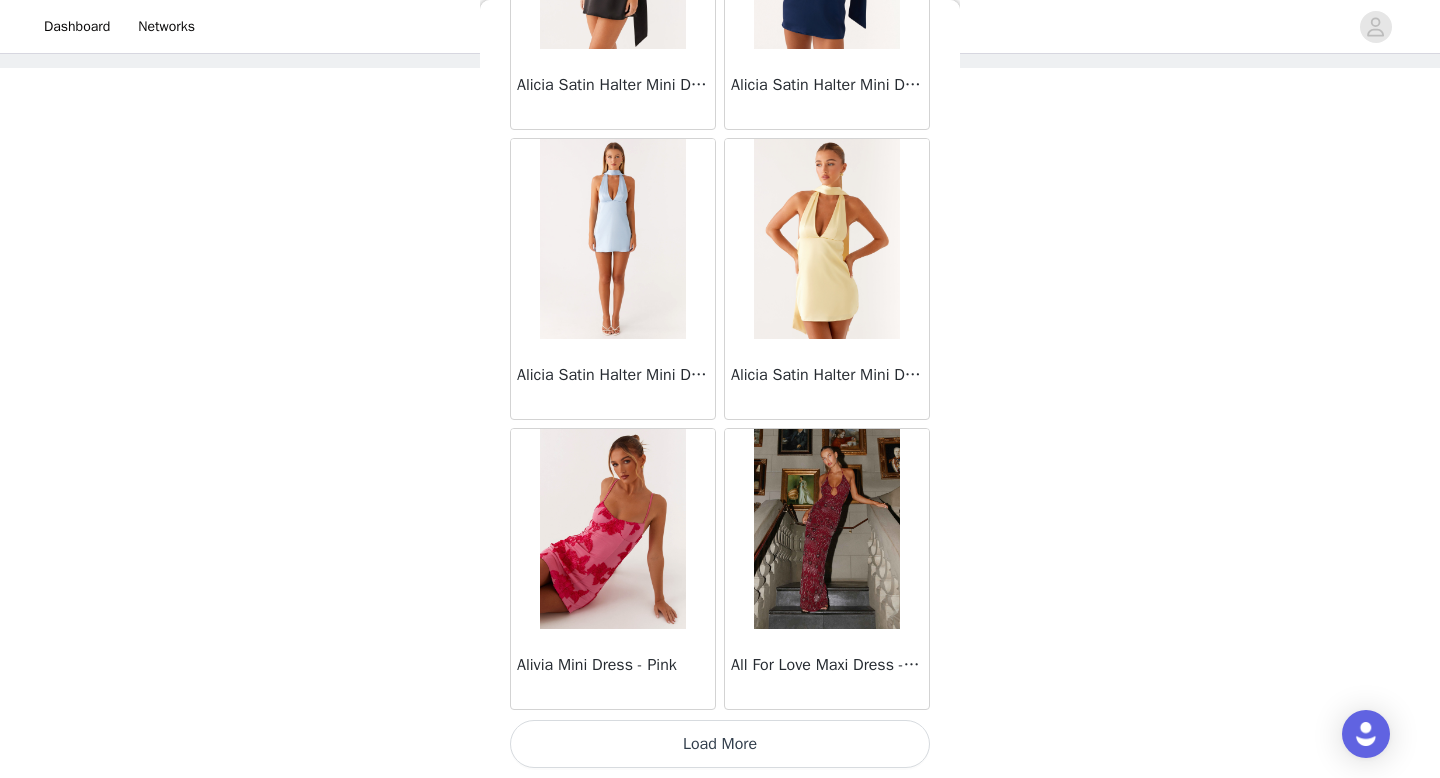 click on "Load More" at bounding box center [720, 744] 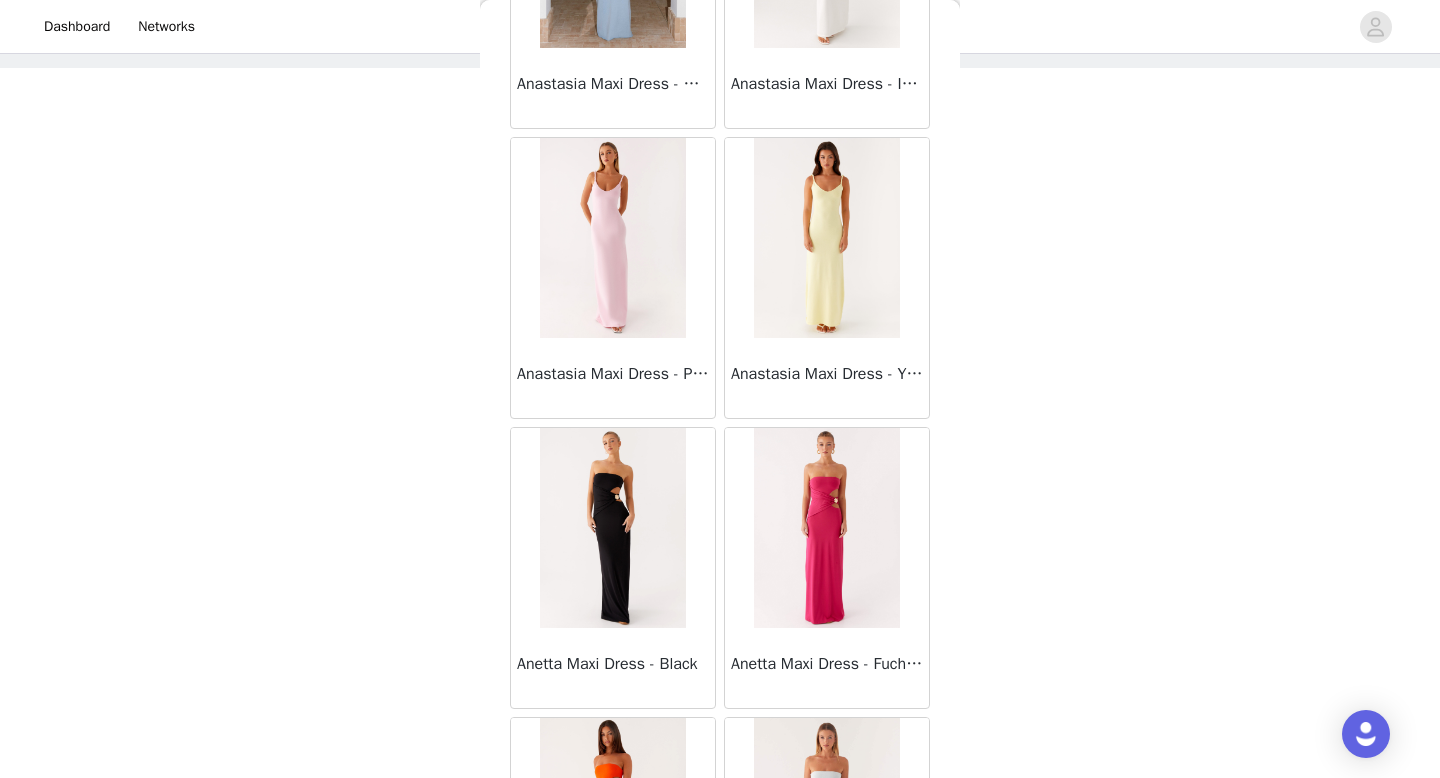 scroll, scrollTop: 83482, scrollLeft: 0, axis: vertical 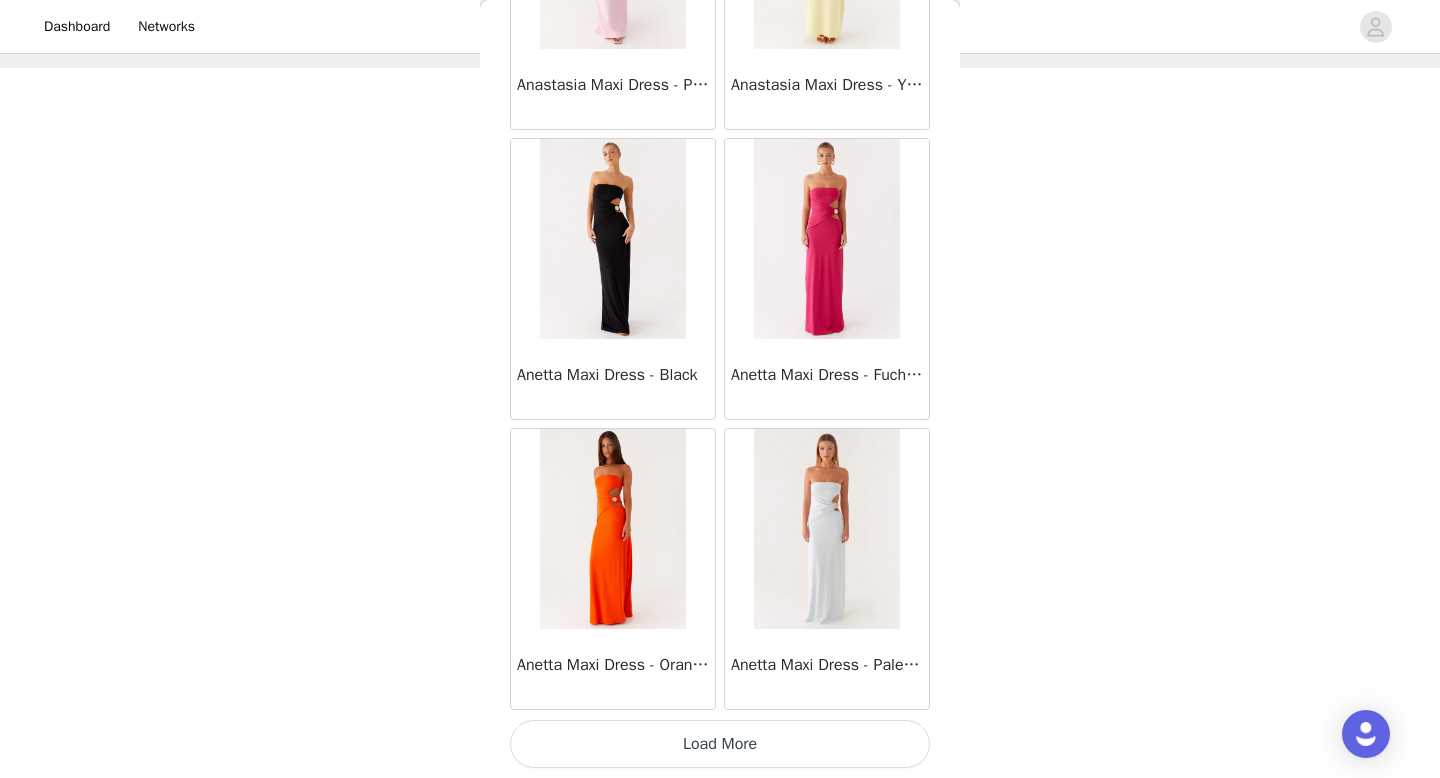 click on "Load More" at bounding box center [720, 744] 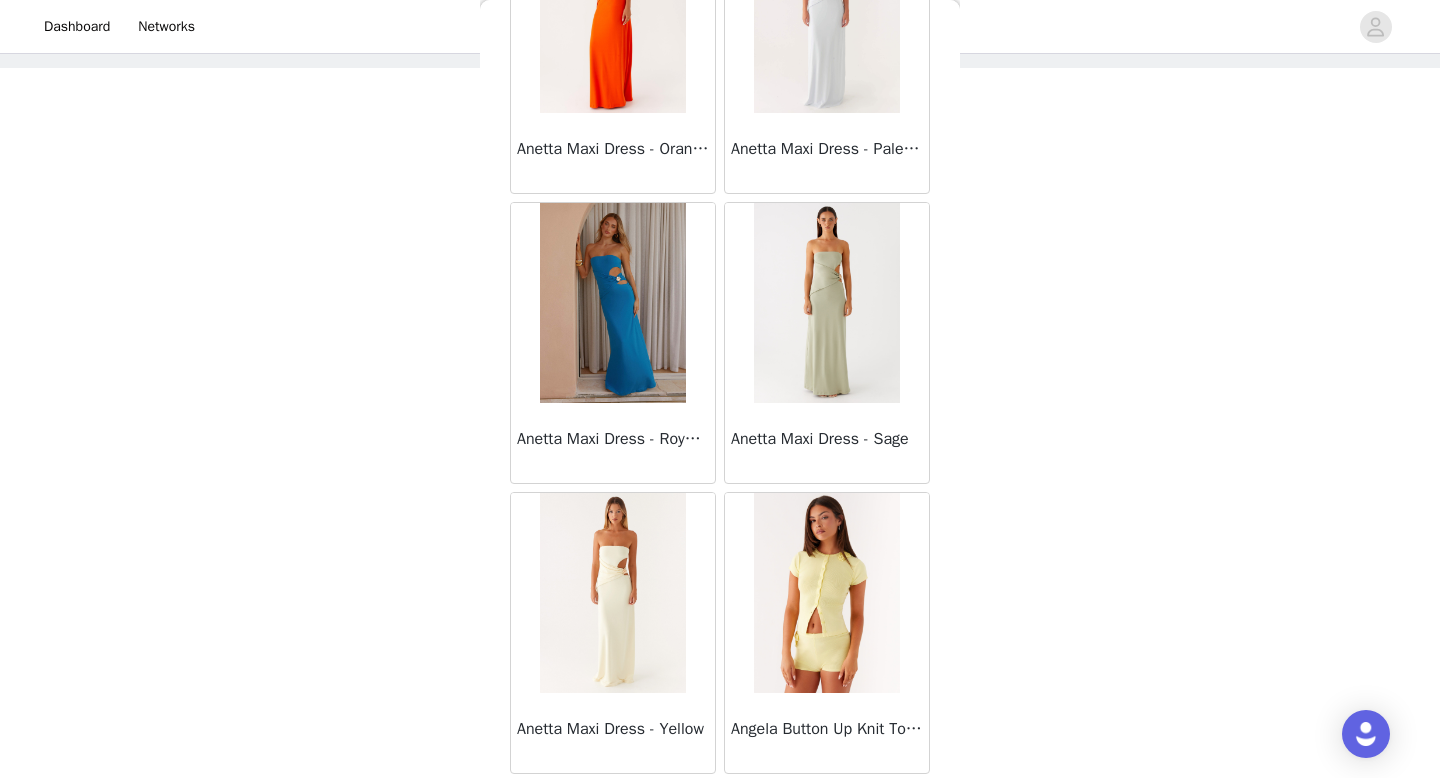 scroll, scrollTop: 83033, scrollLeft: 0, axis: vertical 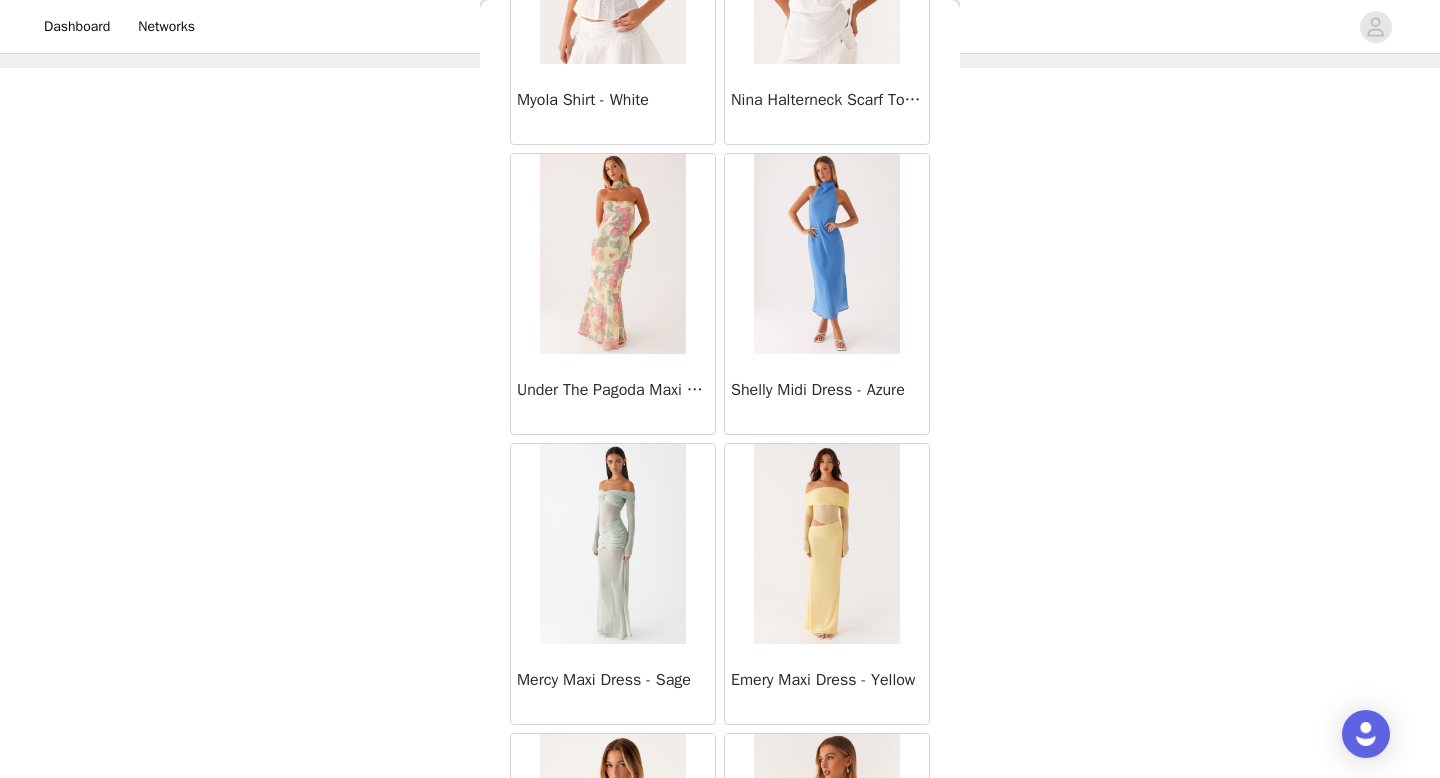 click at bounding box center (826, 254) 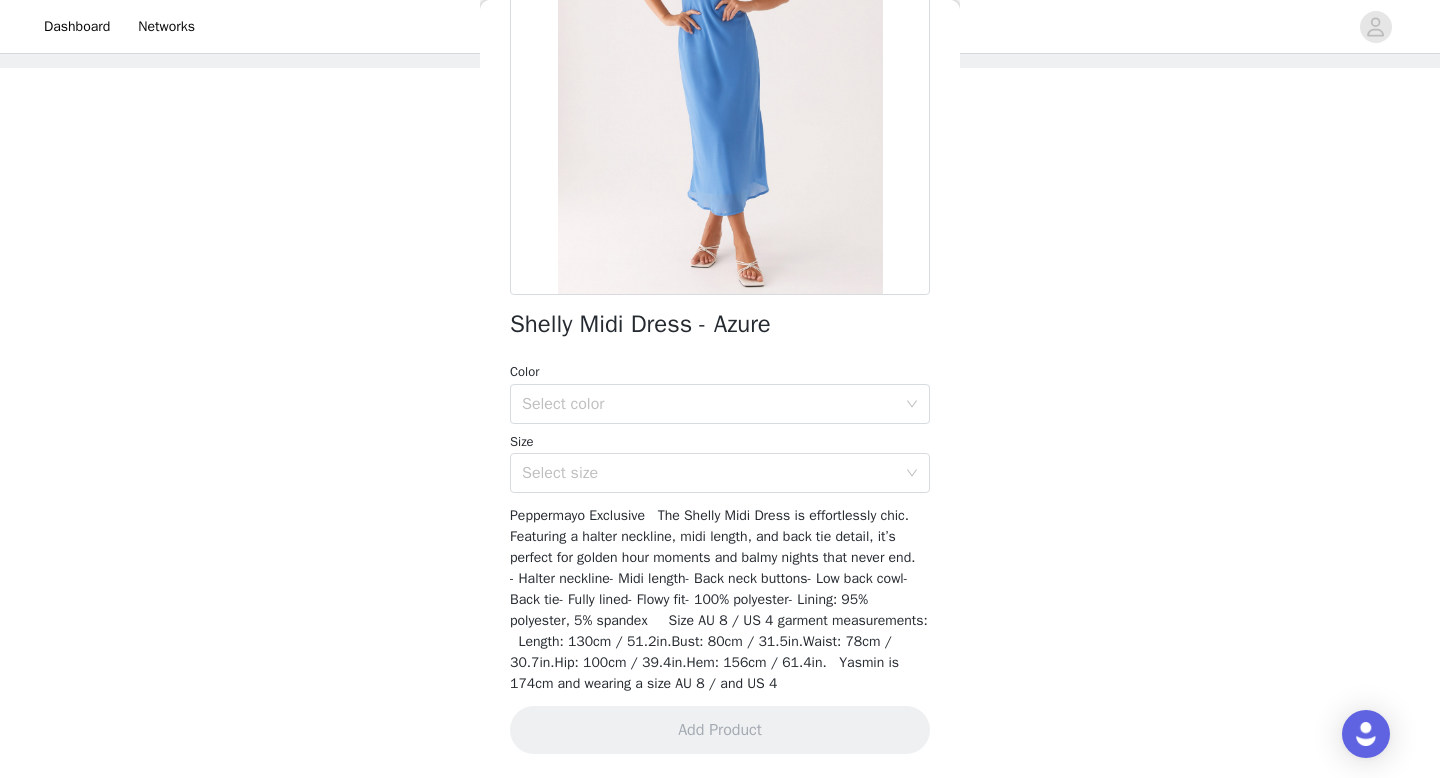 scroll, scrollTop: 255, scrollLeft: 0, axis: vertical 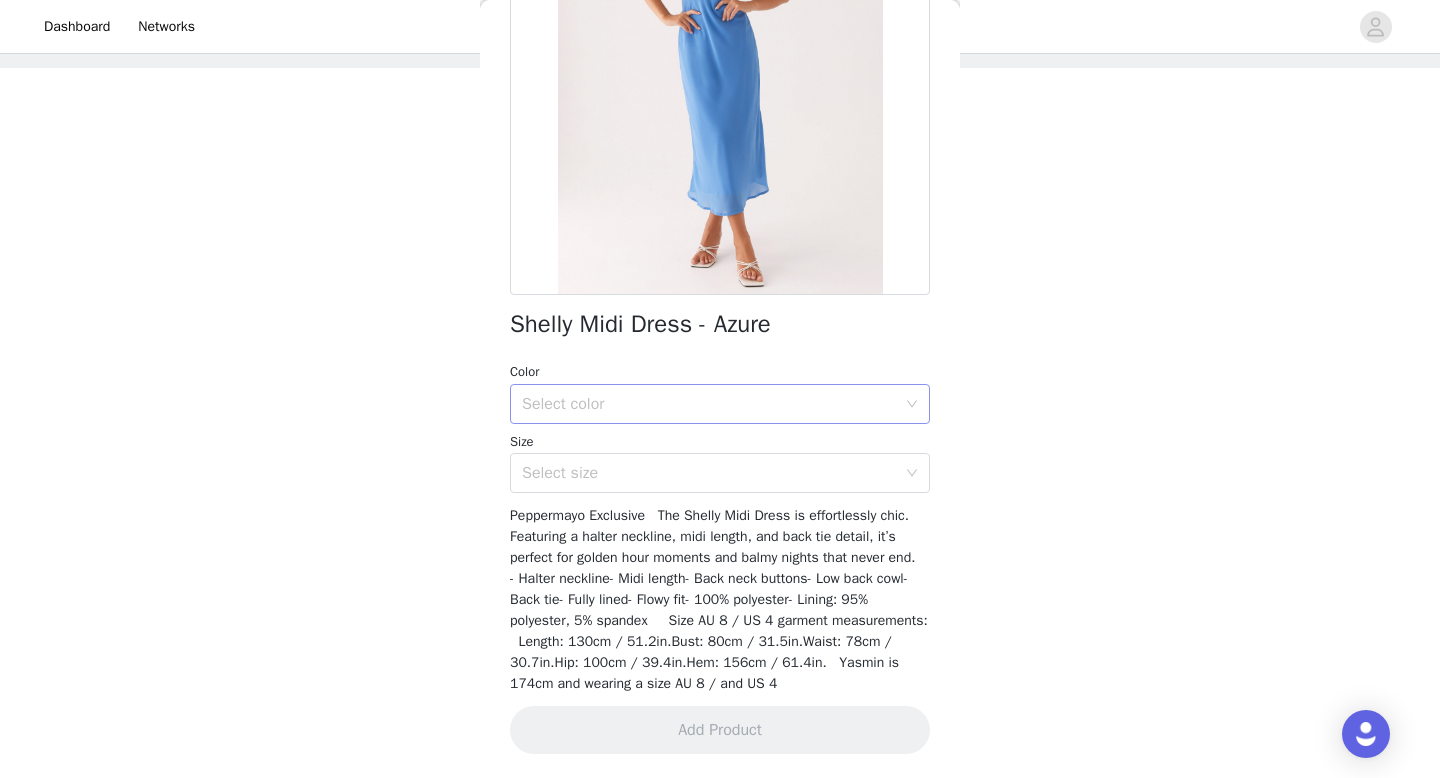 click on "Select color" at bounding box center [709, 404] 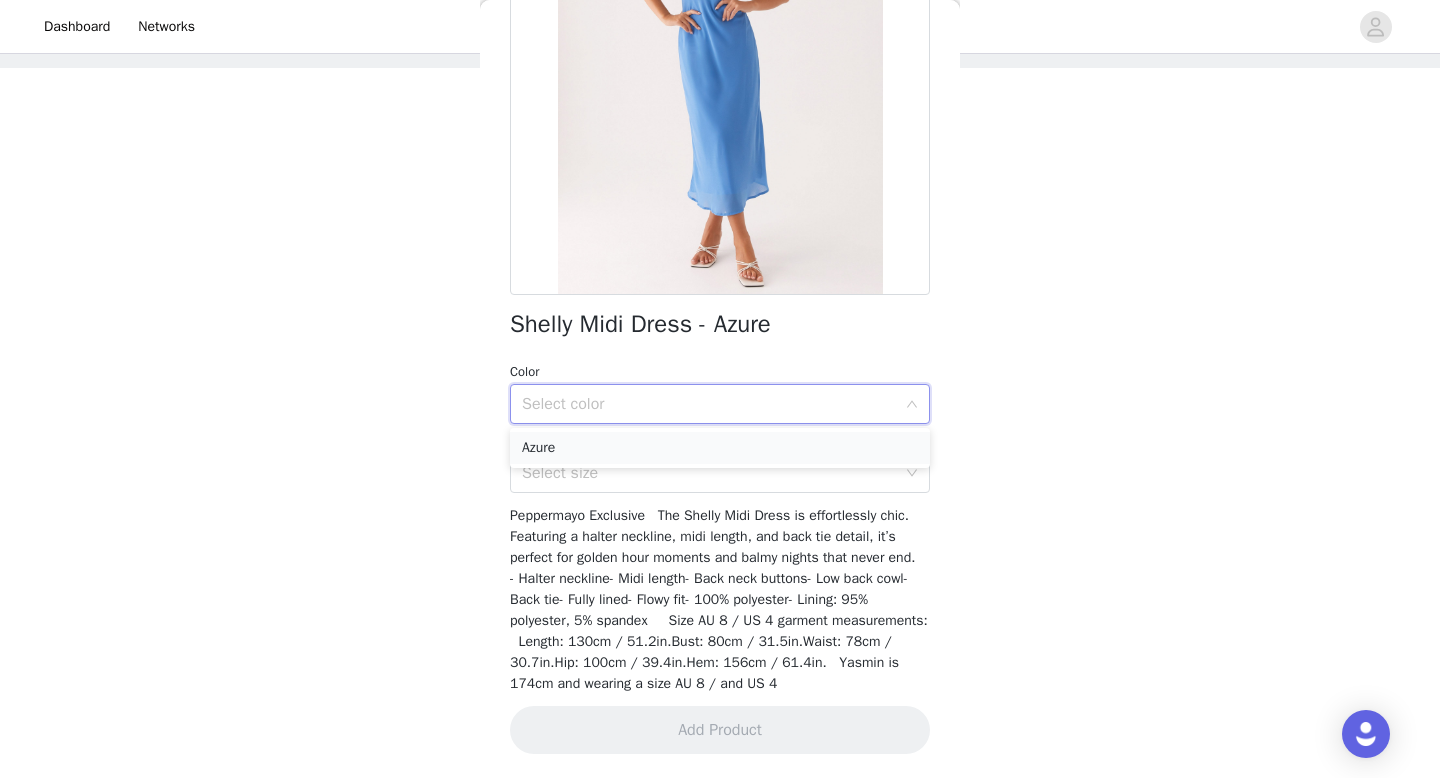 click on "Azure" at bounding box center (720, 448) 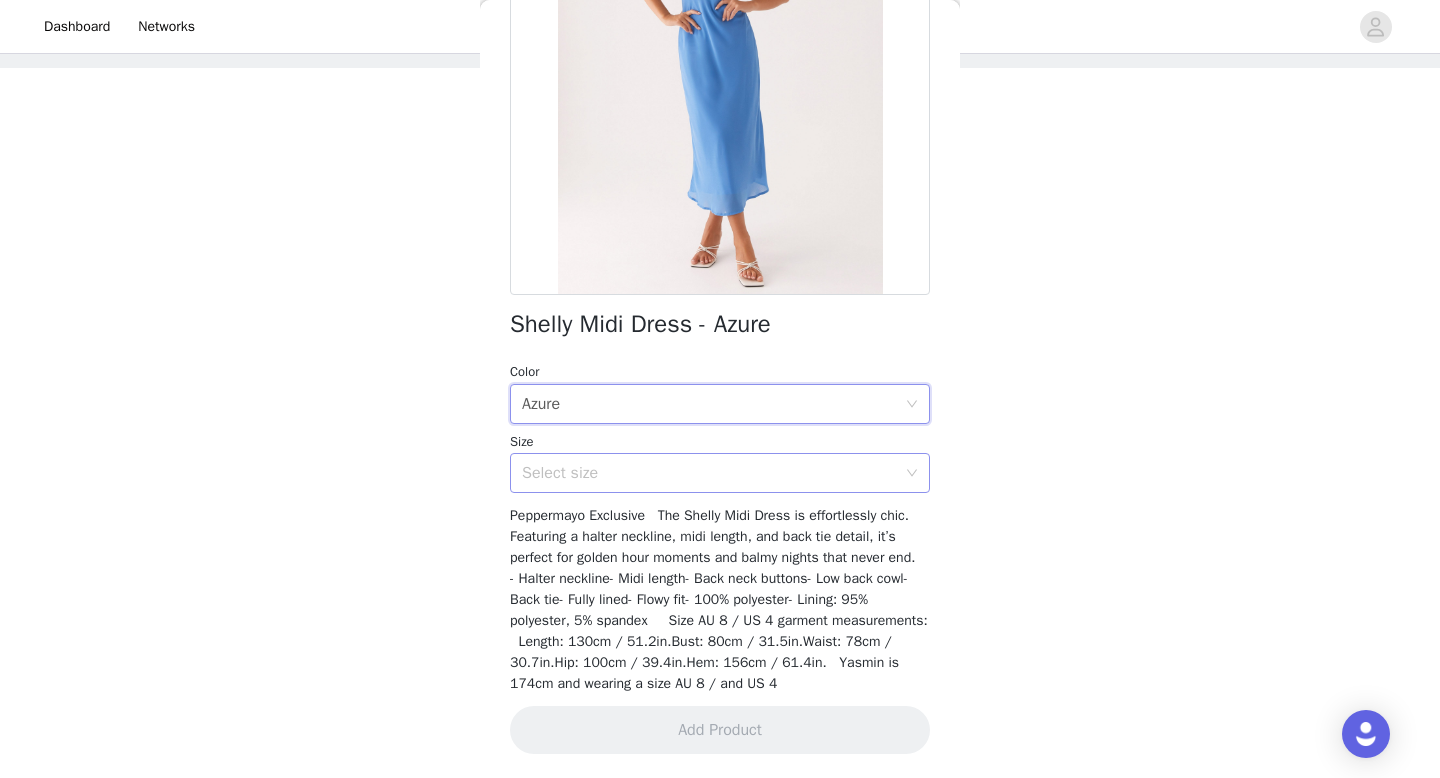 click on "Select size" at bounding box center [709, 473] 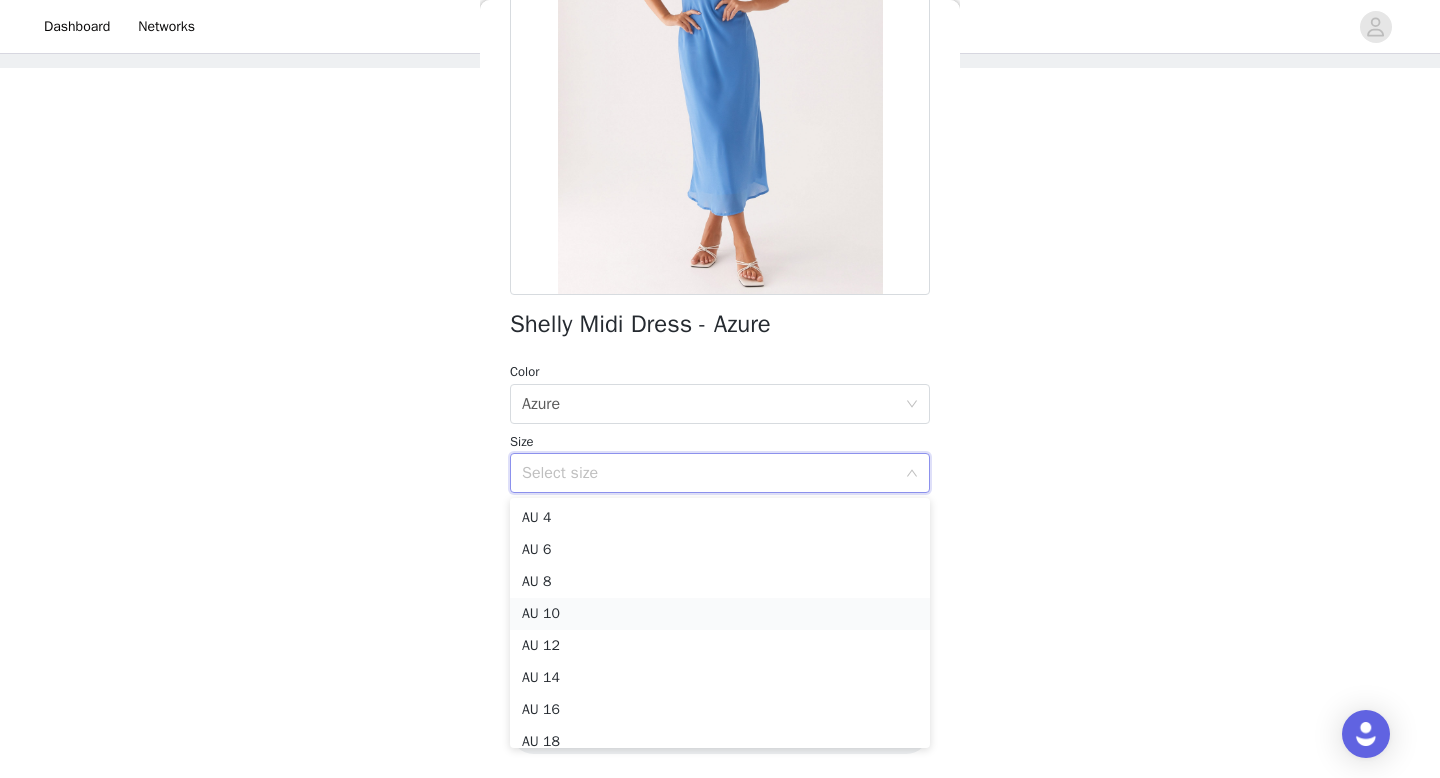 click on "AU 10" at bounding box center [720, 614] 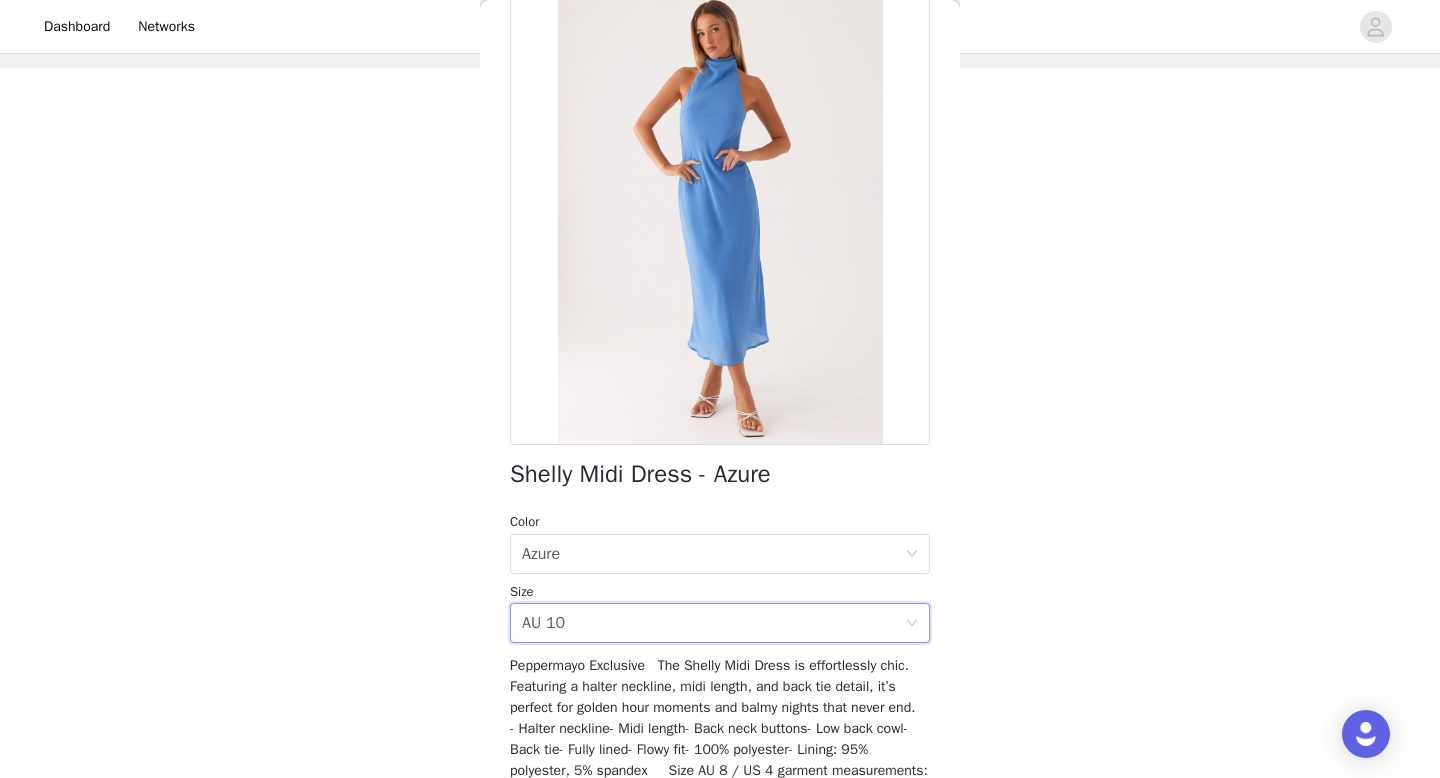 scroll, scrollTop: 255, scrollLeft: 0, axis: vertical 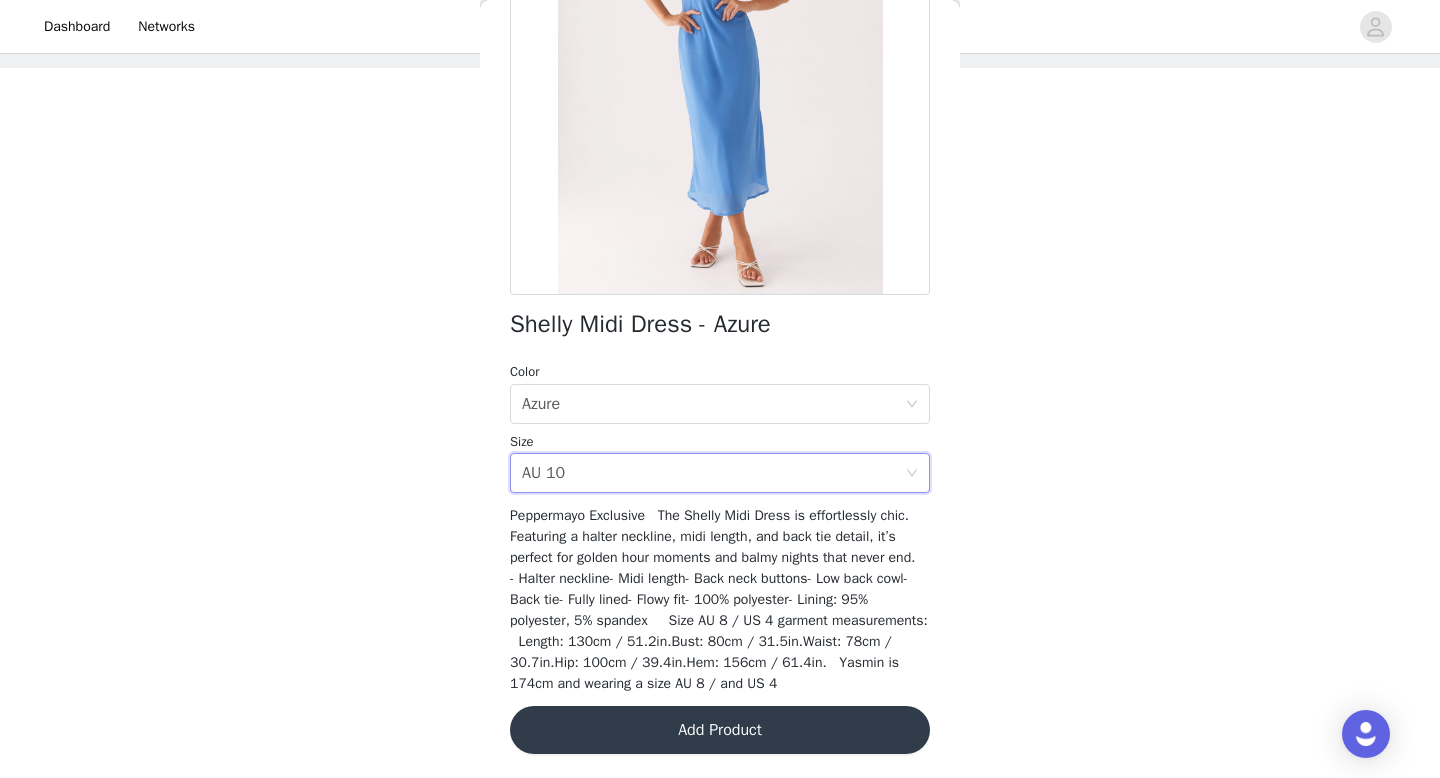 click on "Add Product" at bounding box center (720, 730) 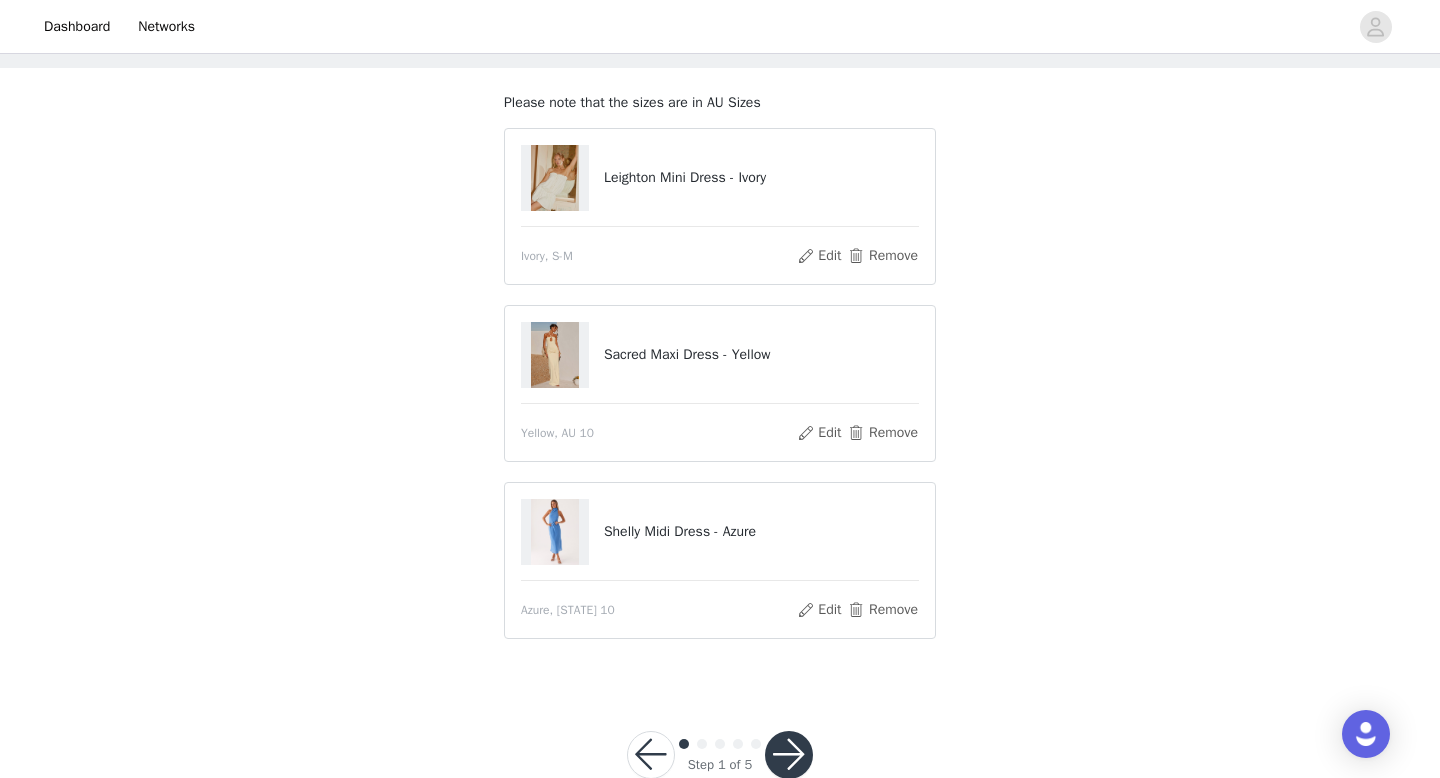 click at bounding box center (789, 755) 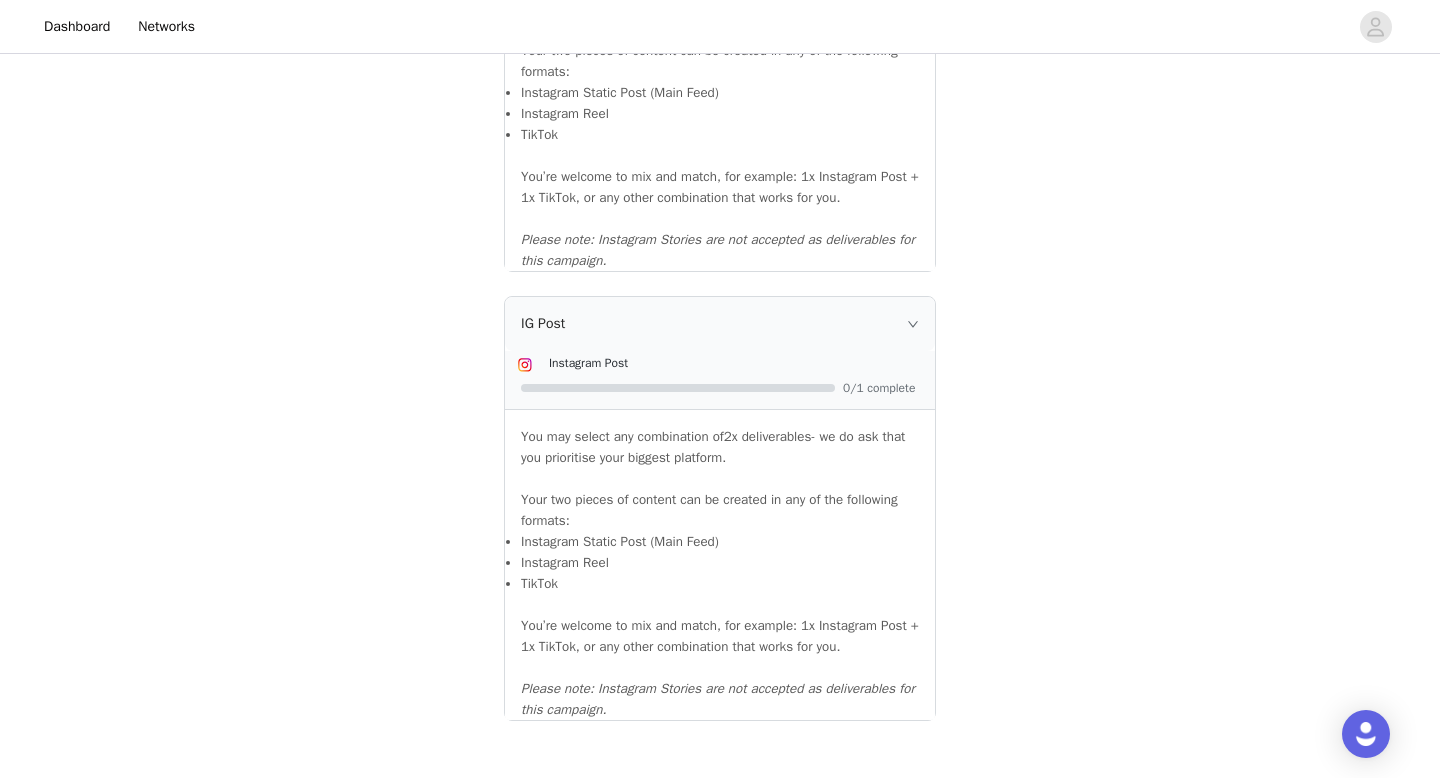 scroll, scrollTop: 2178, scrollLeft: 0, axis: vertical 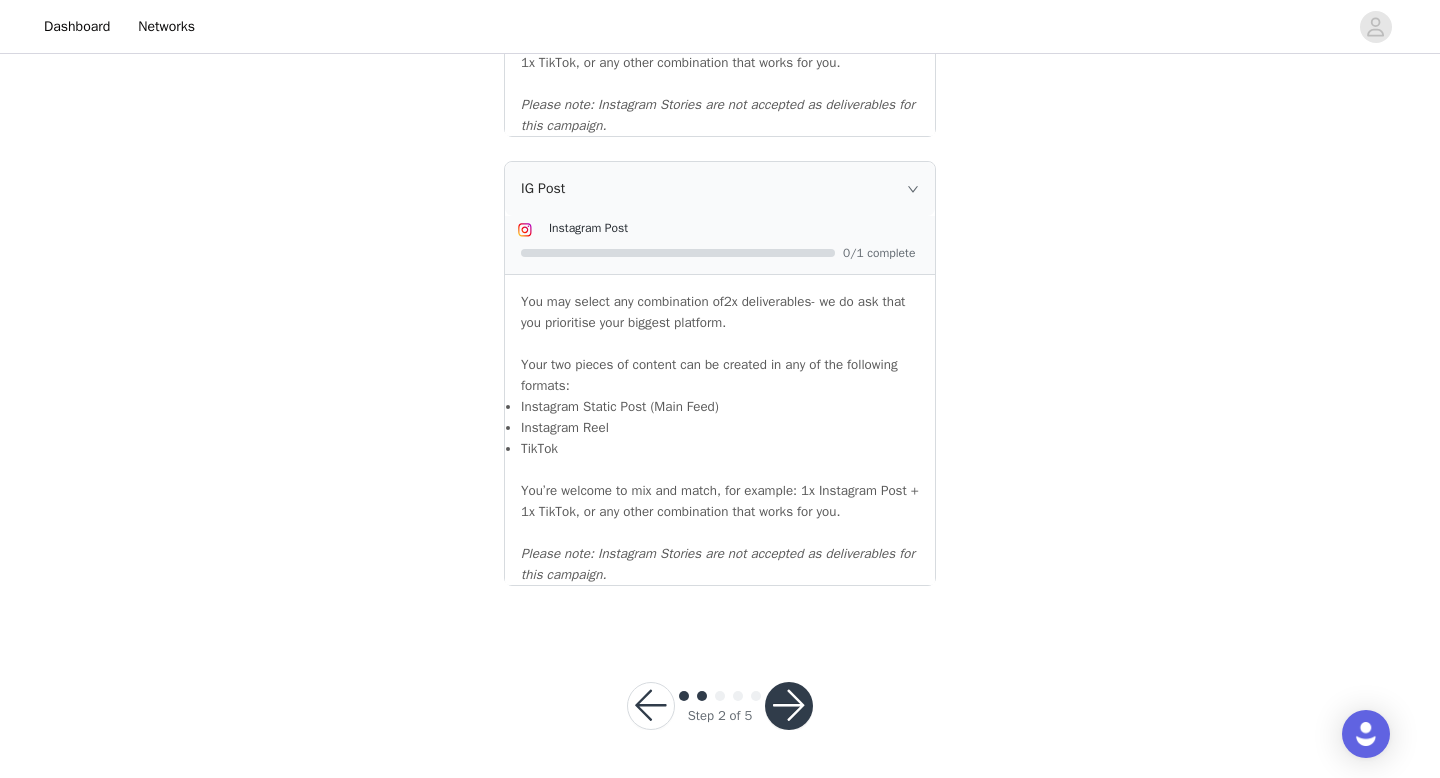 click at bounding box center [789, 706] 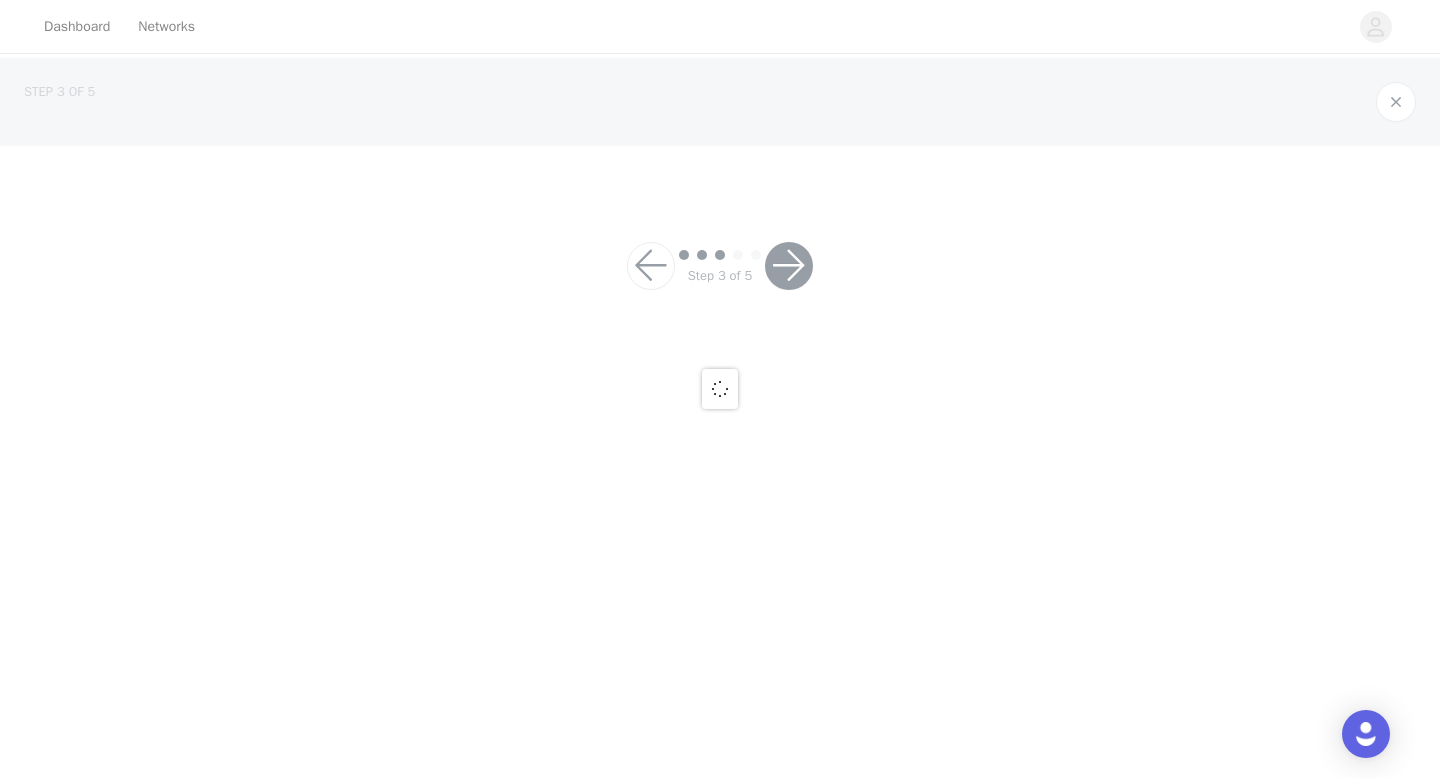 scroll, scrollTop: 0, scrollLeft: 0, axis: both 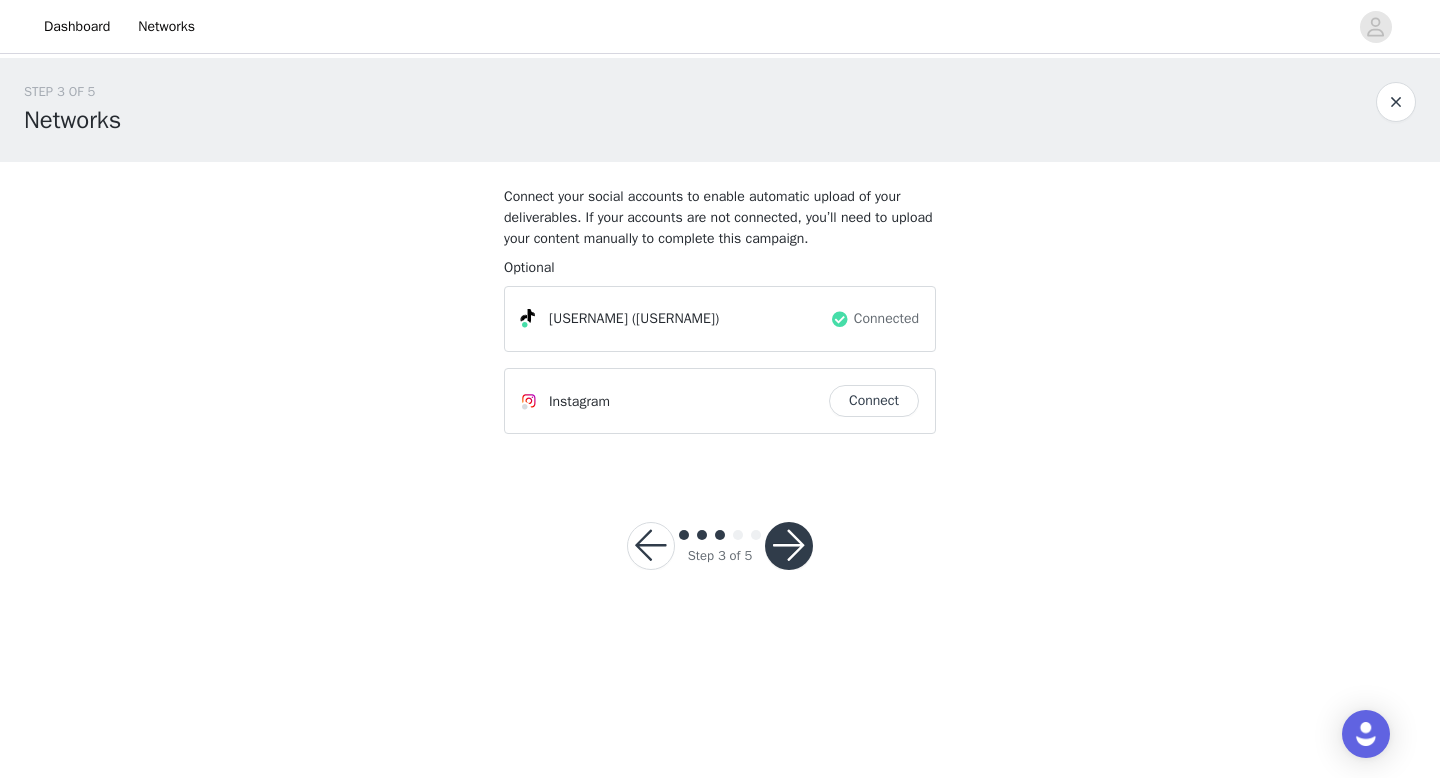 click at bounding box center [789, 546] 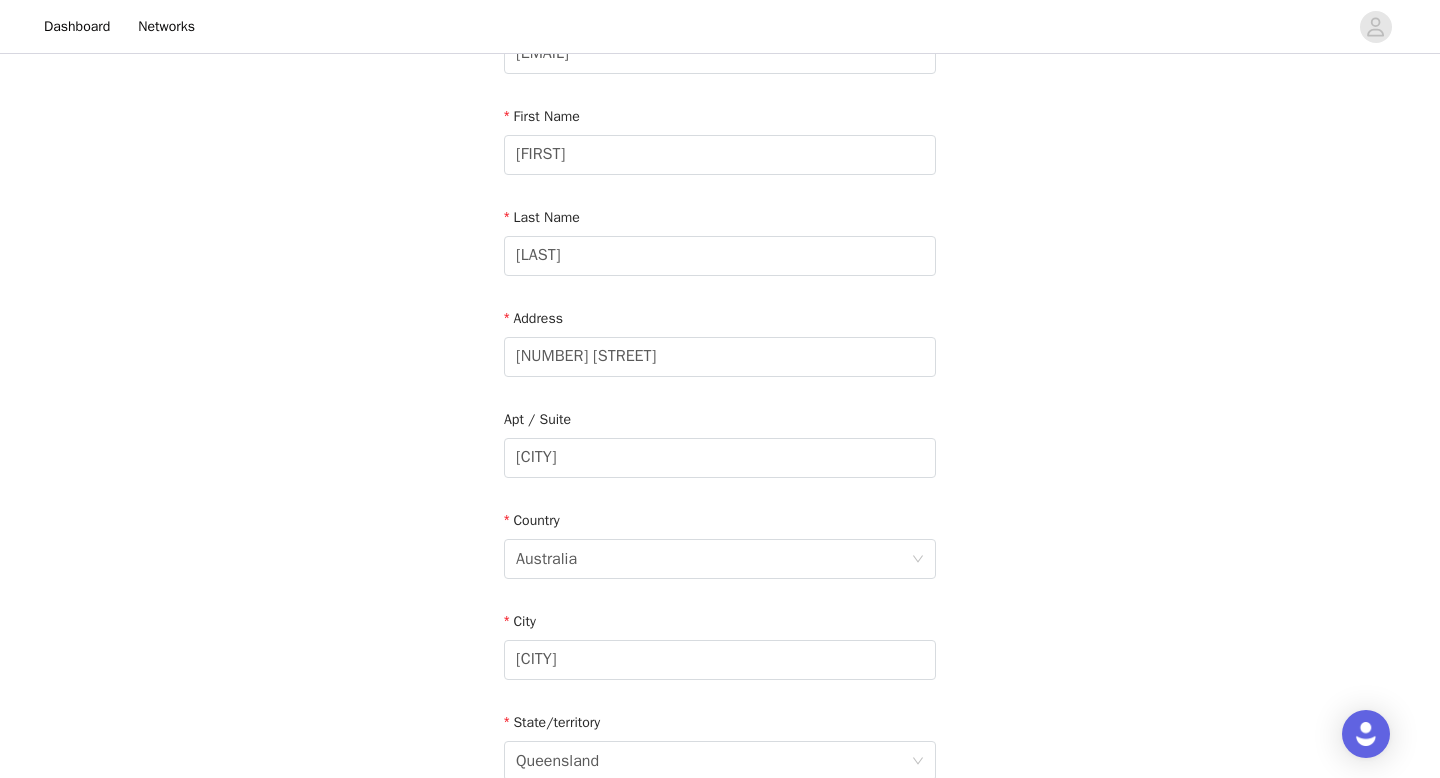 scroll, scrollTop: 627, scrollLeft: 0, axis: vertical 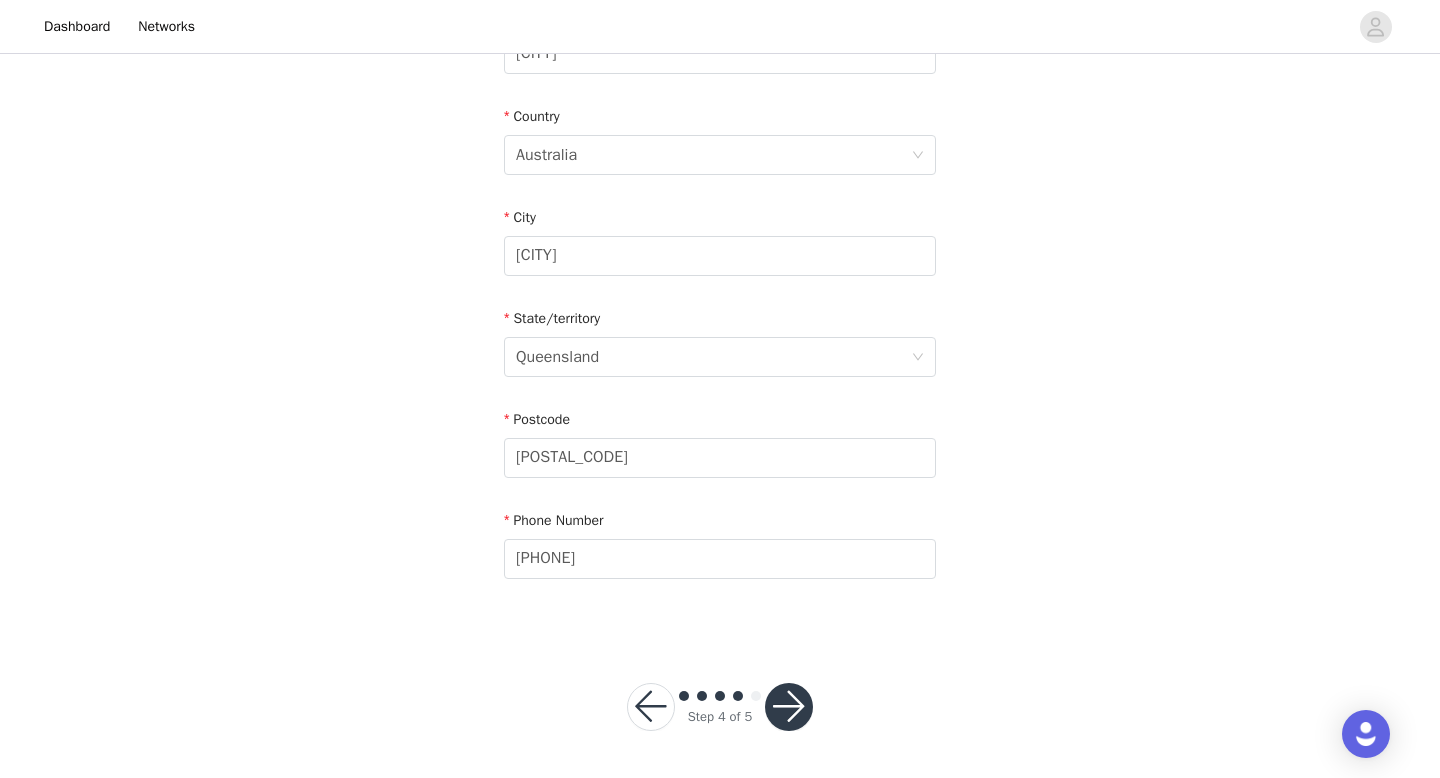 click at bounding box center (789, 707) 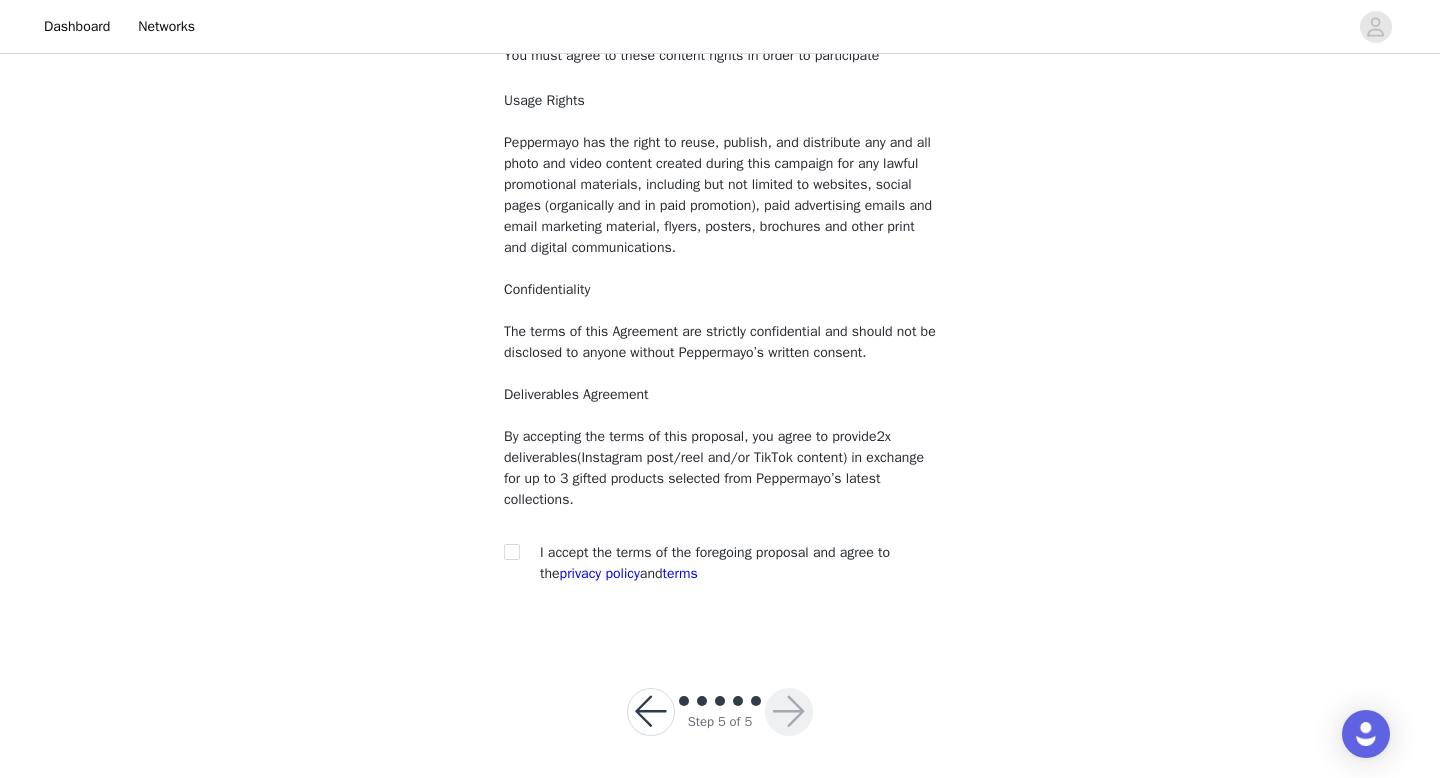 scroll, scrollTop: 146, scrollLeft: 0, axis: vertical 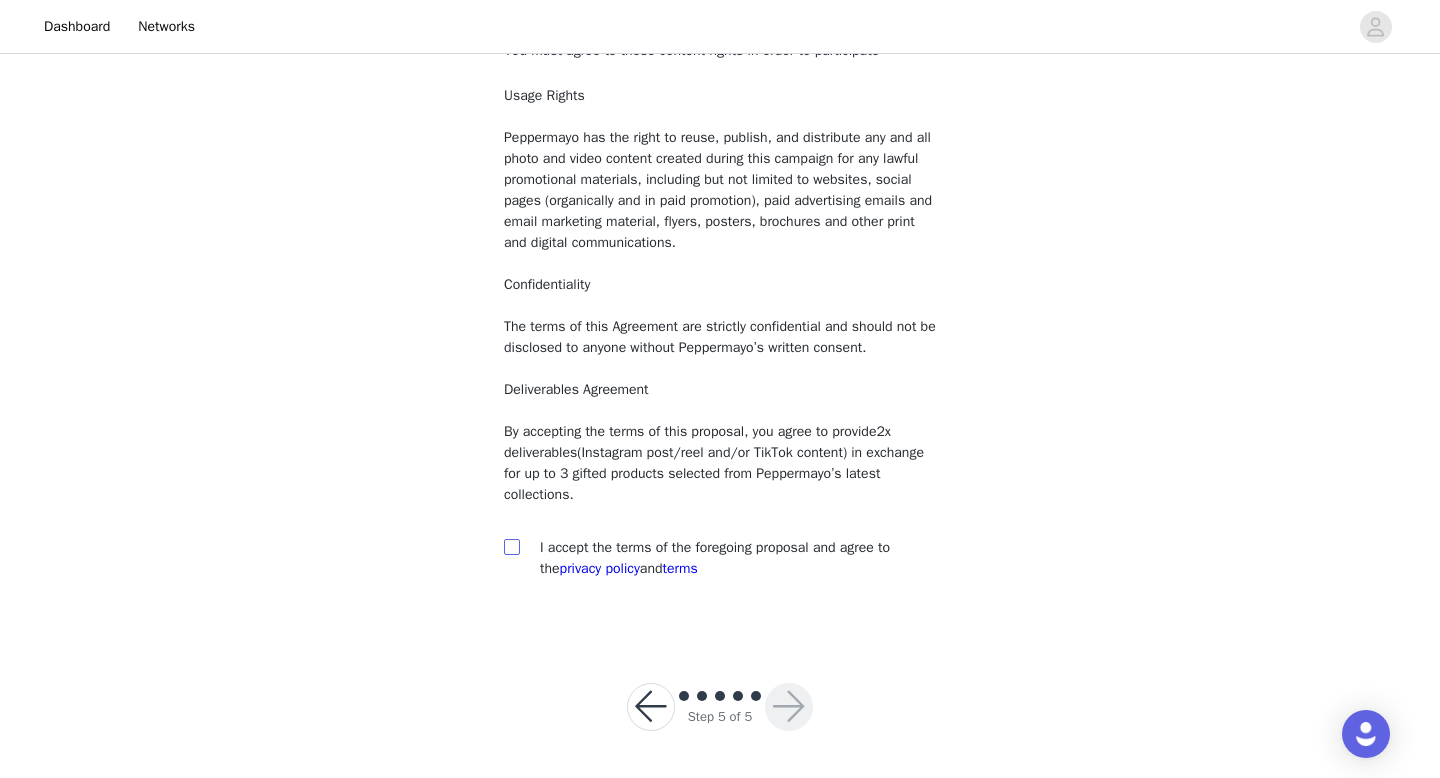 click at bounding box center [511, 546] 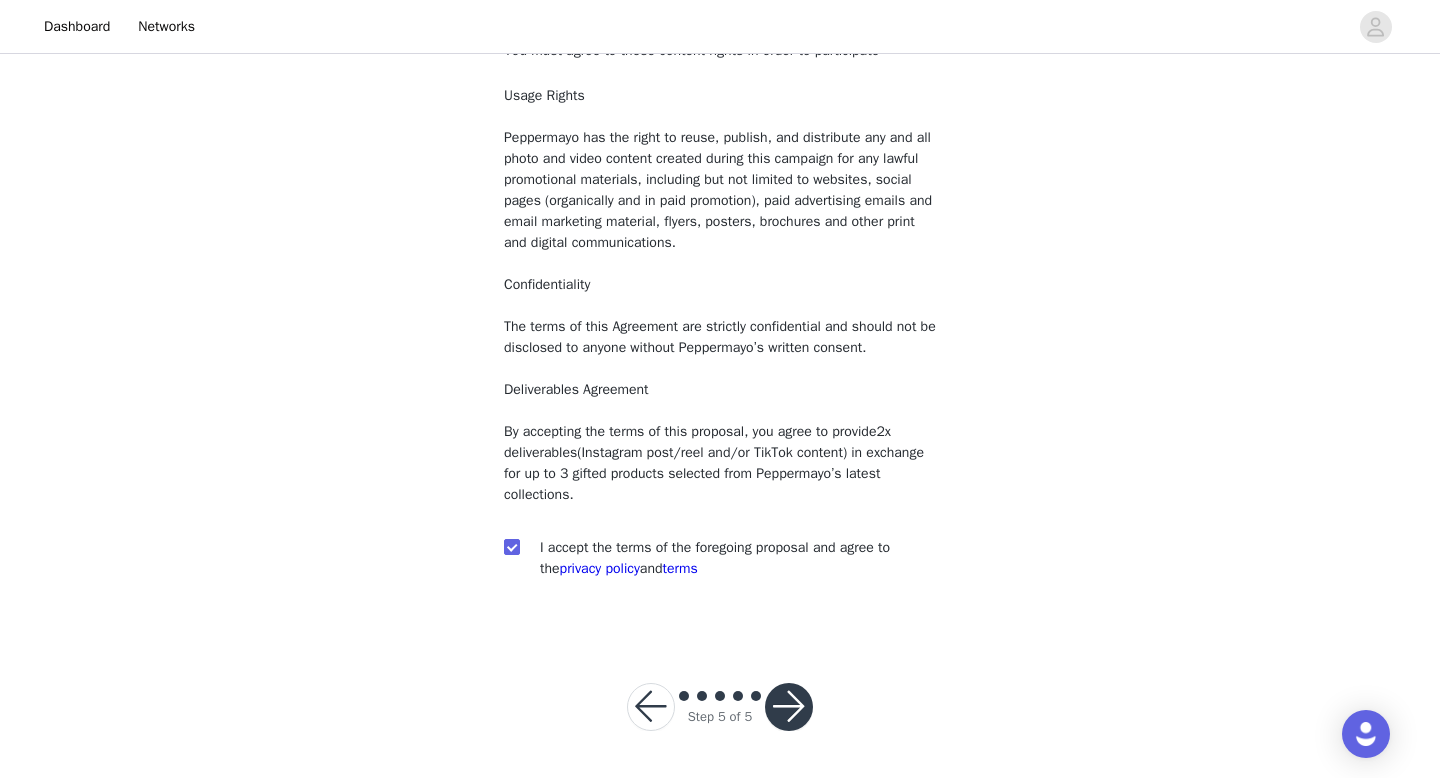 click at bounding box center [789, 707] 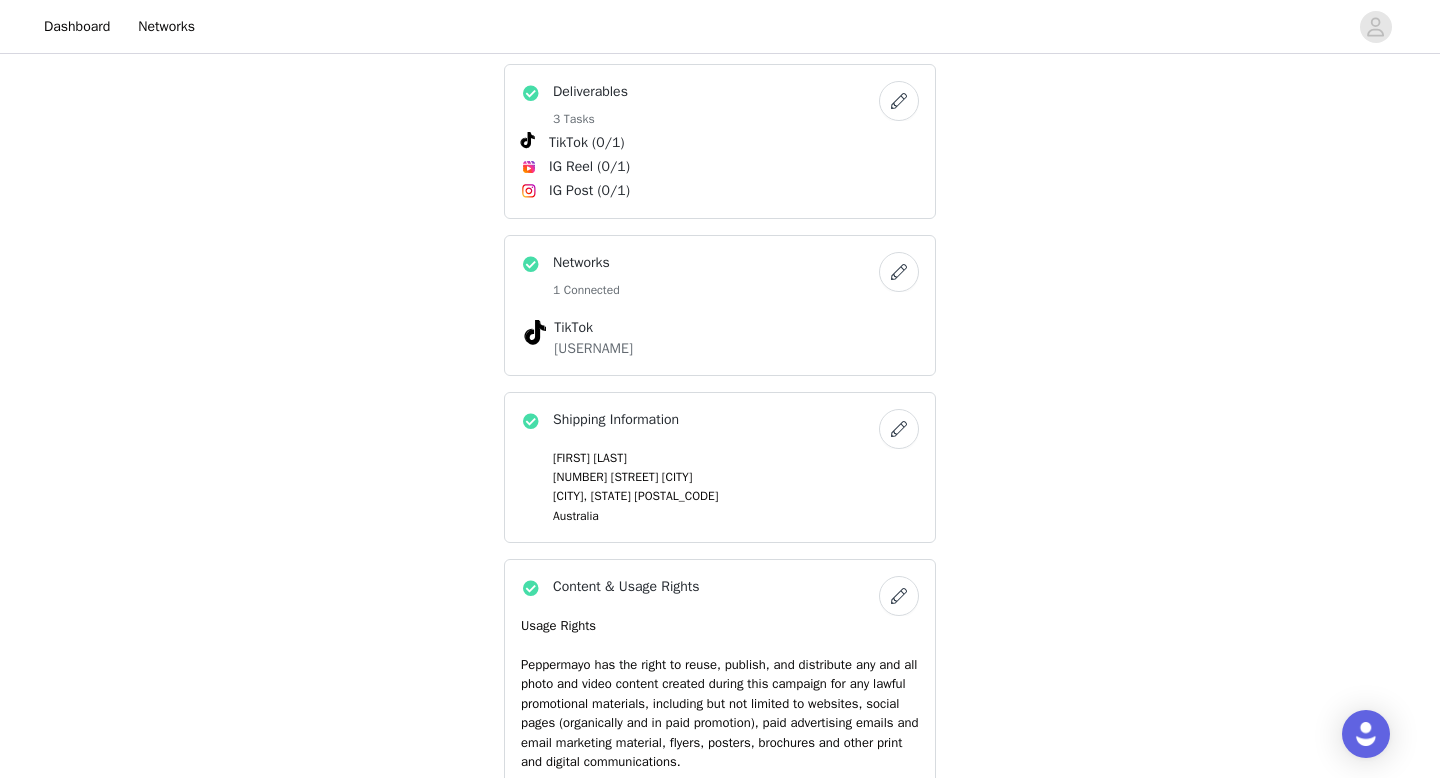 scroll, scrollTop: 1268, scrollLeft: 0, axis: vertical 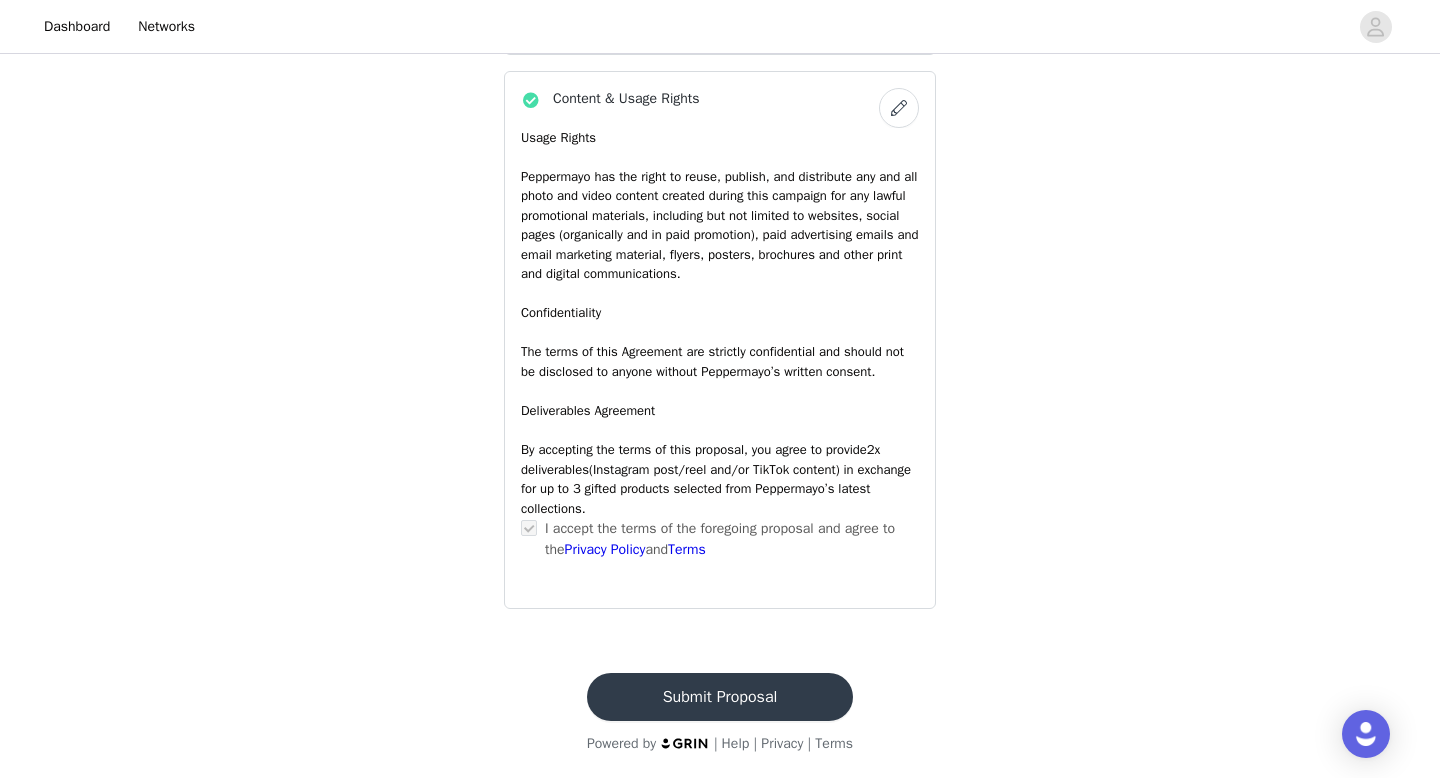 click on "Submit Proposal" at bounding box center (720, 697) 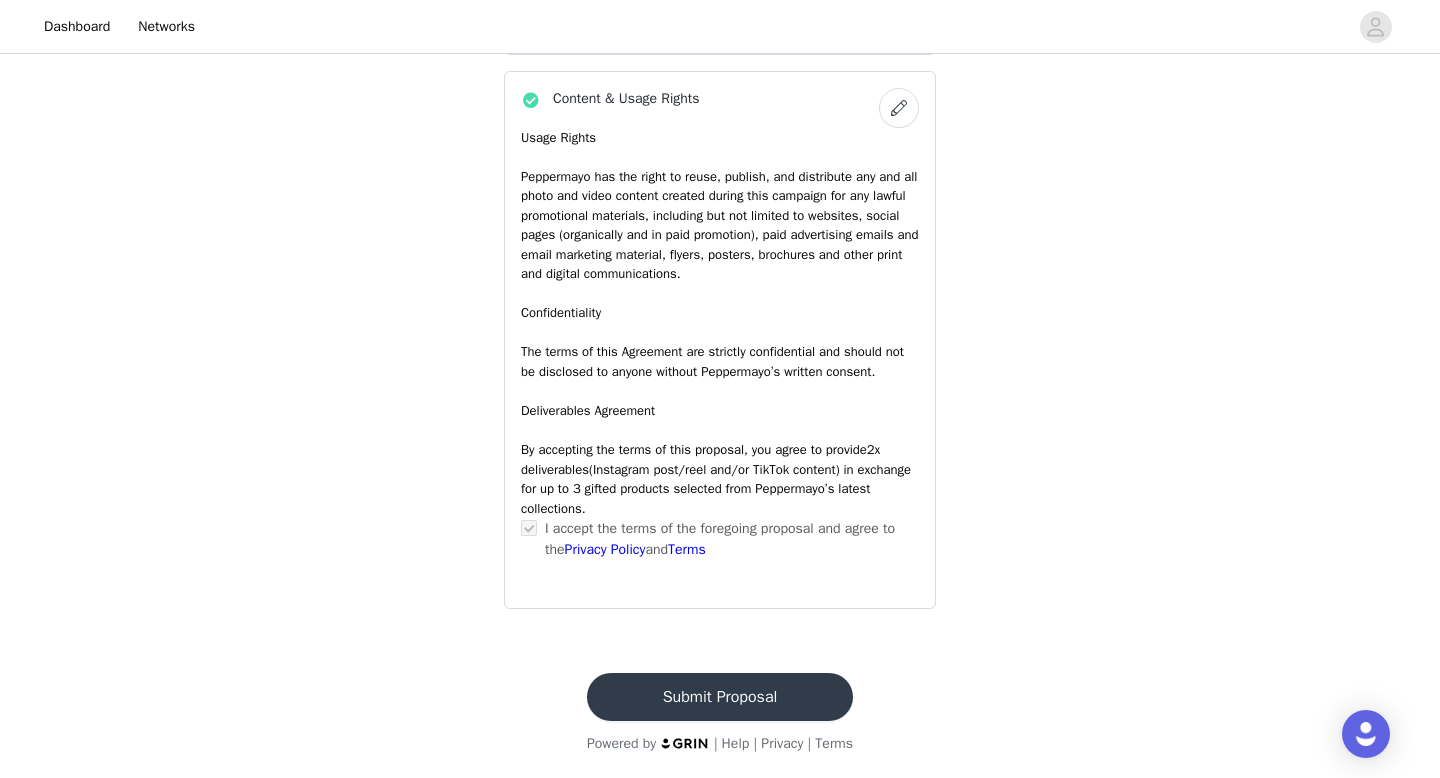 scroll, scrollTop: 0, scrollLeft: 0, axis: both 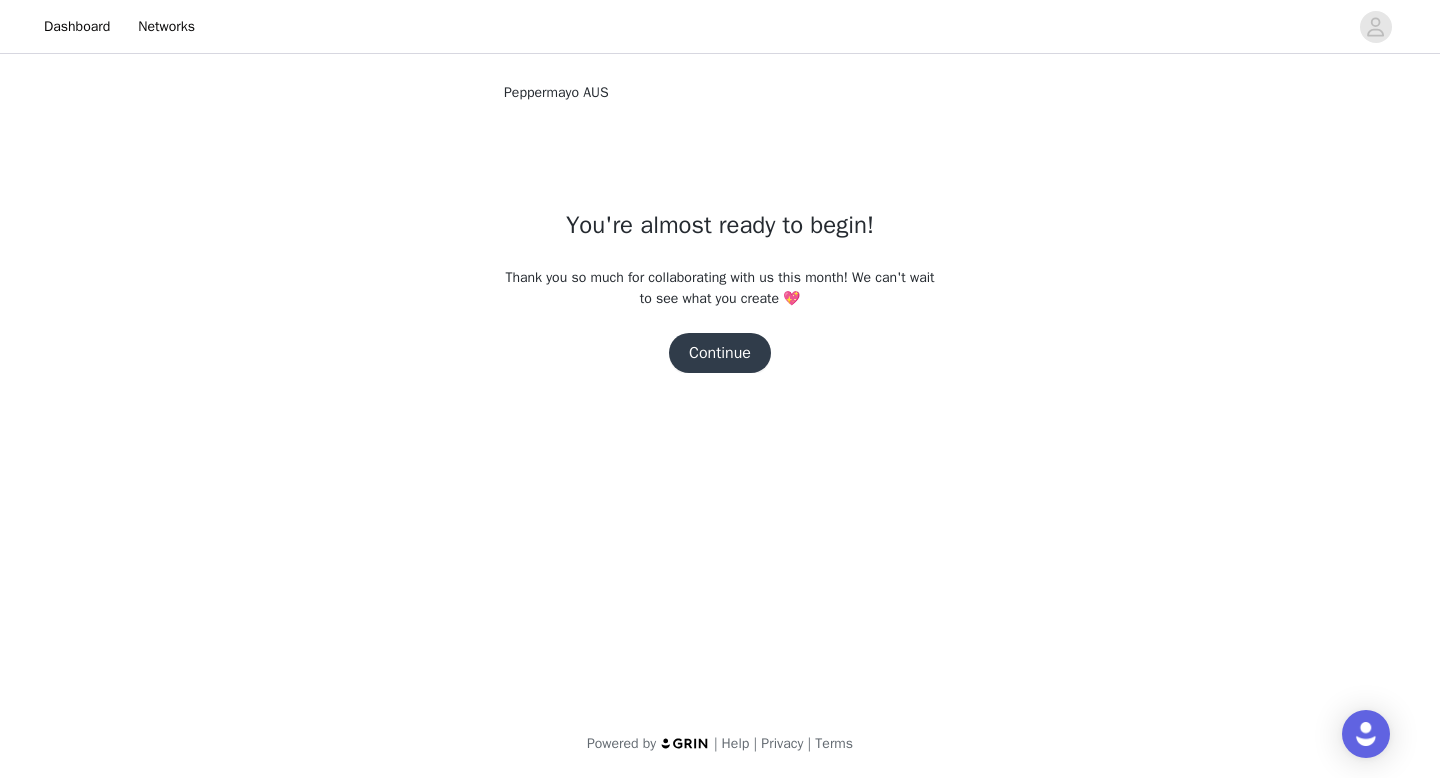 click on "Dashboard Networks     Peppermayo AUS         You're almost ready to begin!       Thank you so much for collaborating with us this month! We can't wait to see what you create 💖       Continue     Powered by       |    Help    |    Privacy    |    Terms" at bounding box center (720, 389) 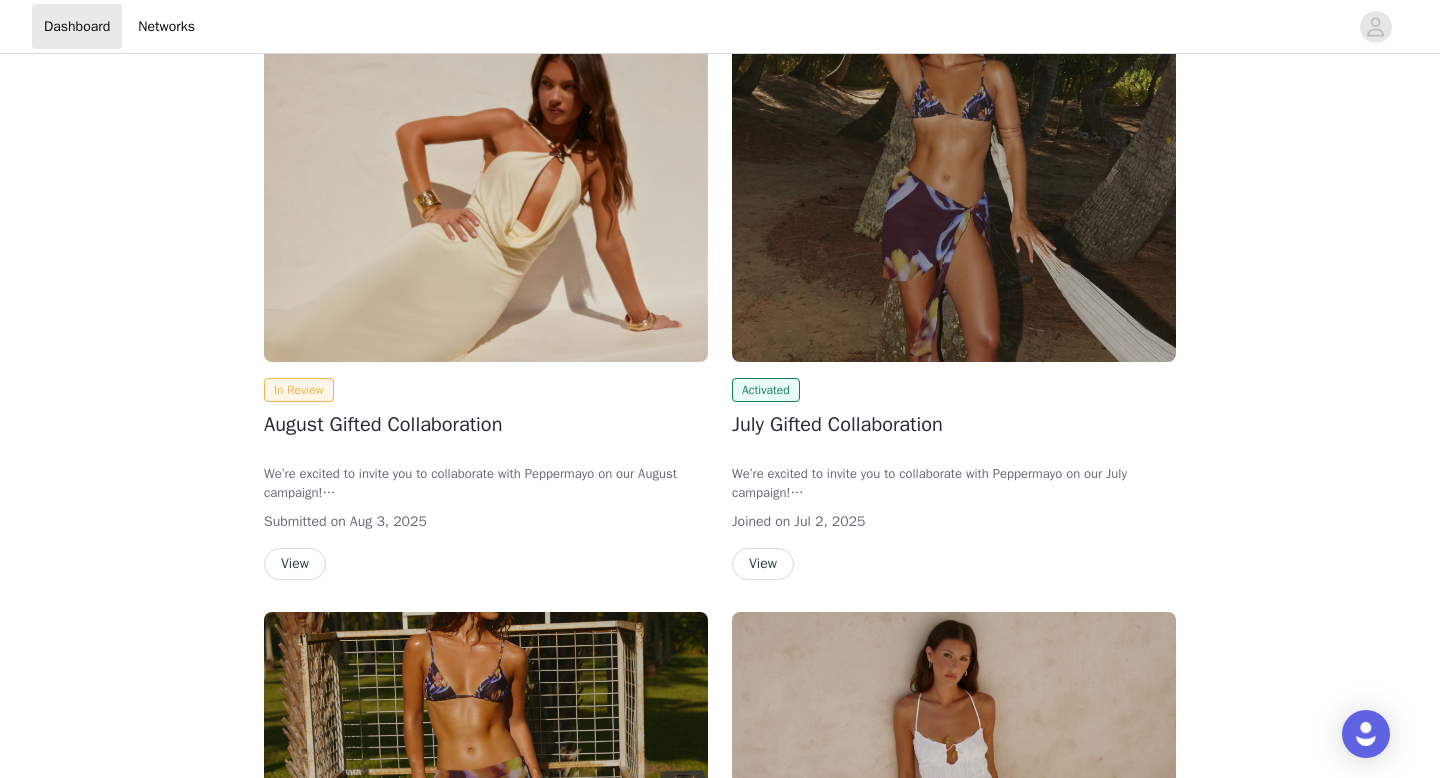 scroll, scrollTop: 0, scrollLeft: 0, axis: both 